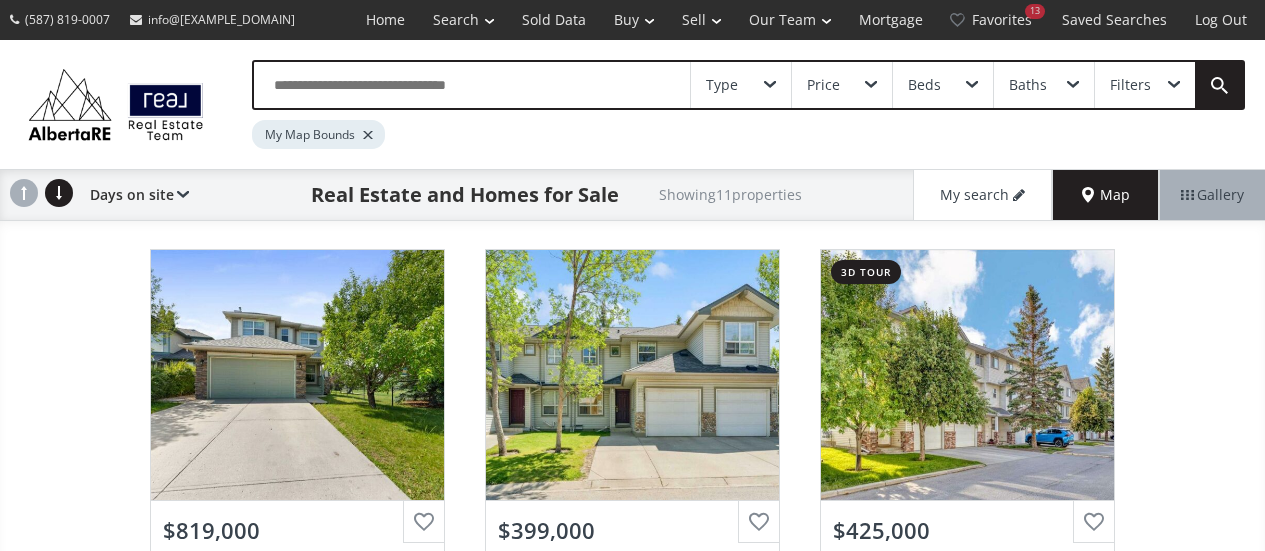 scroll, scrollTop: 94, scrollLeft: 0, axis: vertical 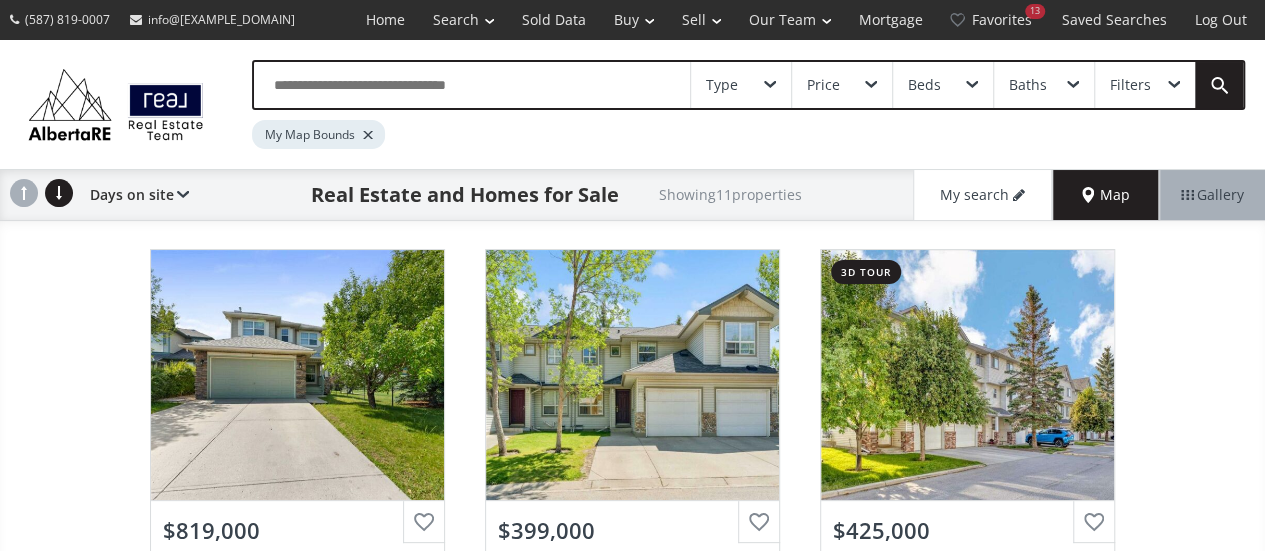 click on "Map" at bounding box center [1106, 195] 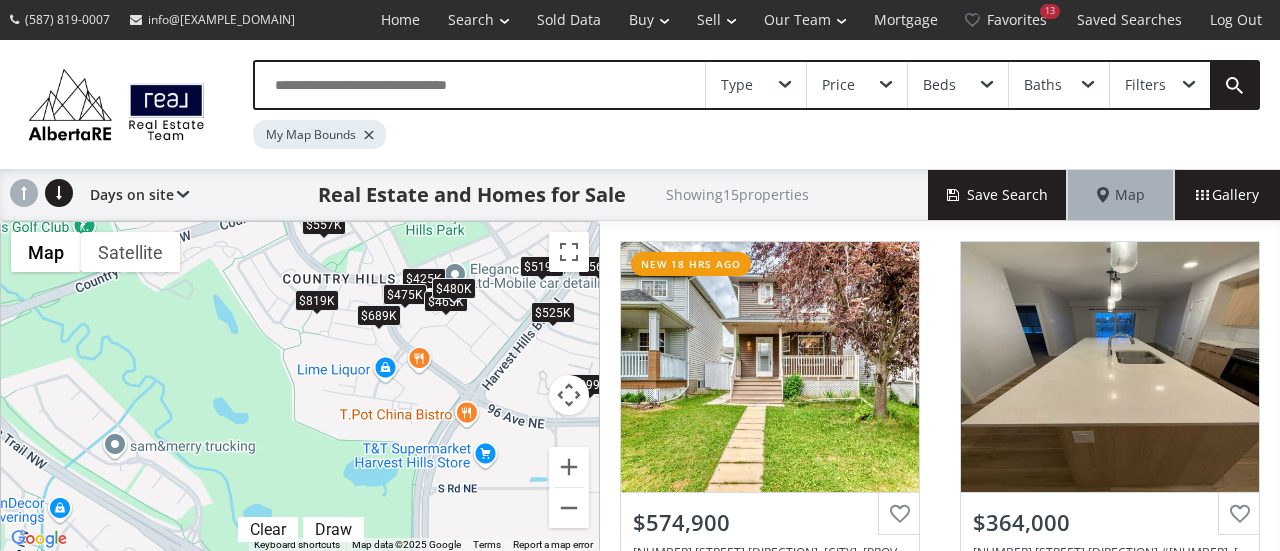 drag, startPoint x: 407, startPoint y: 445, endPoint x: 499, endPoint y: 337, distance: 141.87318 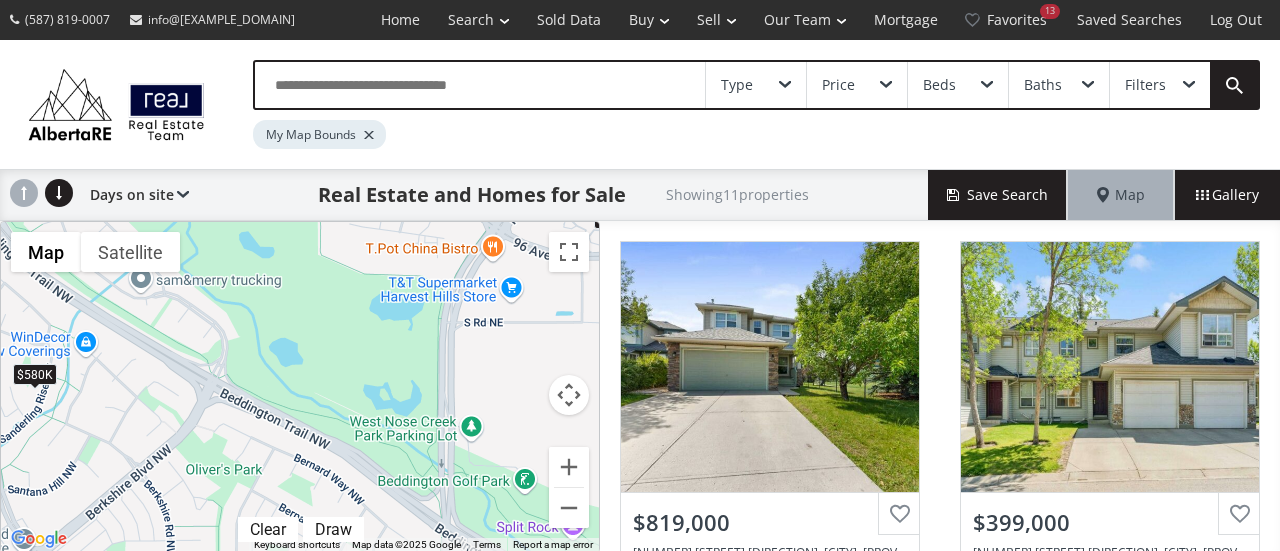 drag, startPoint x: 305, startPoint y: 453, endPoint x: 330, endPoint y: 284, distance: 170.83911 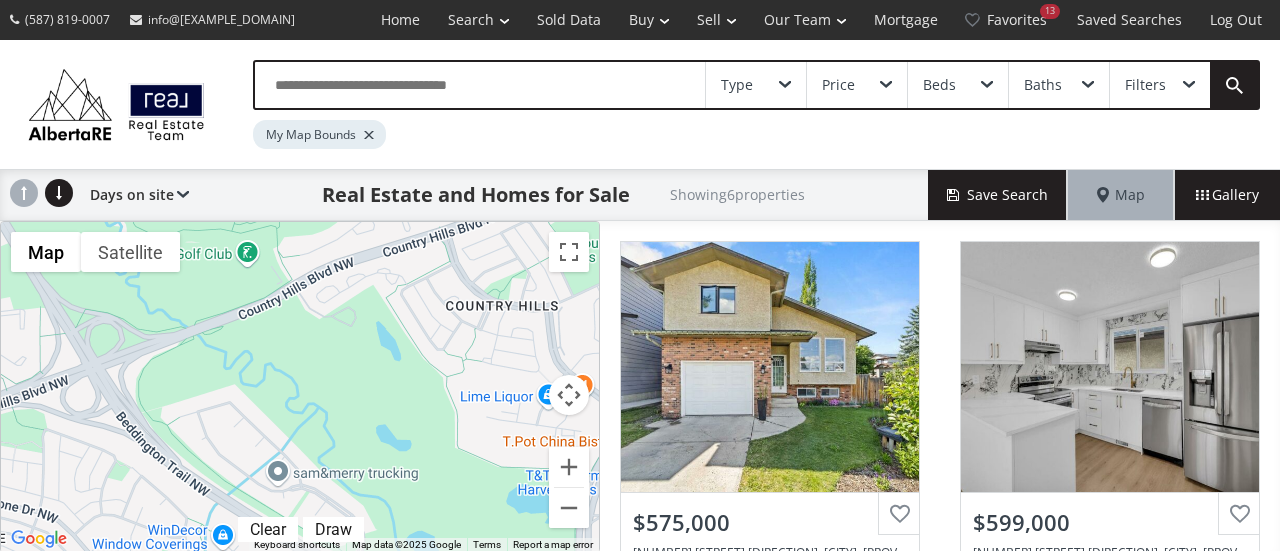 drag, startPoint x: 290, startPoint y: 345, endPoint x: 430, endPoint y: 538, distance: 238.43028 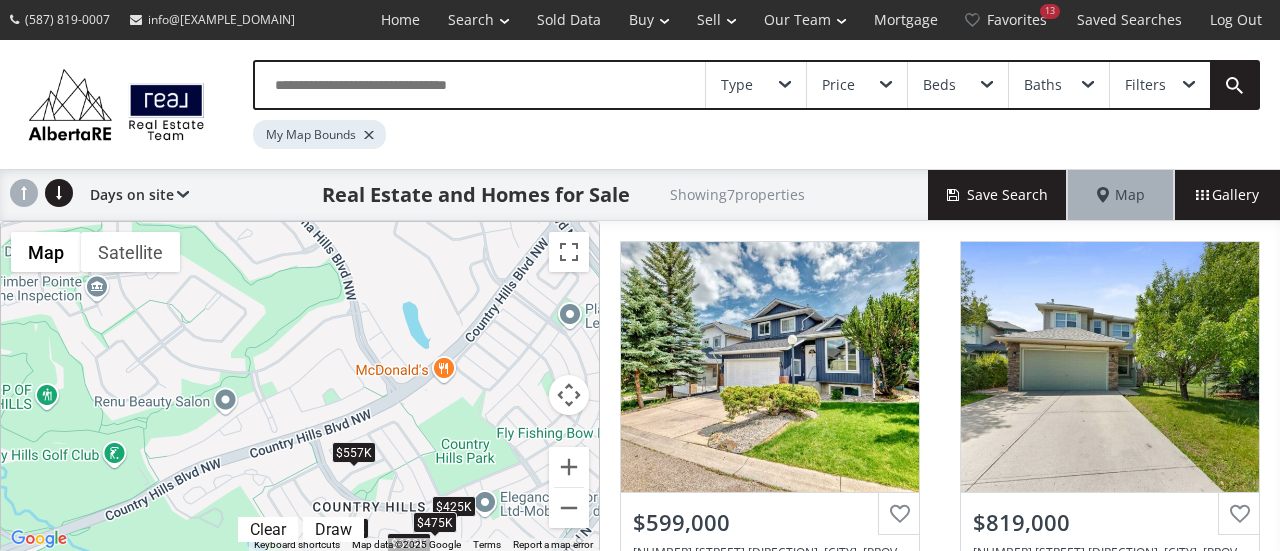 drag, startPoint x: 428, startPoint y: 318, endPoint x: 289, endPoint y: 526, distance: 250.16994 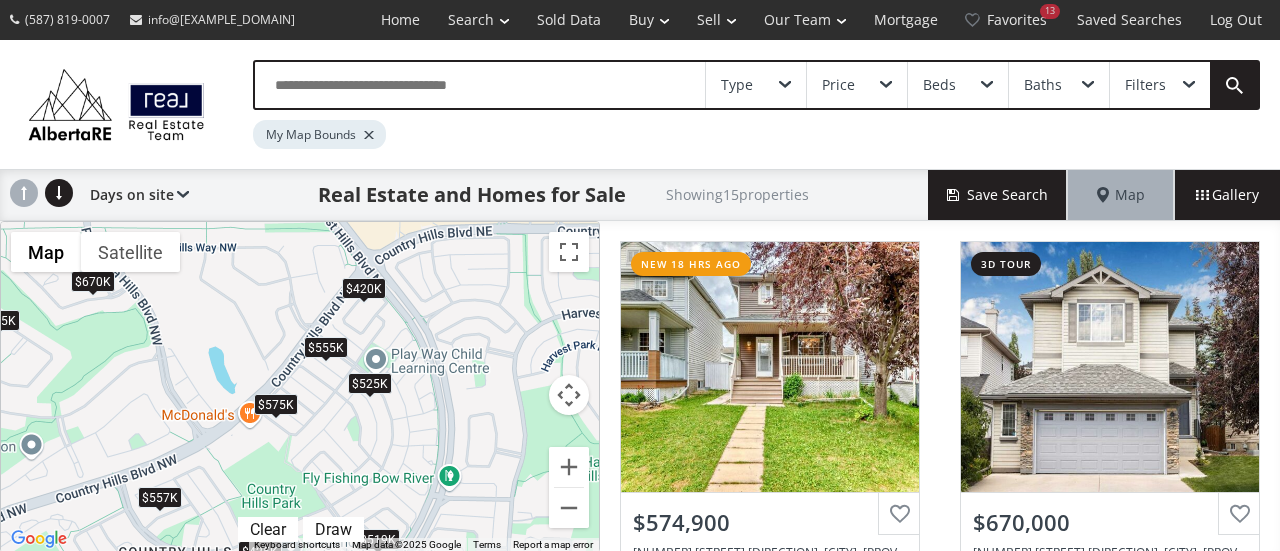 drag, startPoint x: 430, startPoint y: 331, endPoint x: 234, endPoint y: 376, distance: 201.09947 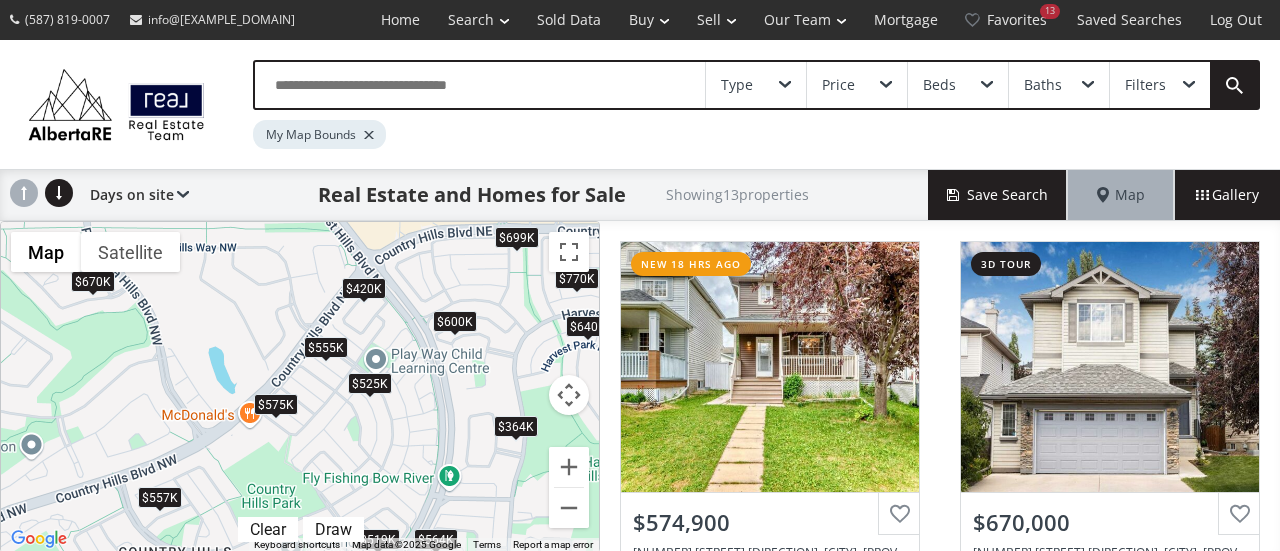 drag, startPoint x: 223, startPoint y: 319, endPoint x: 254, endPoint y: 378, distance: 66.64833 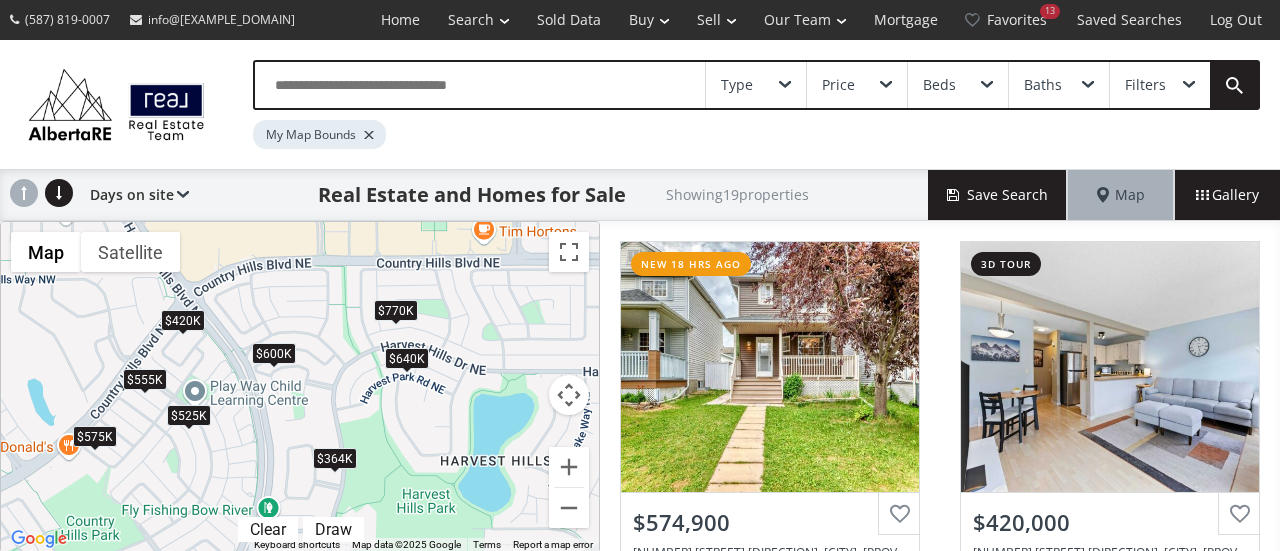 drag, startPoint x: 484, startPoint y: 371, endPoint x: 425, endPoint y: 457, distance: 104.292854 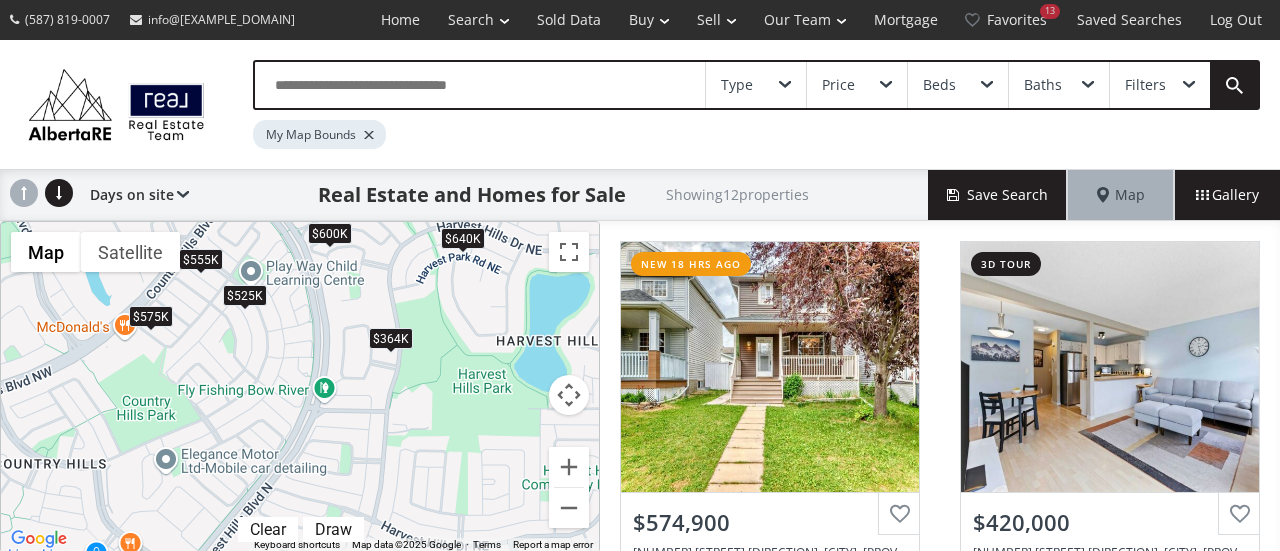 drag, startPoint x: 254, startPoint y: 425, endPoint x: 312, endPoint y: 303, distance: 135.08516 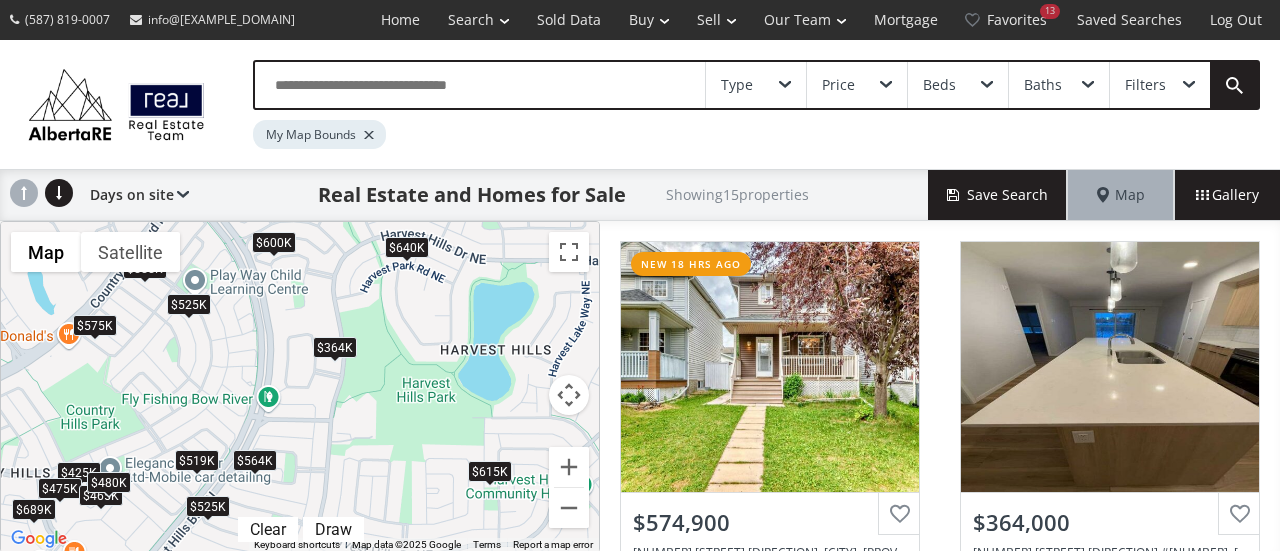 click on "To navigate, press the arrow keys. $575K $364K $615K $555K $525K $600K $425K $564K $475K $640K $519K $689K $465K $480K $525K" at bounding box center (300, 387) 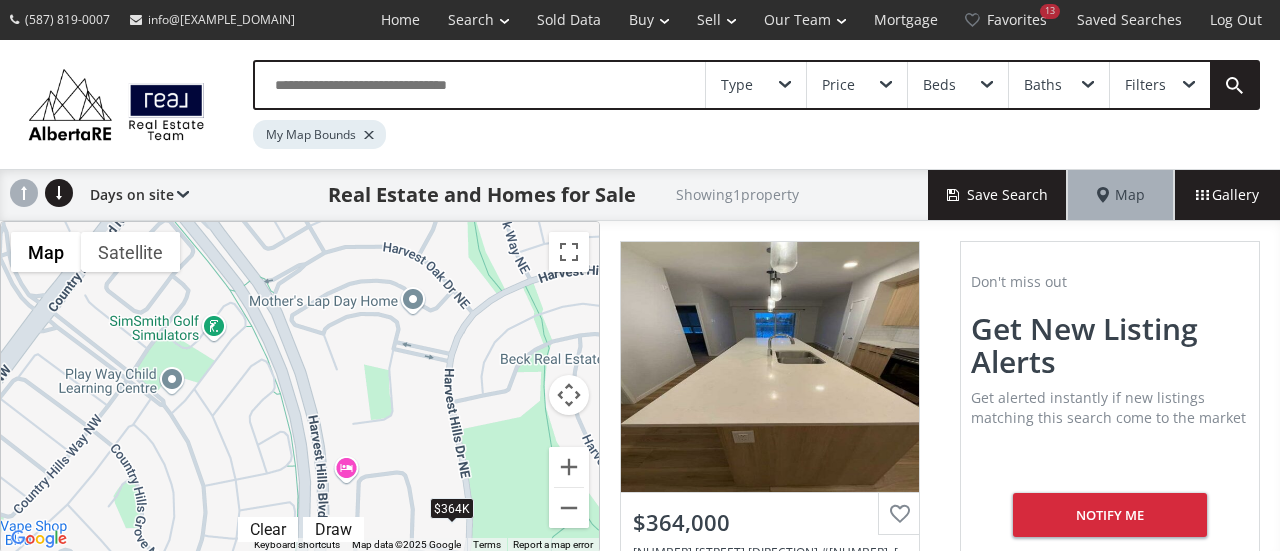 drag, startPoint x: 364, startPoint y: 305, endPoint x: 563, endPoint y: 419, distance: 229.34036 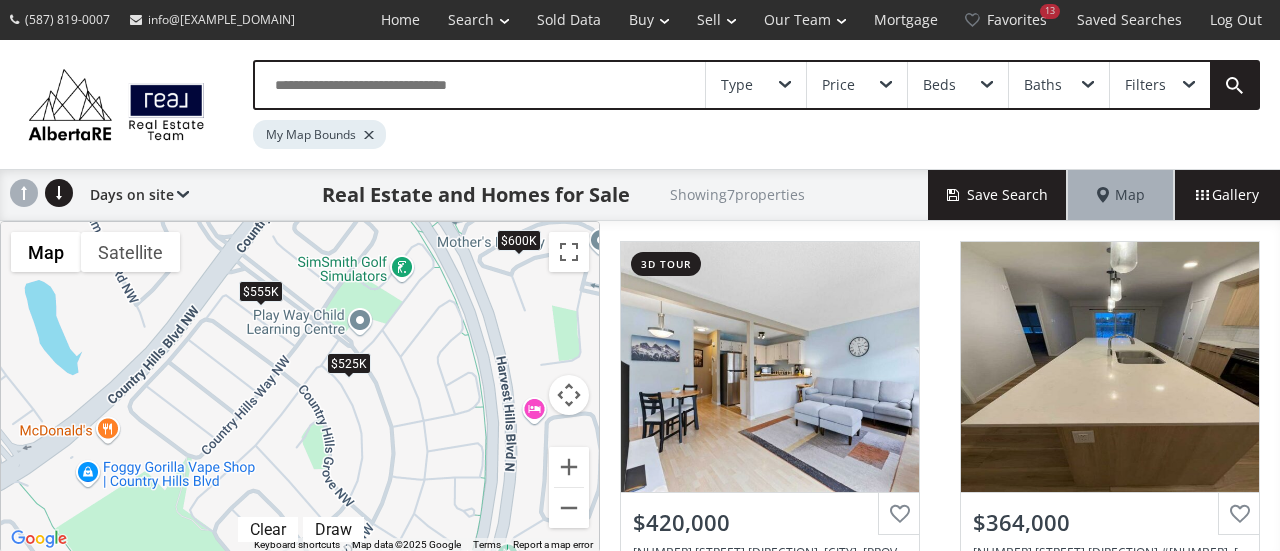 drag, startPoint x: 219, startPoint y: 450, endPoint x: 429, endPoint y: 383, distance: 220.42912 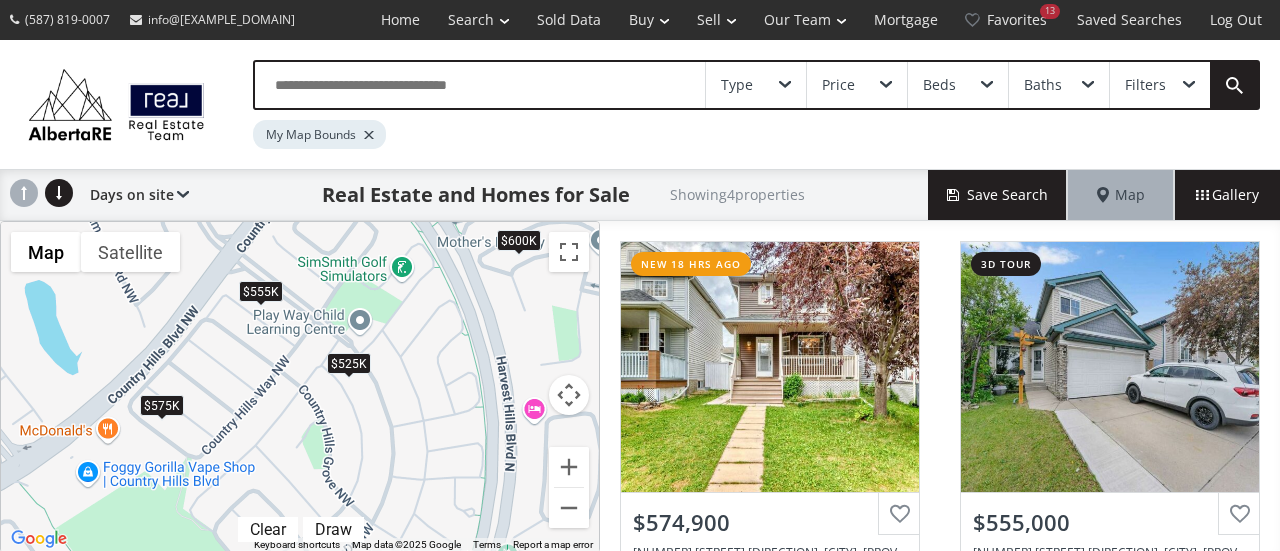 click on "$575K" at bounding box center (162, 405) 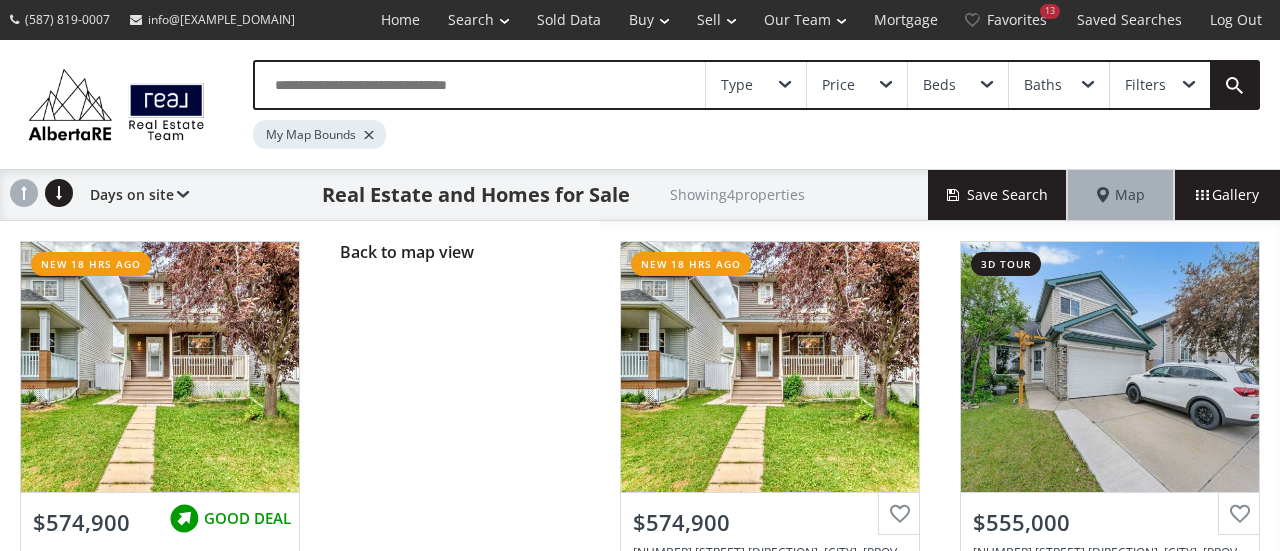 click on "Back to map view" at bounding box center (460, 446) 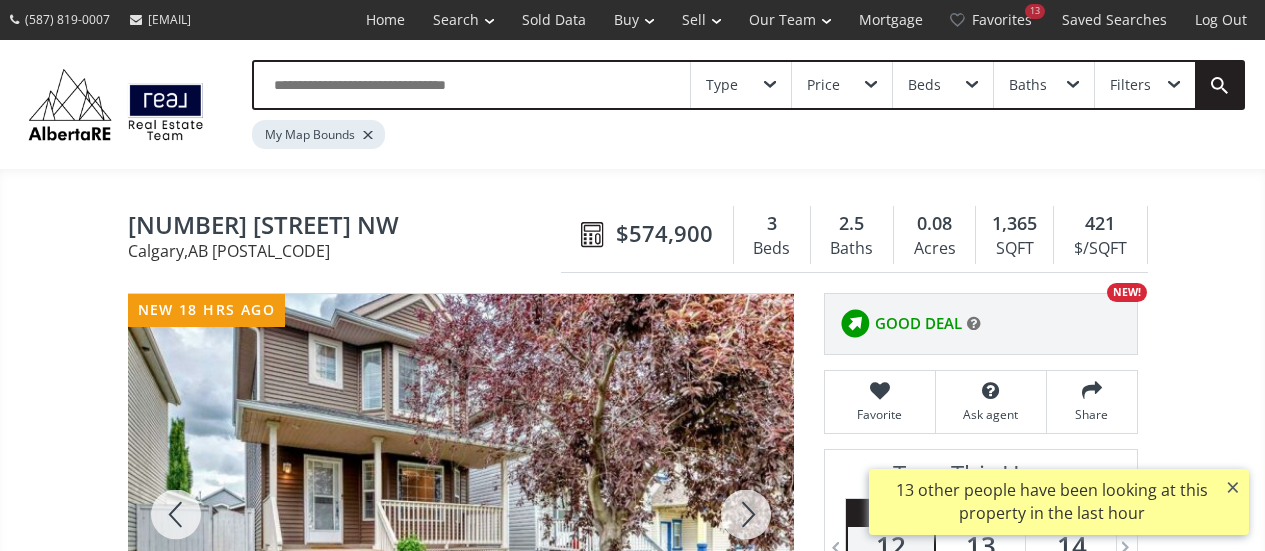 scroll, scrollTop: 201, scrollLeft: 0, axis: vertical 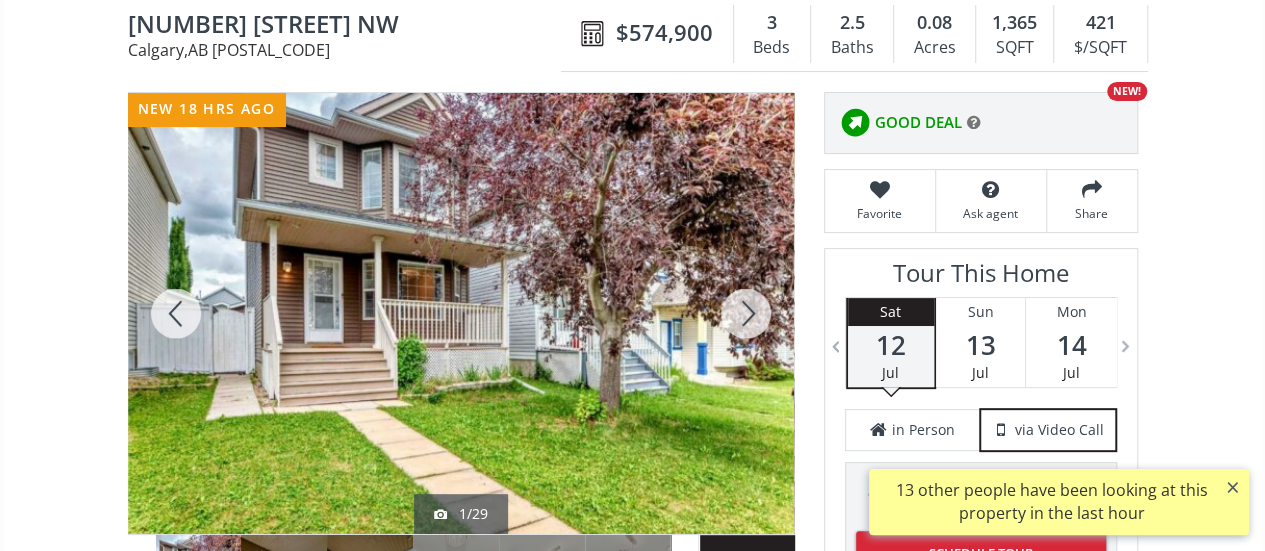 drag, startPoint x: 0, startPoint y: 0, endPoint x: 748, endPoint y: 313, distance: 810.8471 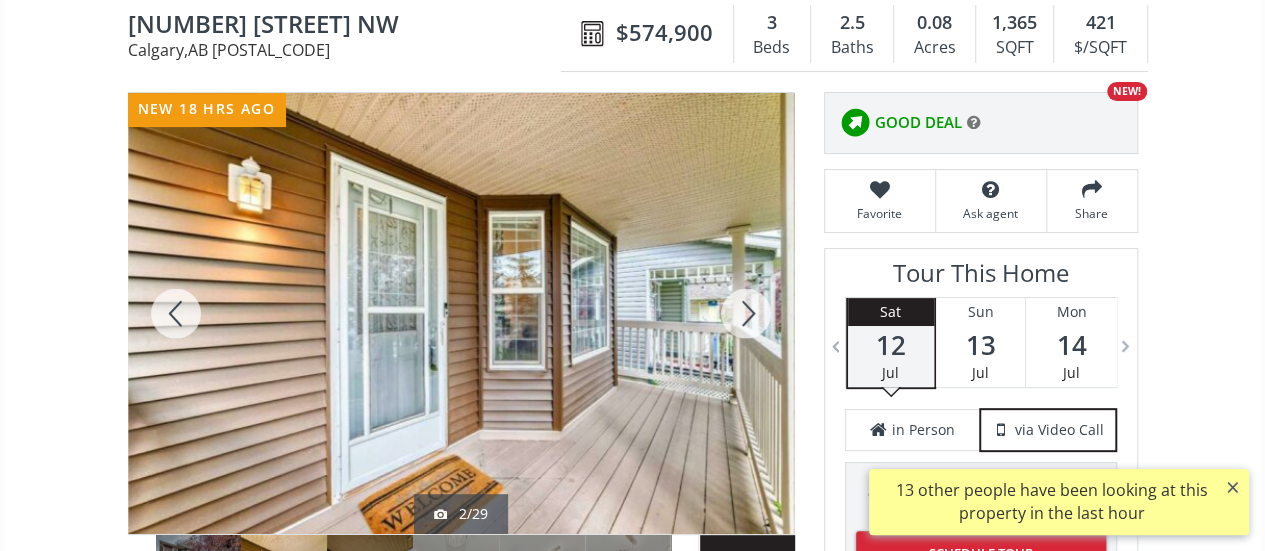 click at bounding box center (746, 313) 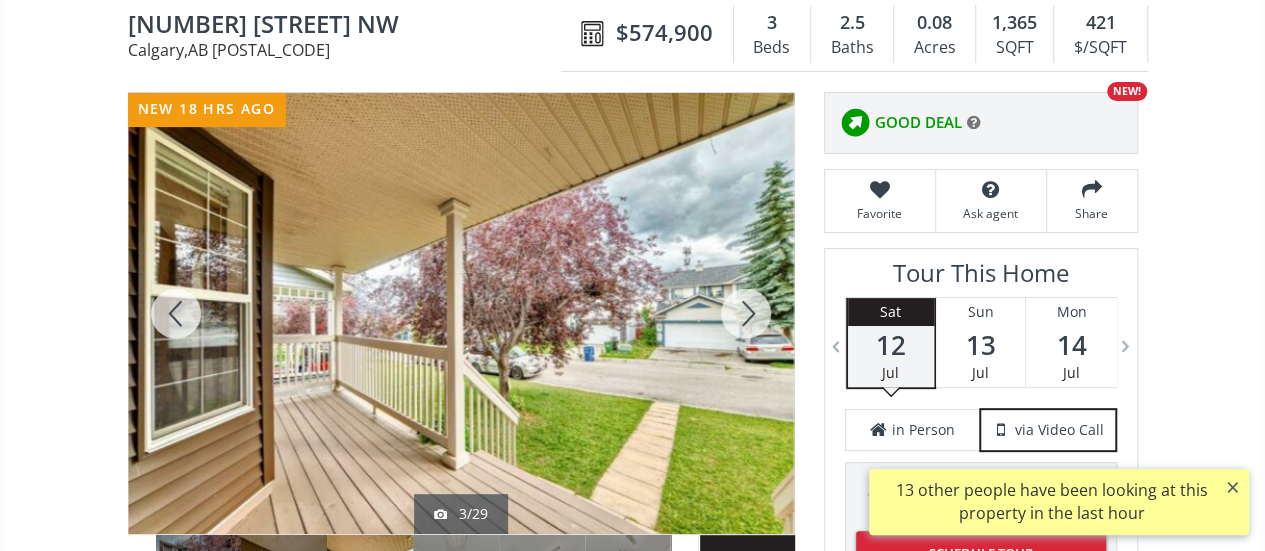 click at bounding box center [746, 313] 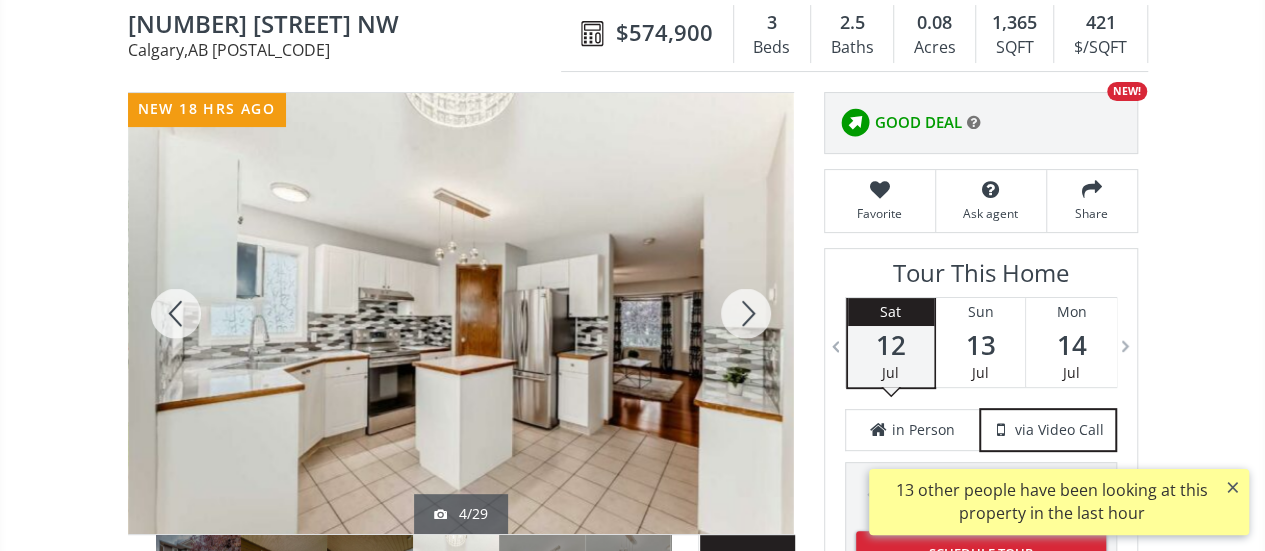 click at bounding box center (746, 313) 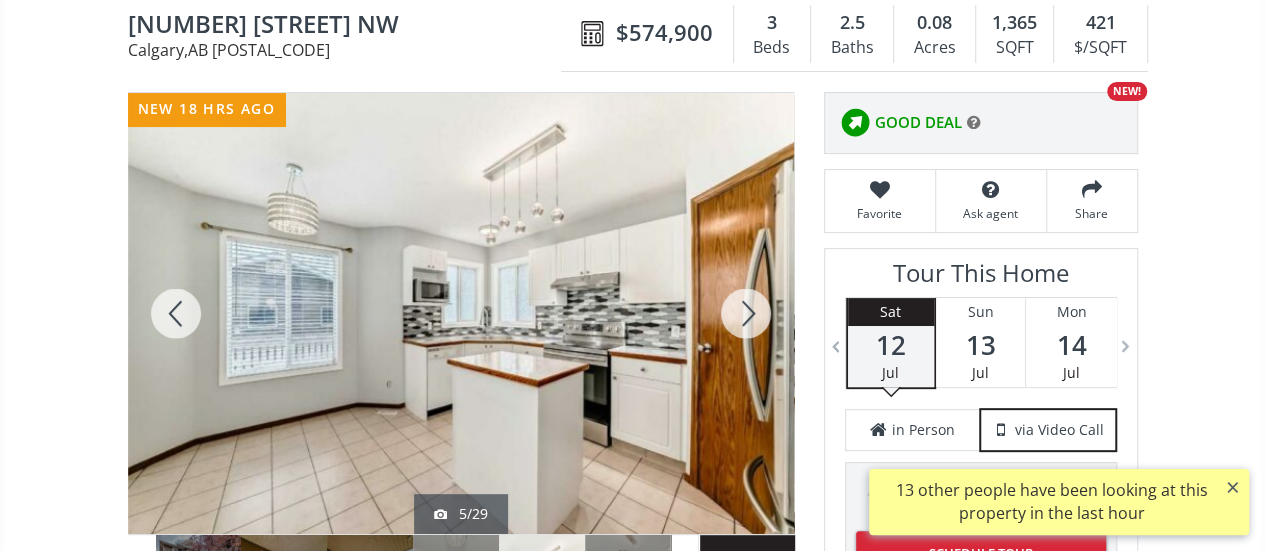 click at bounding box center (746, 313) 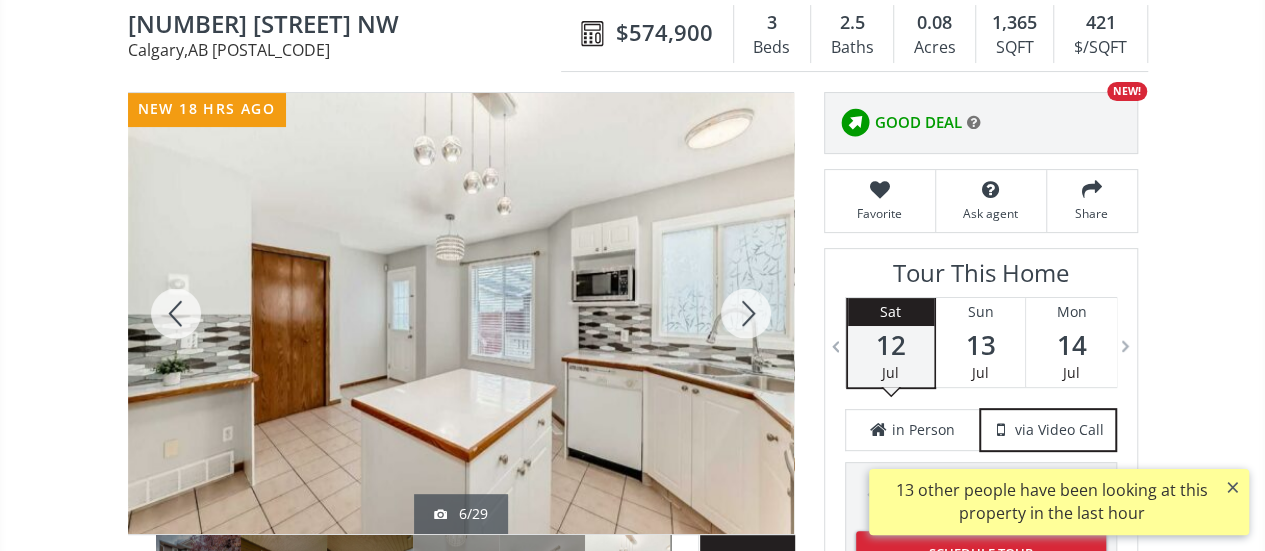 click at bounding box center (746, 313) 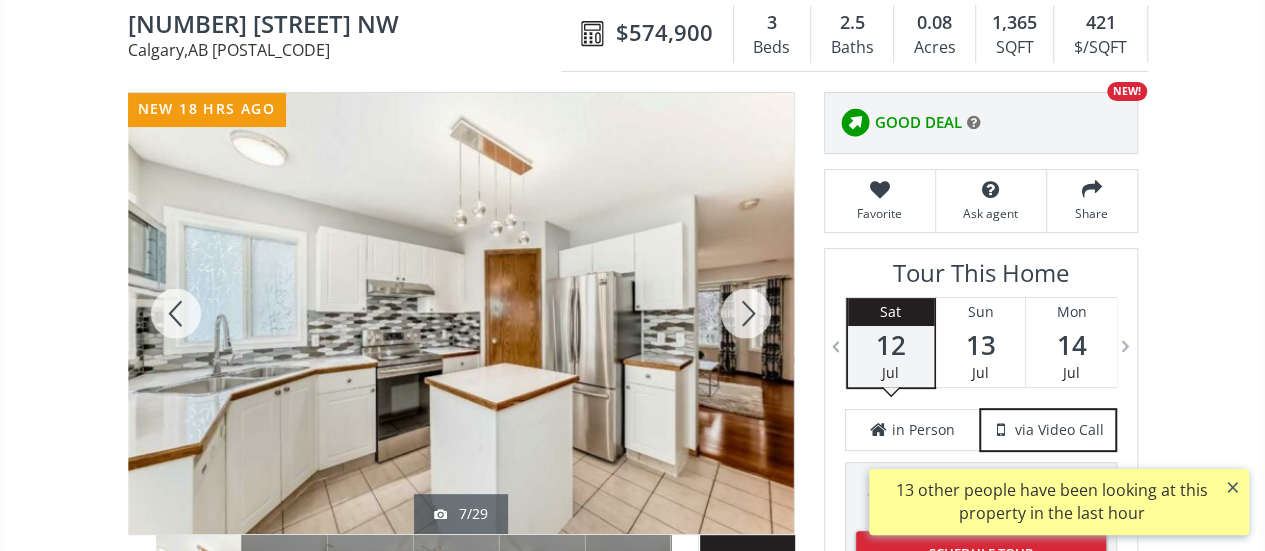 click at bounding box center [746, 313] 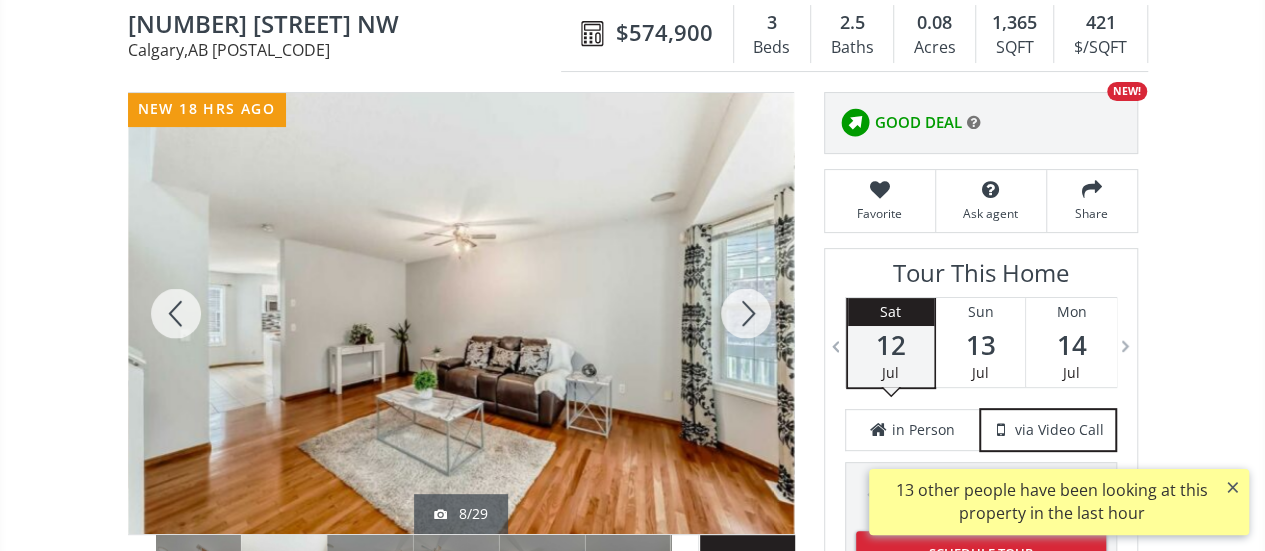 click at bounding box center [746, 313] 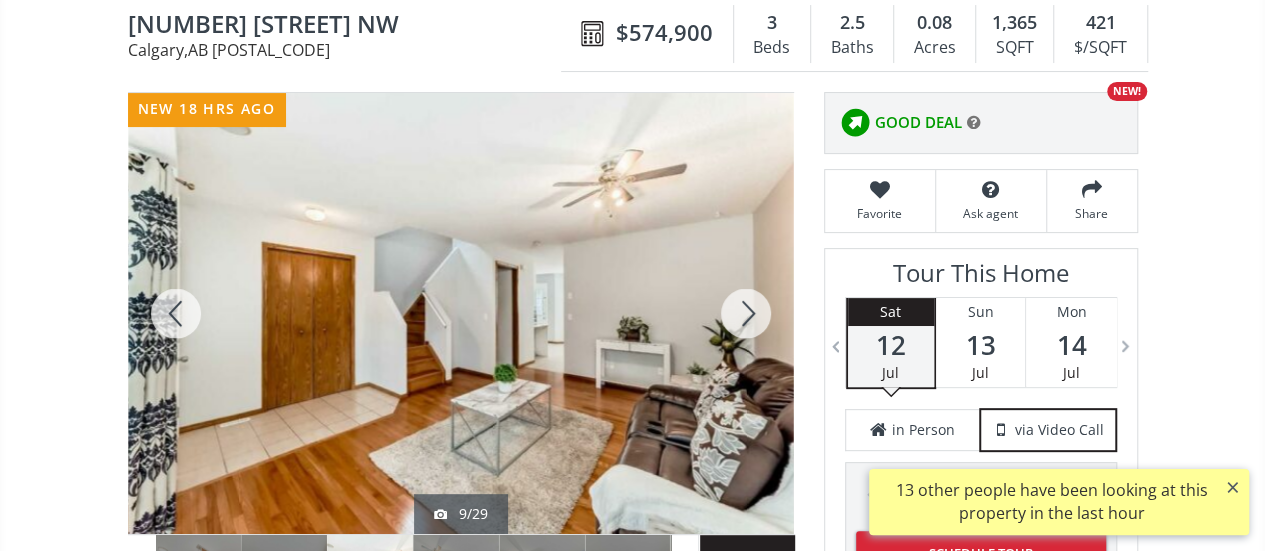 click at bounding box center [746, 313] 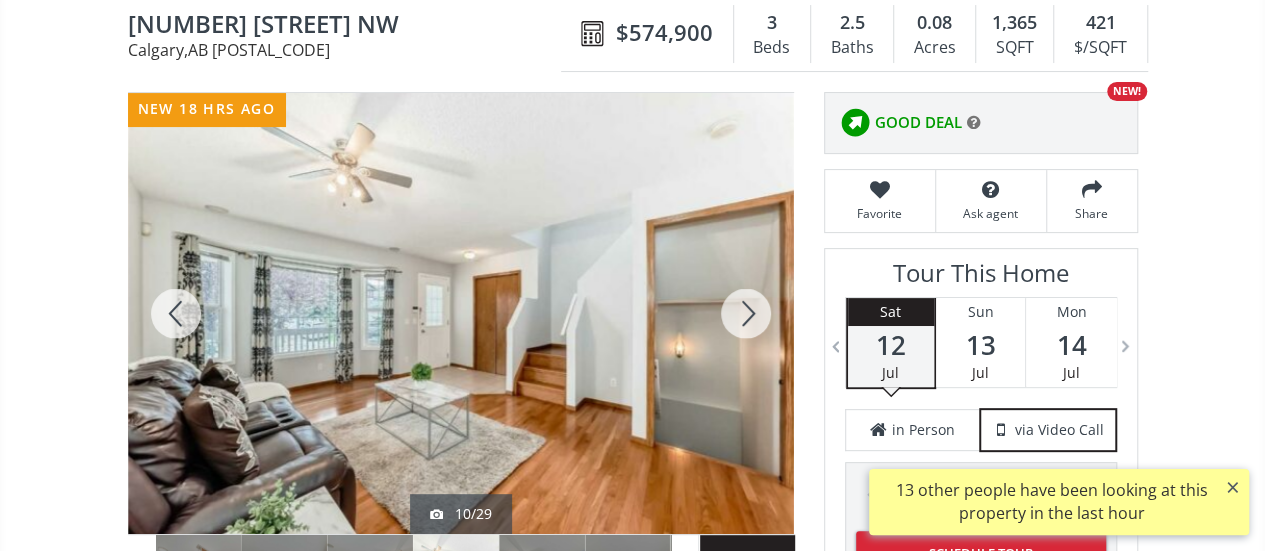 click at bounding box center [746, 313] 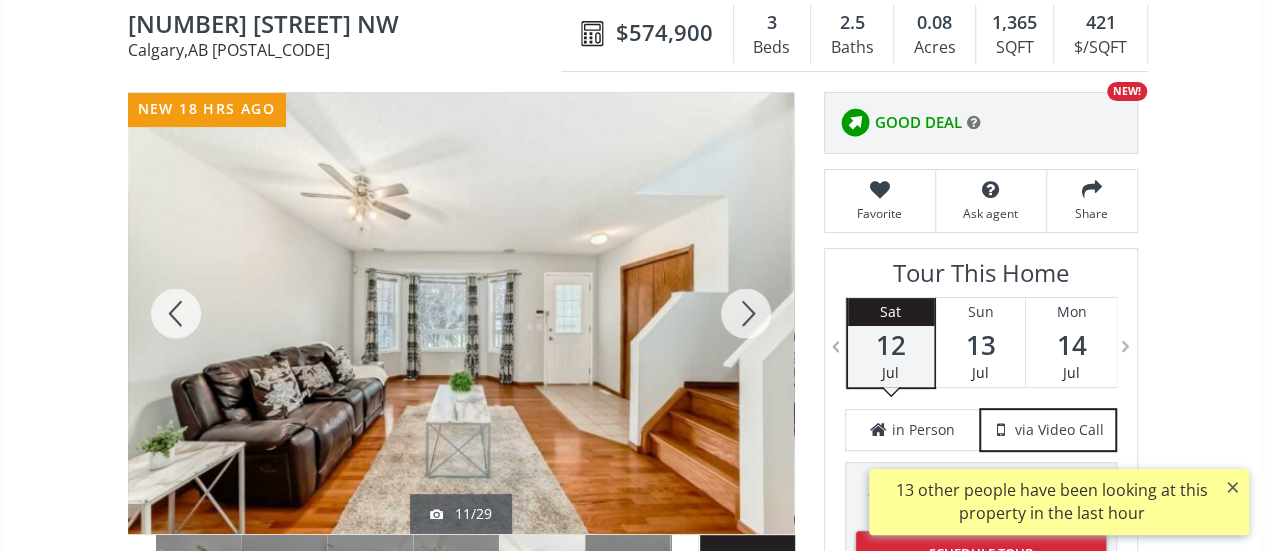 click at bounding box center [746, 313] 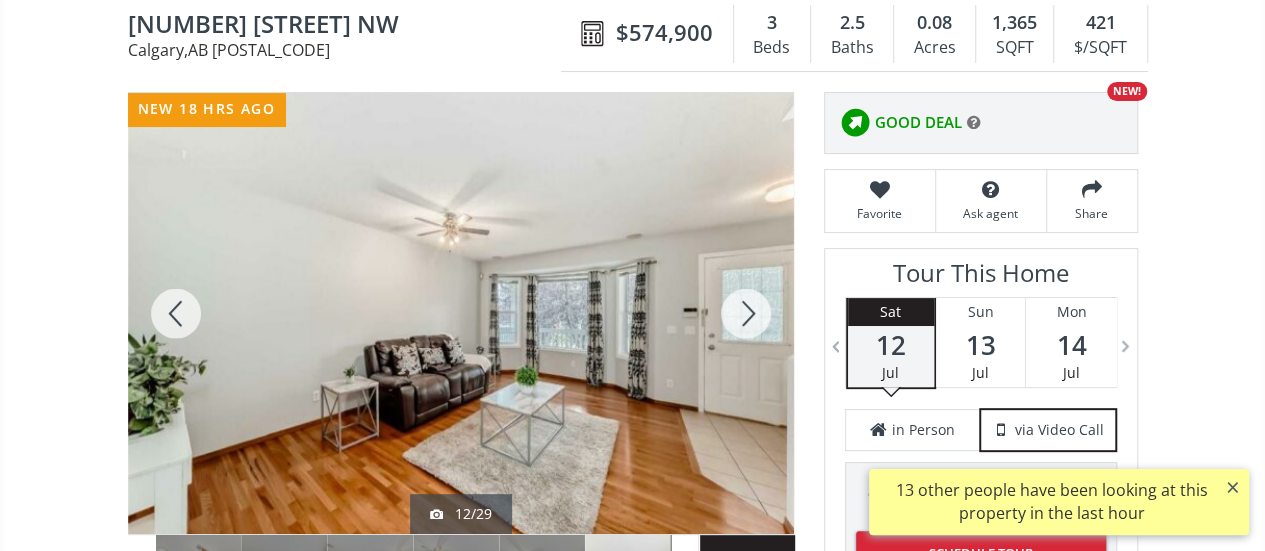 click at bounding box center (746, 313) 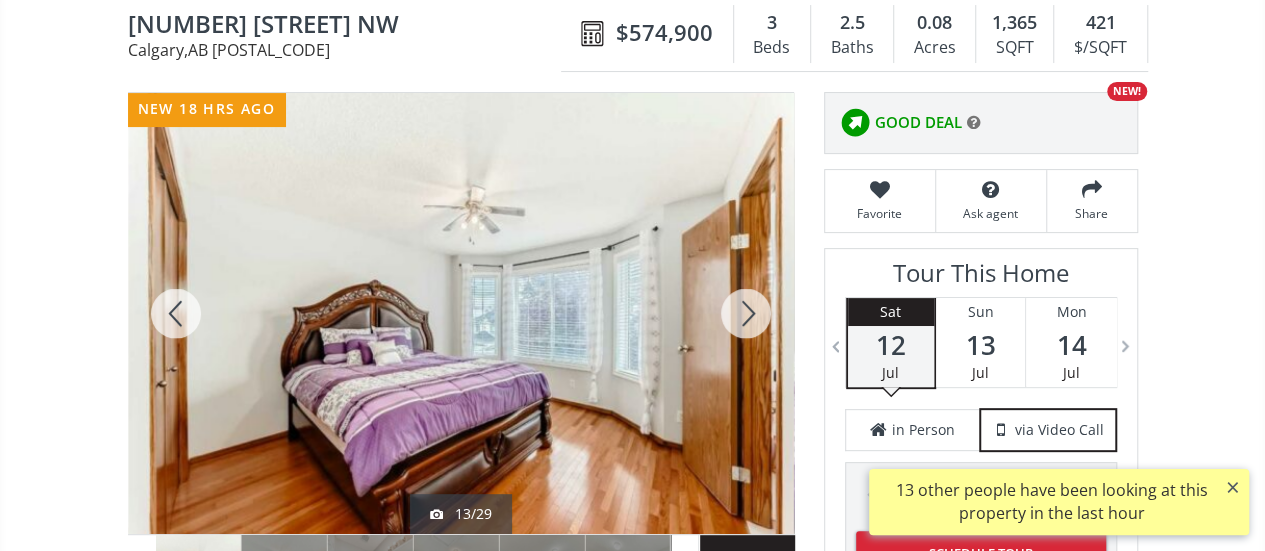 click at bounding box center [746, 313] 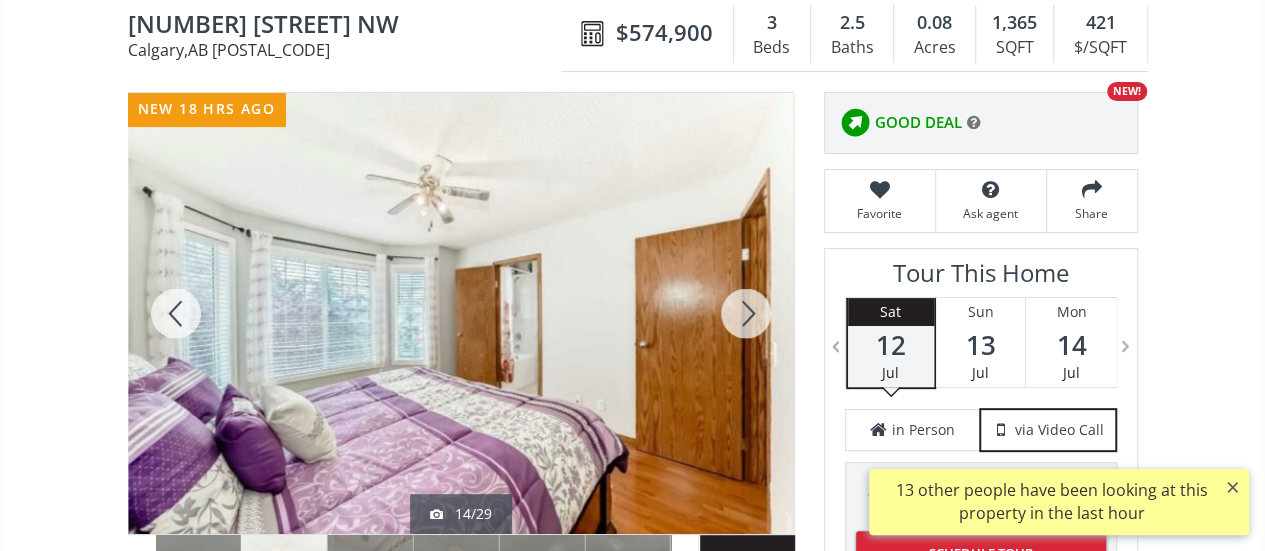click at bounding box center [746, 313] 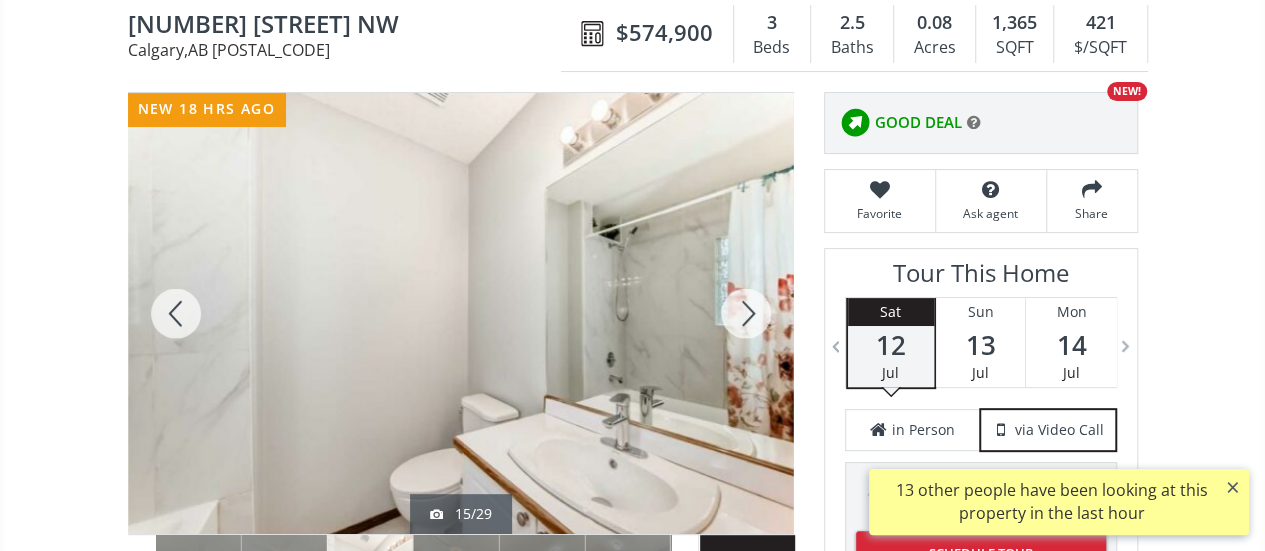 click at bounding box center (746, 313) 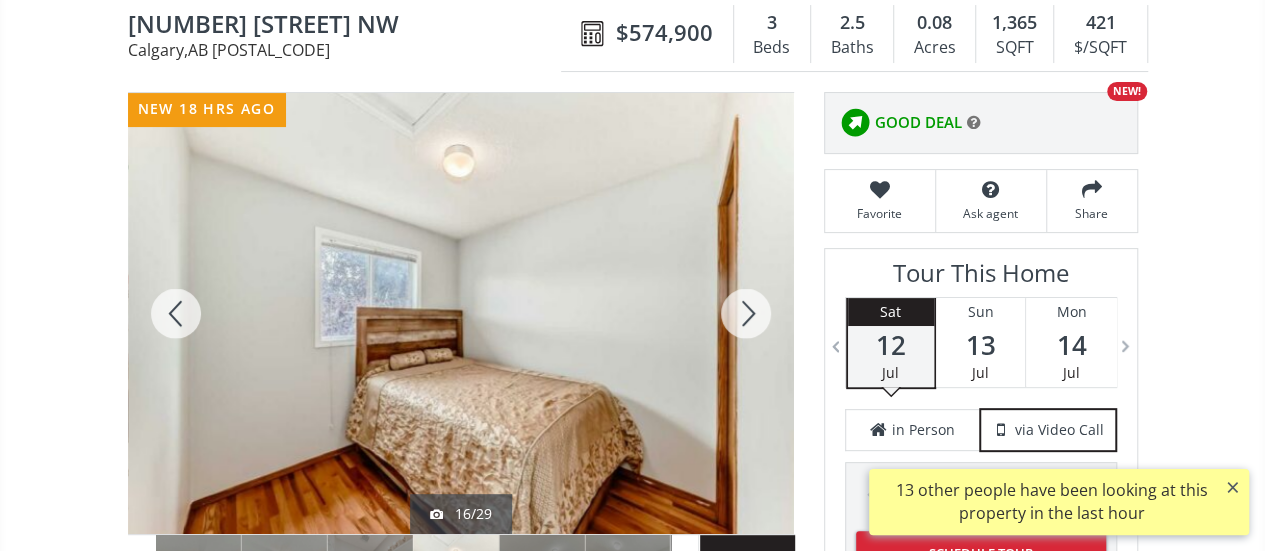 click at bounding box center [746, 313] 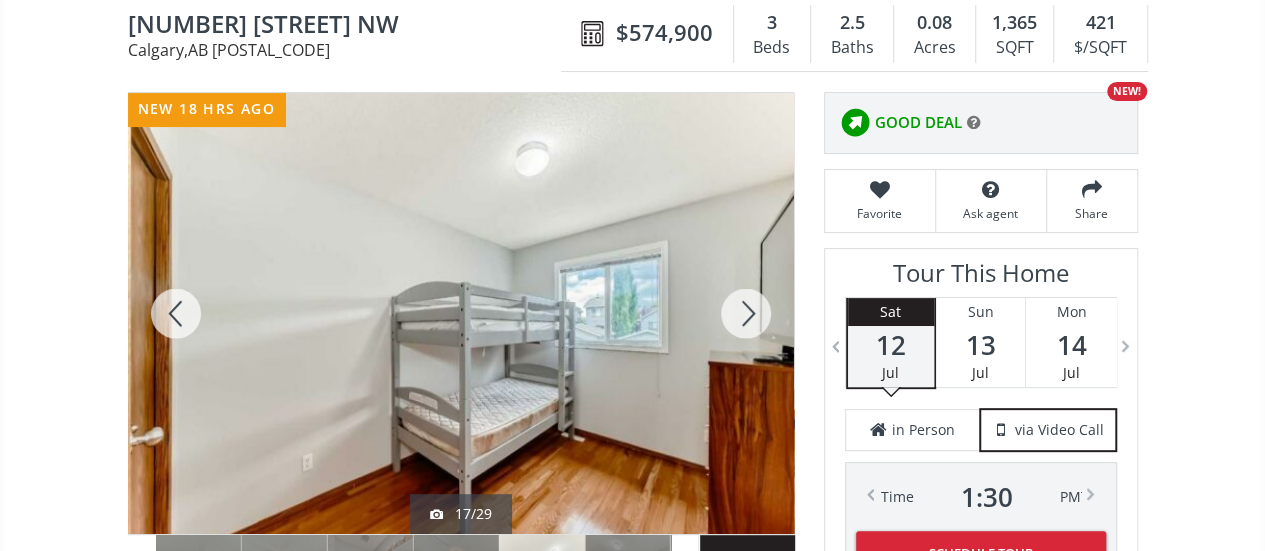 click at bounding box center (746, 313) 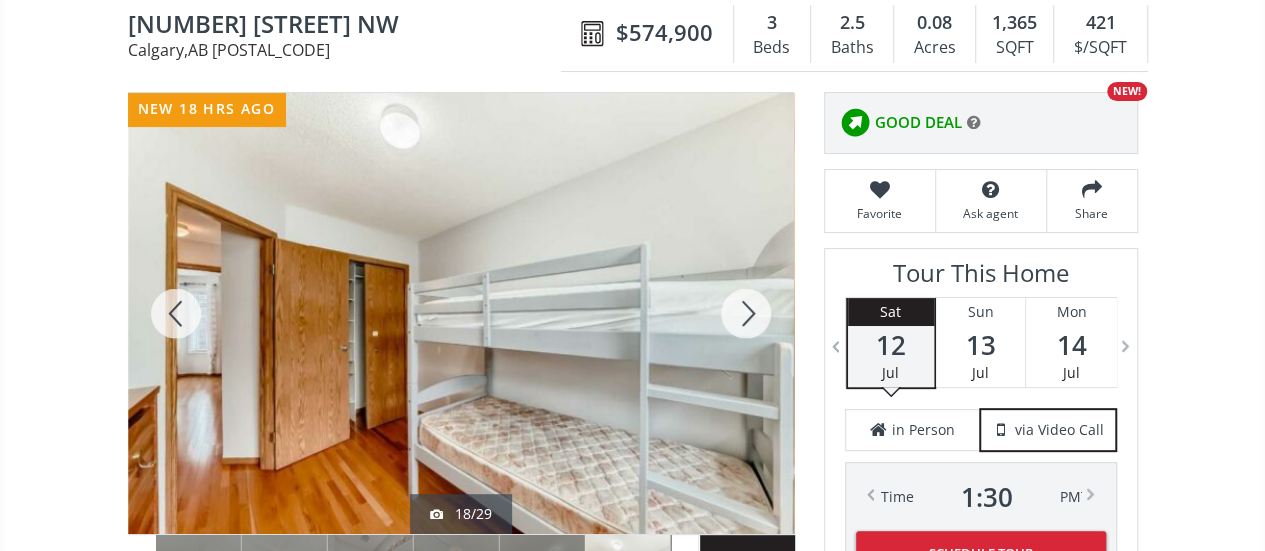 click at bounding box center [746, 313] 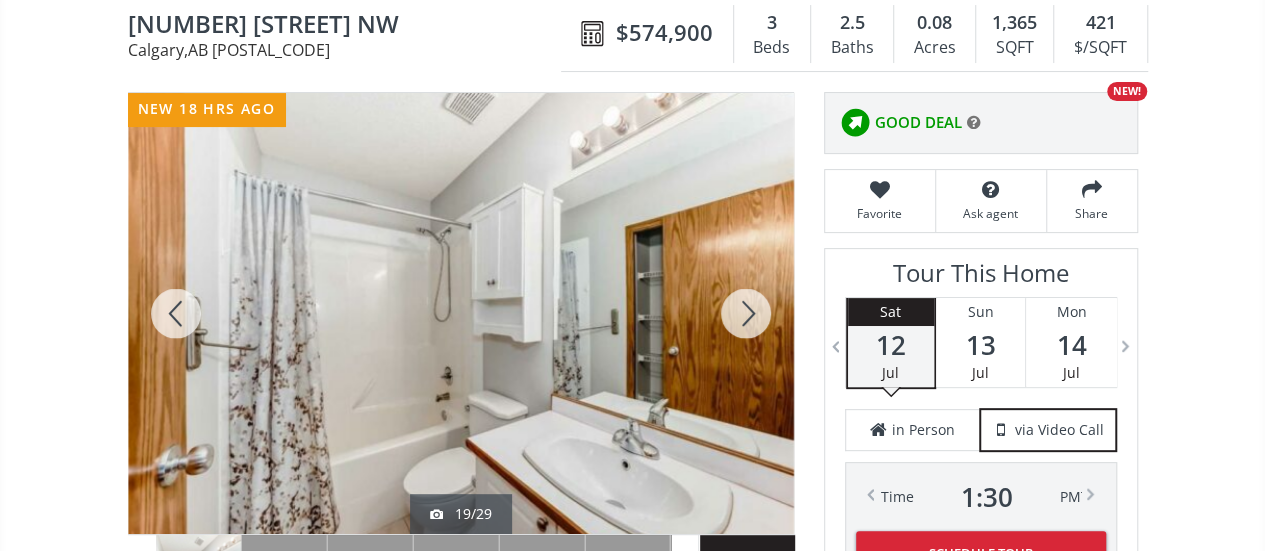 click at bounding box center (746, 313) 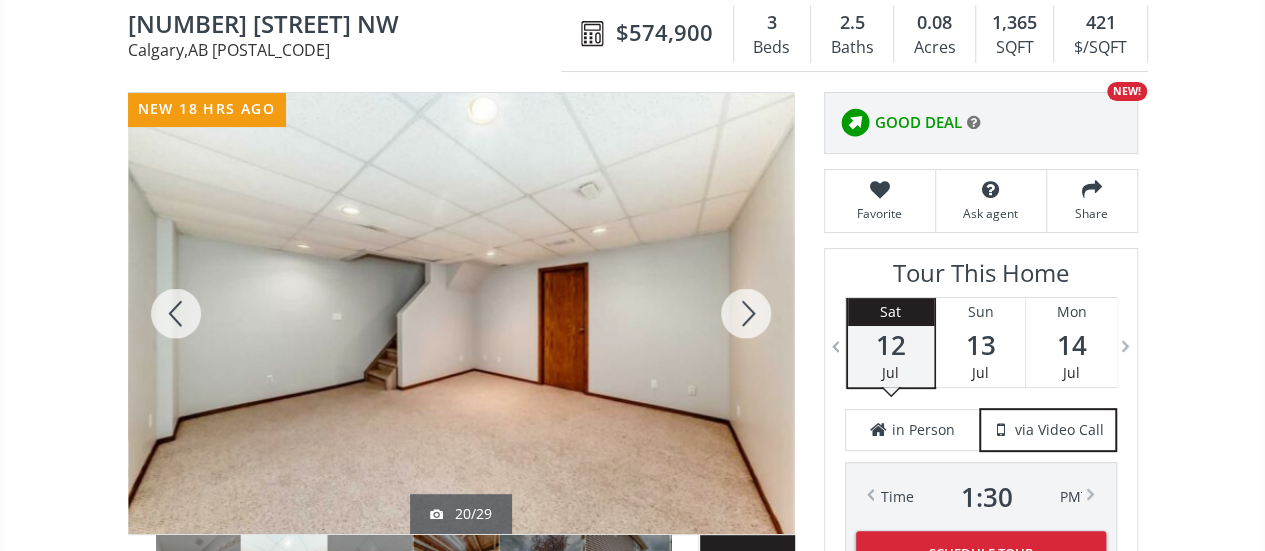 click at bounding box center [746, 313] 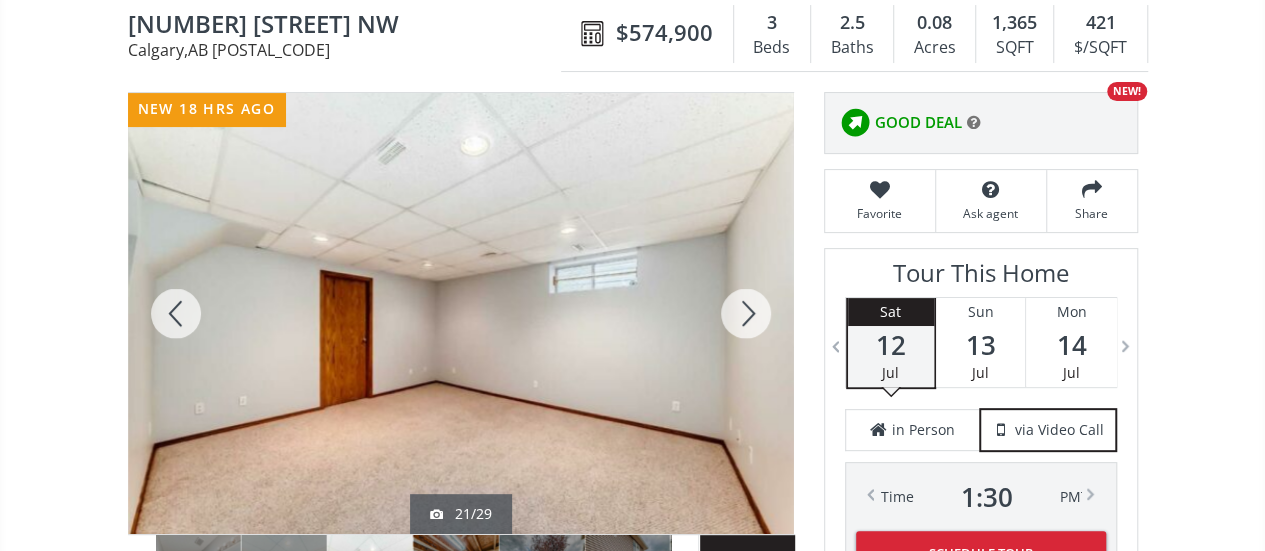 click at bounding box center (746, 313) 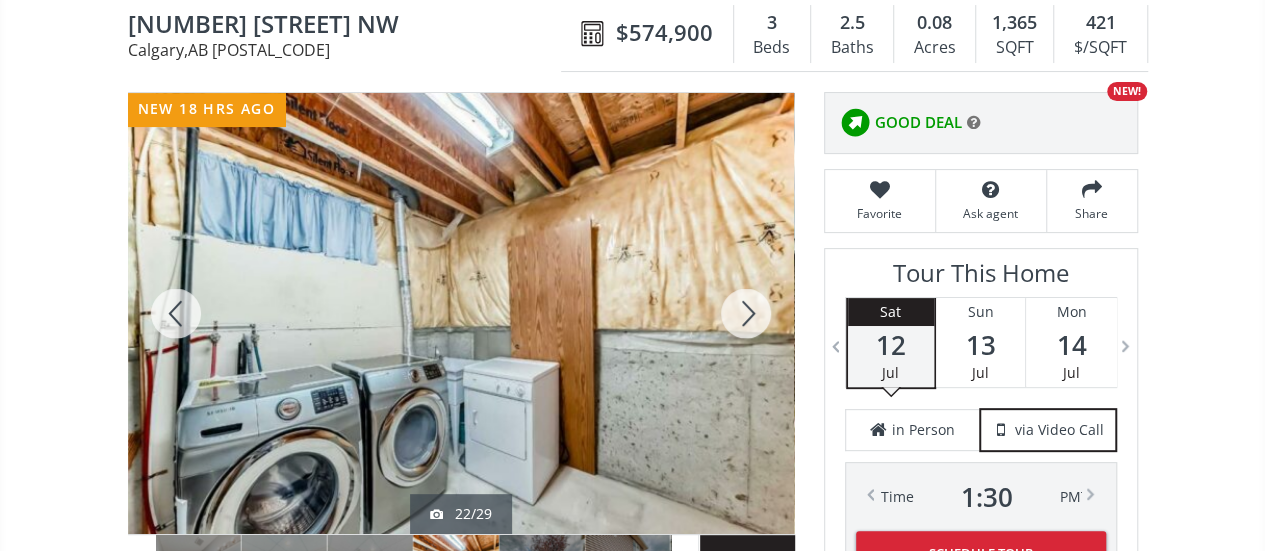 click at bounding box center [746, 313] 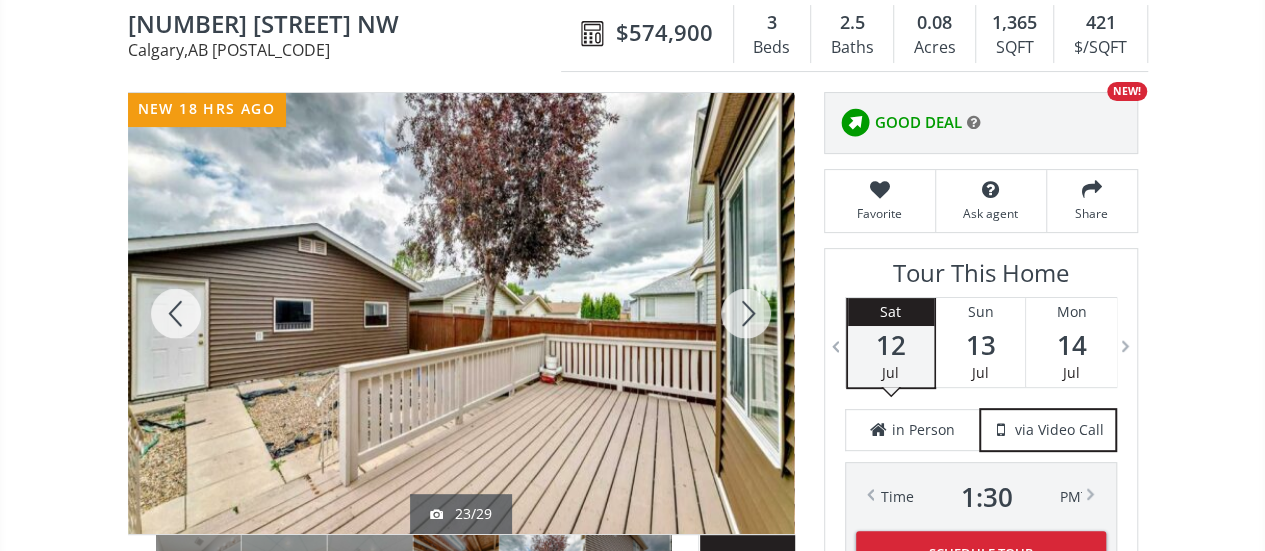 click at bounding box center [176, 313] 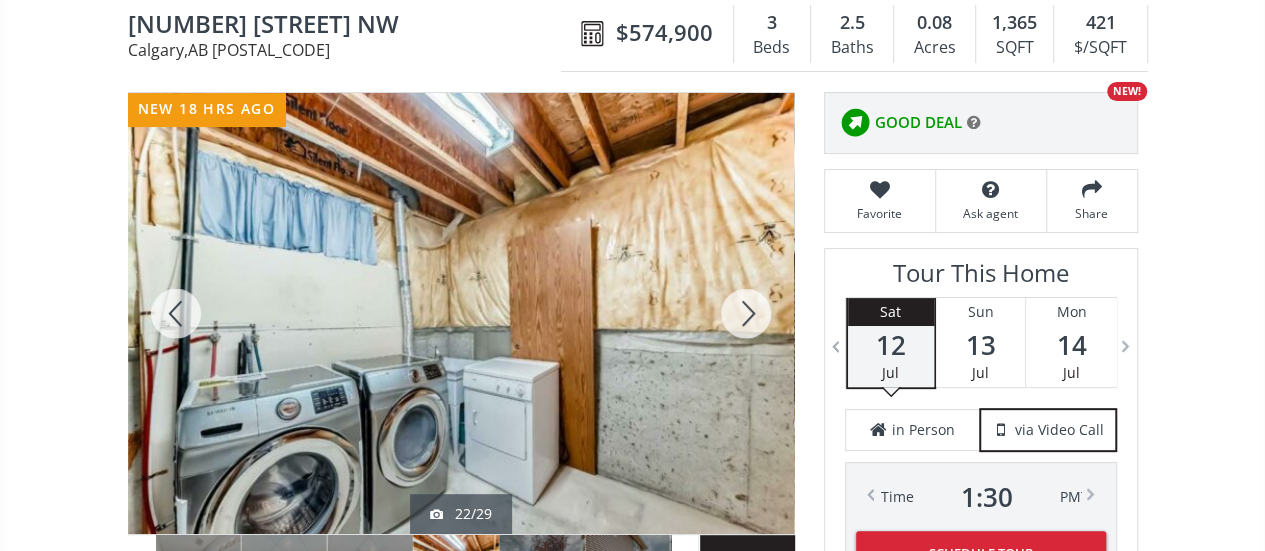 click at bounding box center (176, 313) 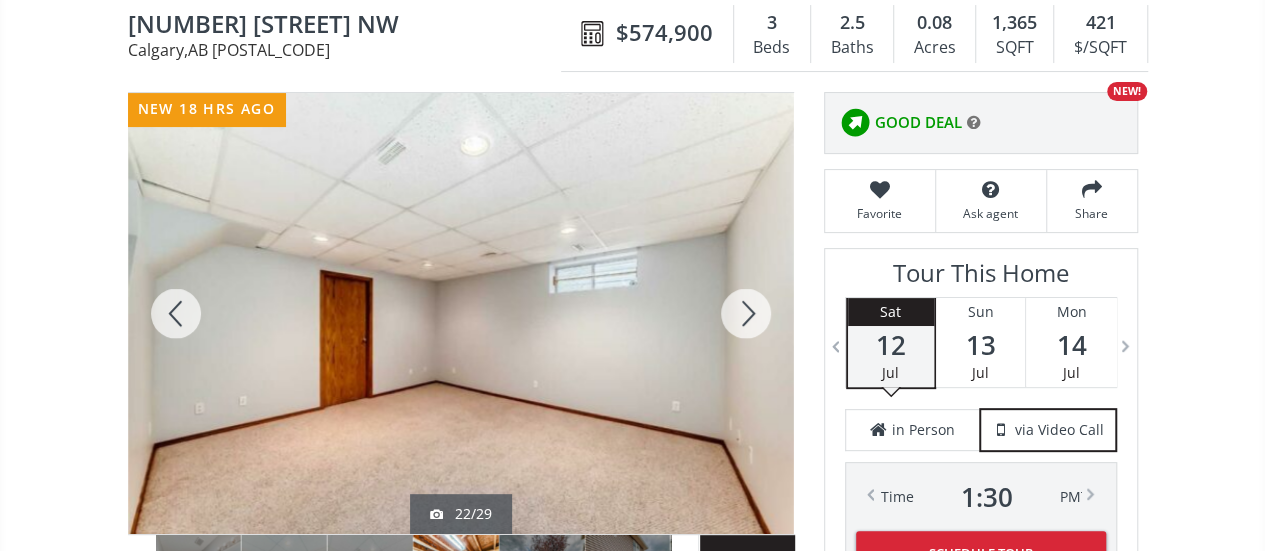 click at bounding box center (176, 313) 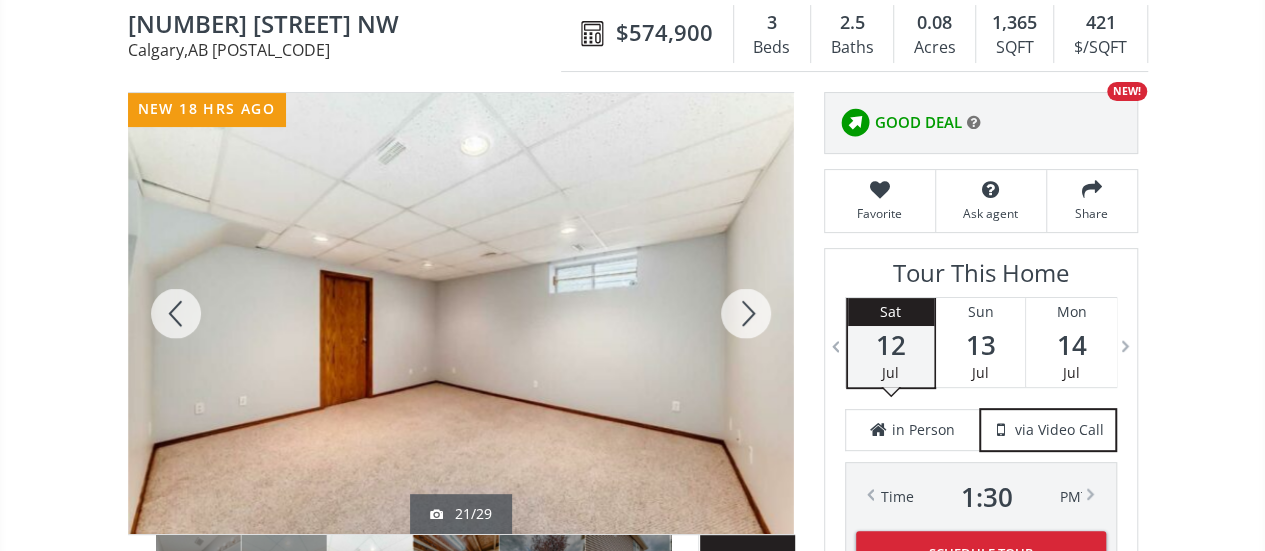 click at bounding box center (176, 313) 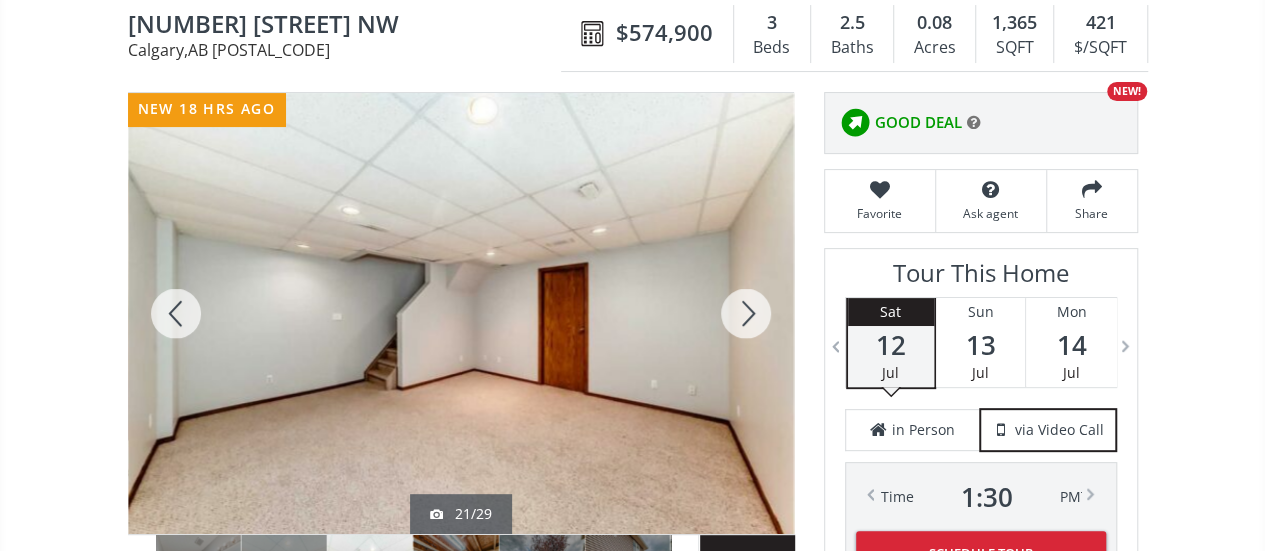 click at bounding box center (176, 313) 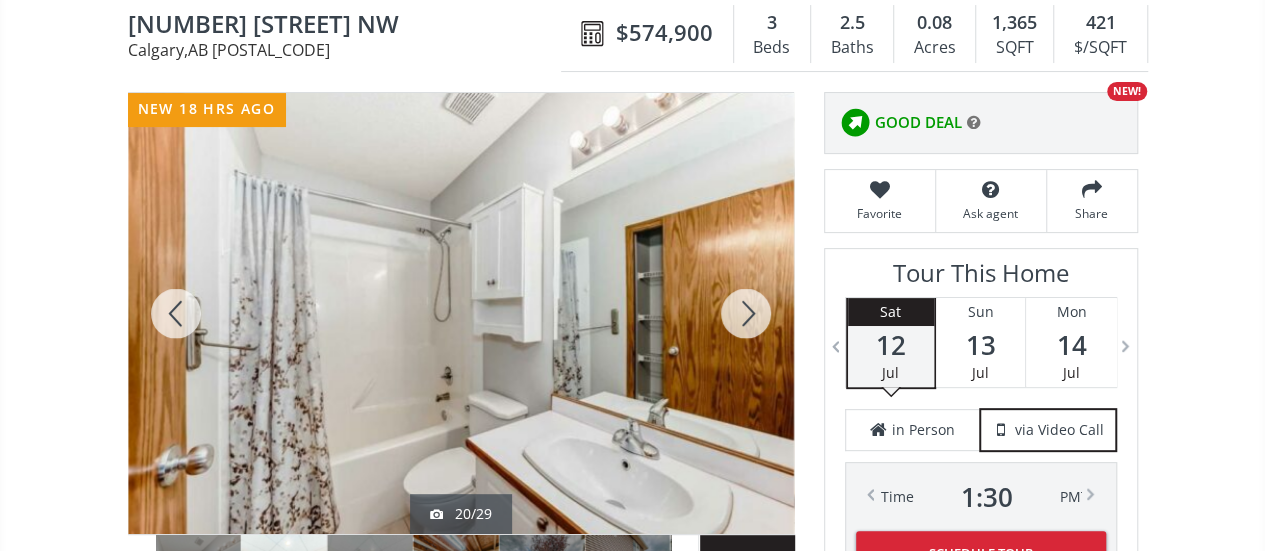 click at bounding box center (176, 313) 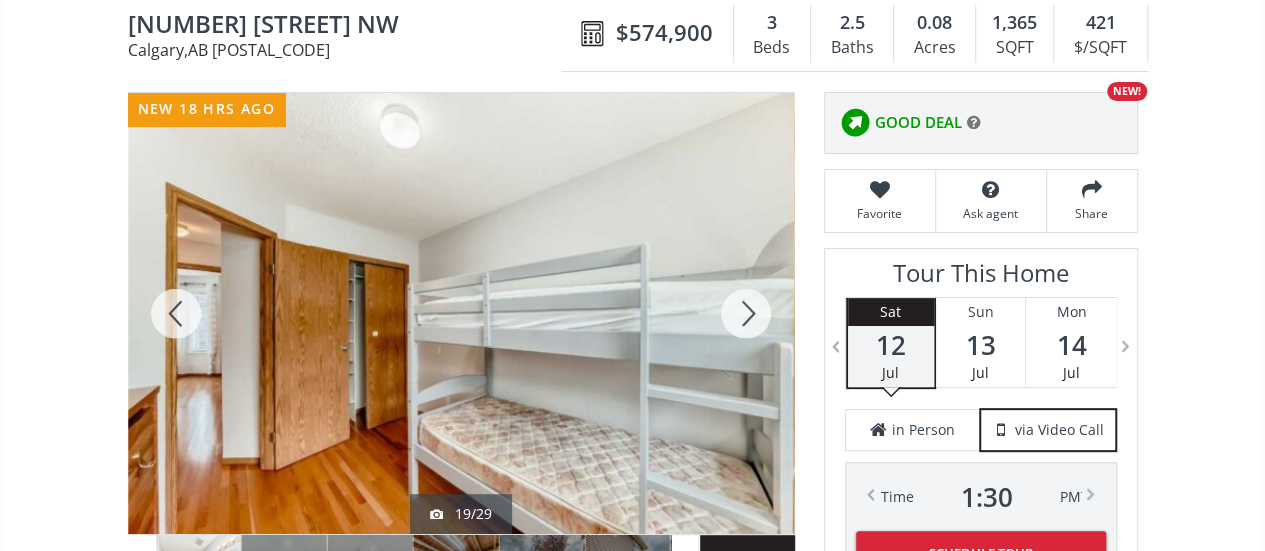 click at bounding box center [176, 313] 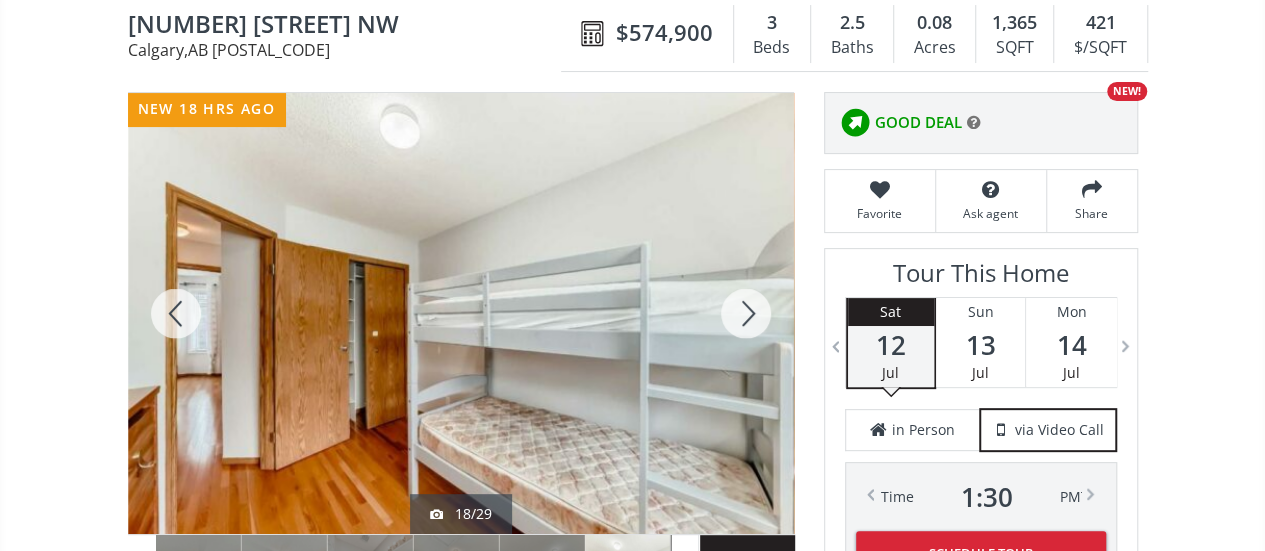 click at bounding box center [176, 313] 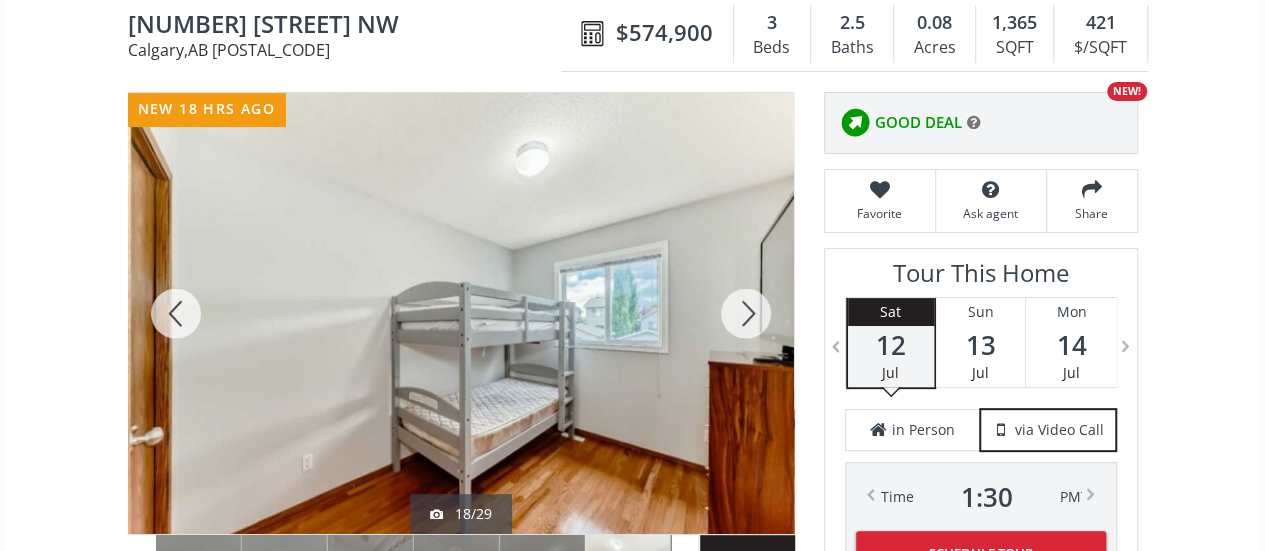 click at bounding box center (176, 313) 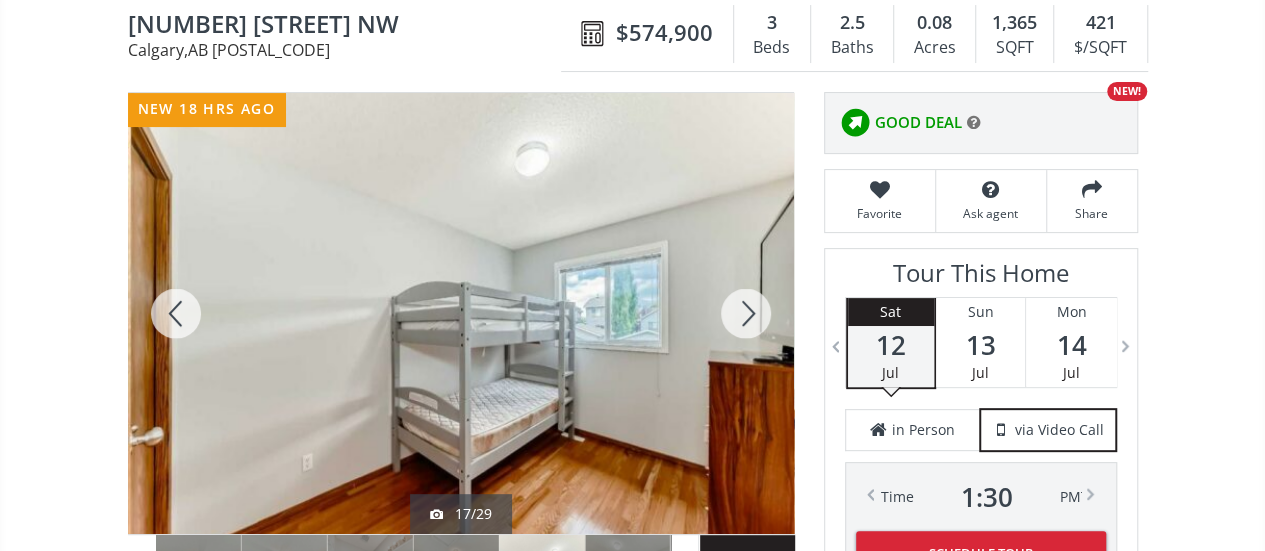 click at bounding box center (176, 313) 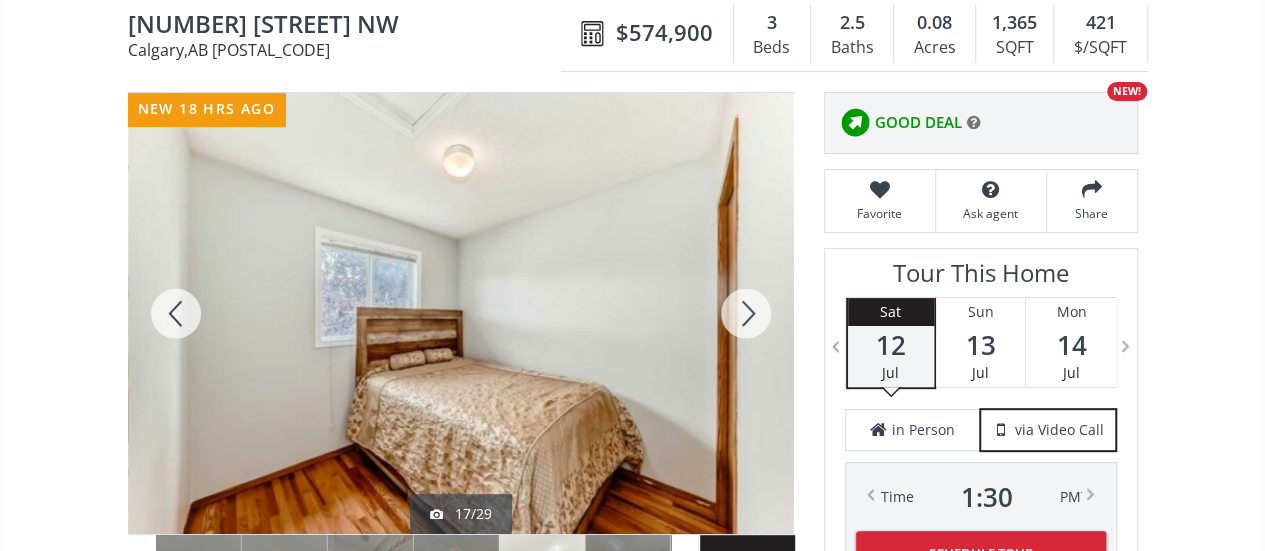 click at bounding box center [176, 313] 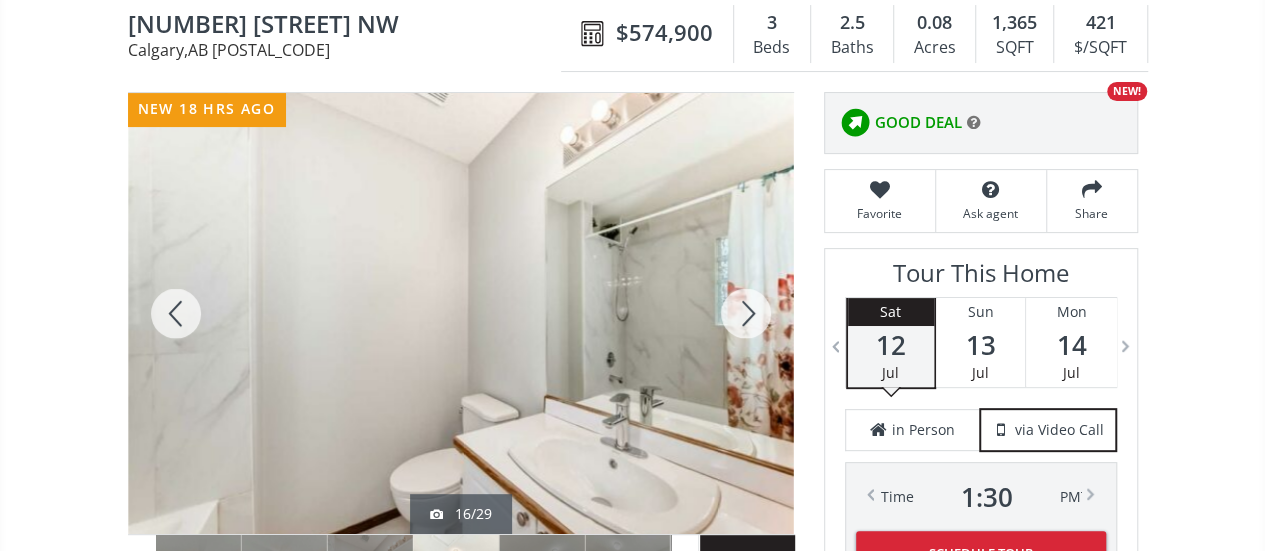 click at bounding box center (176, 313) 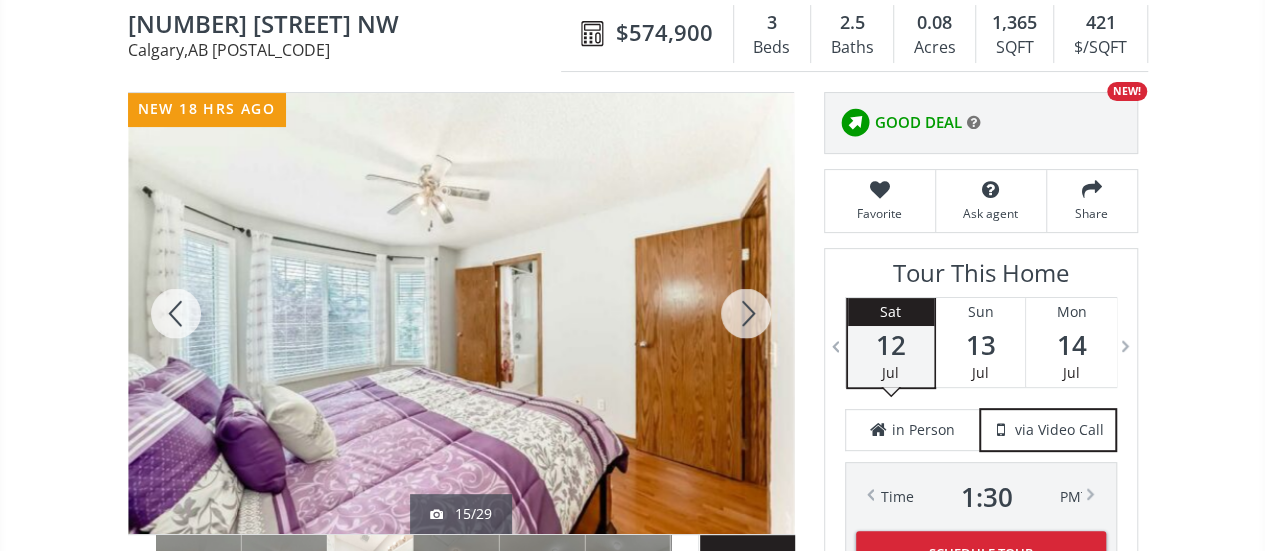 click at bounding box center [176, 313] 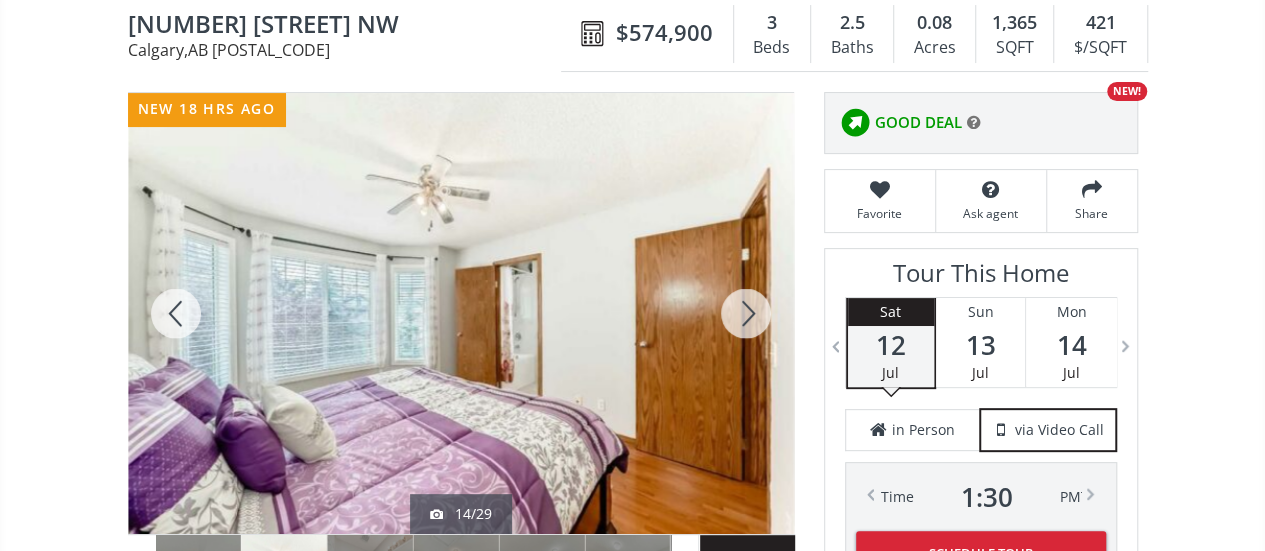 click at bounding box center [176, 313] 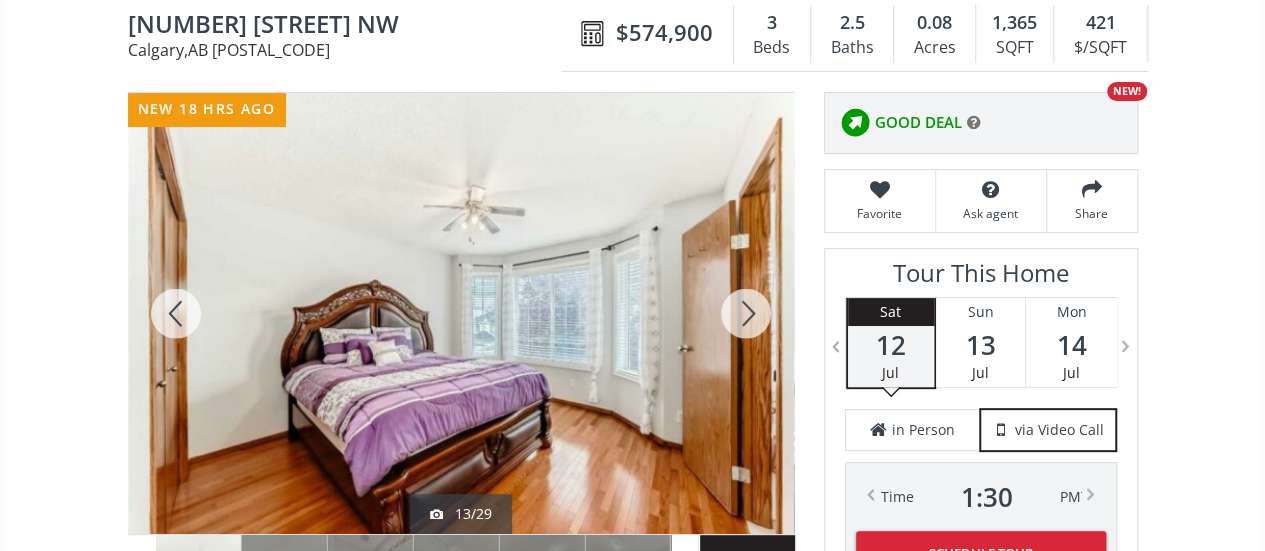 click at bounding box center [176, 313] 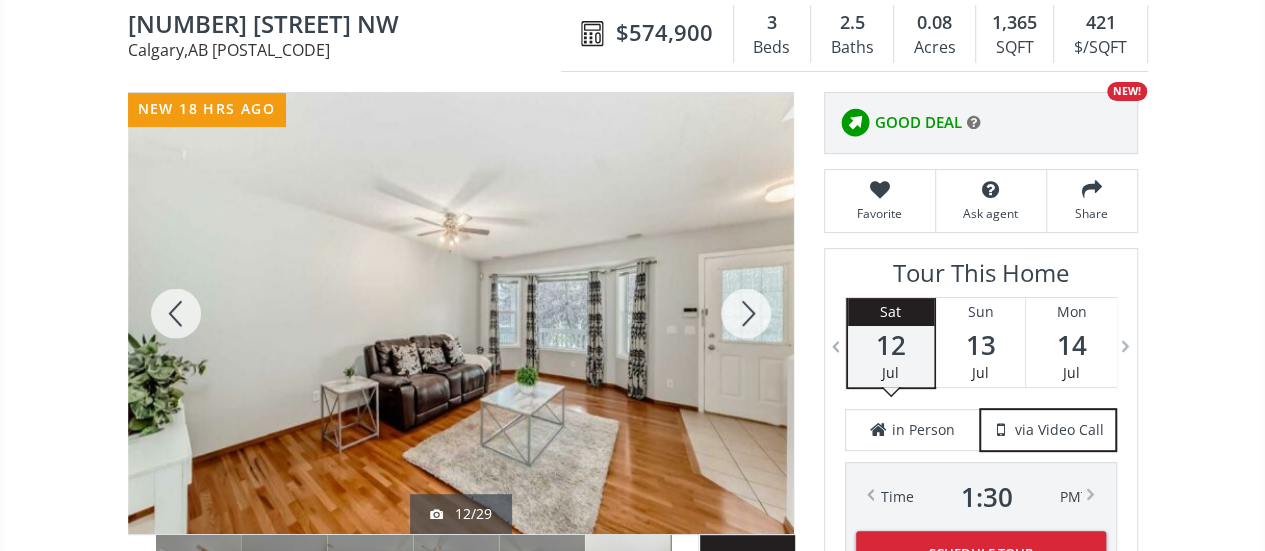 click at bounding box center (176, 313) 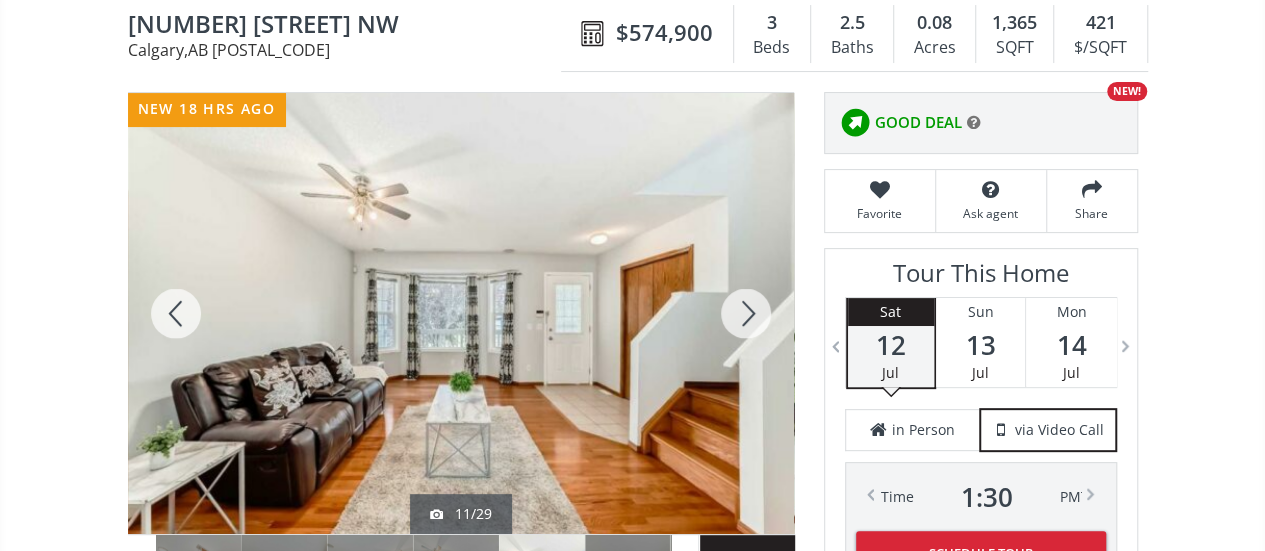click at bounding box center (176, 313) 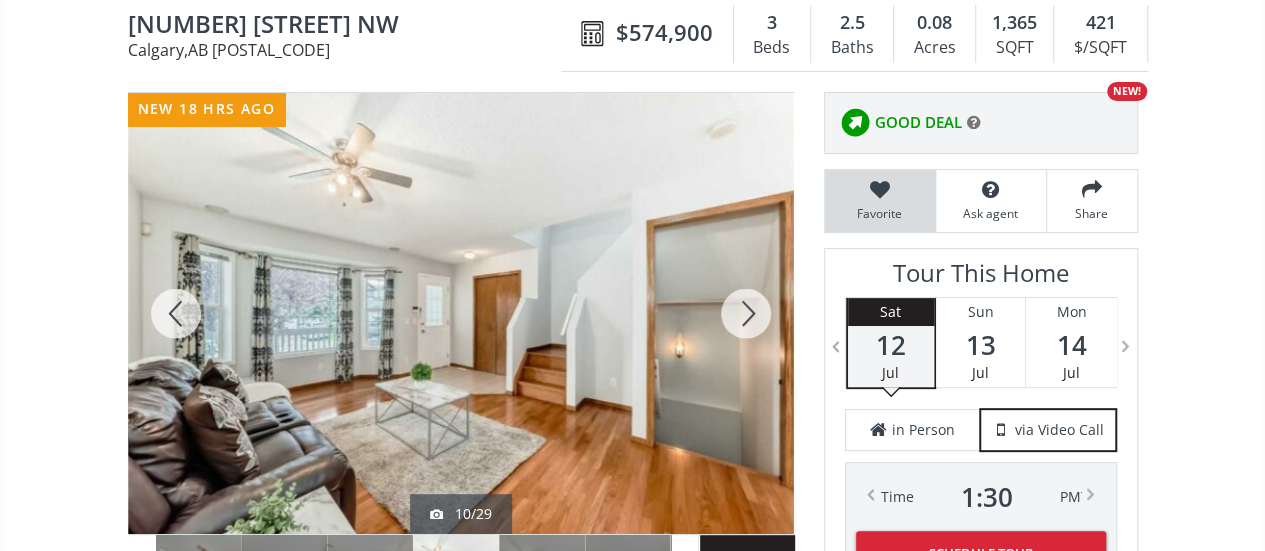 click at bounding box center (880, 190) 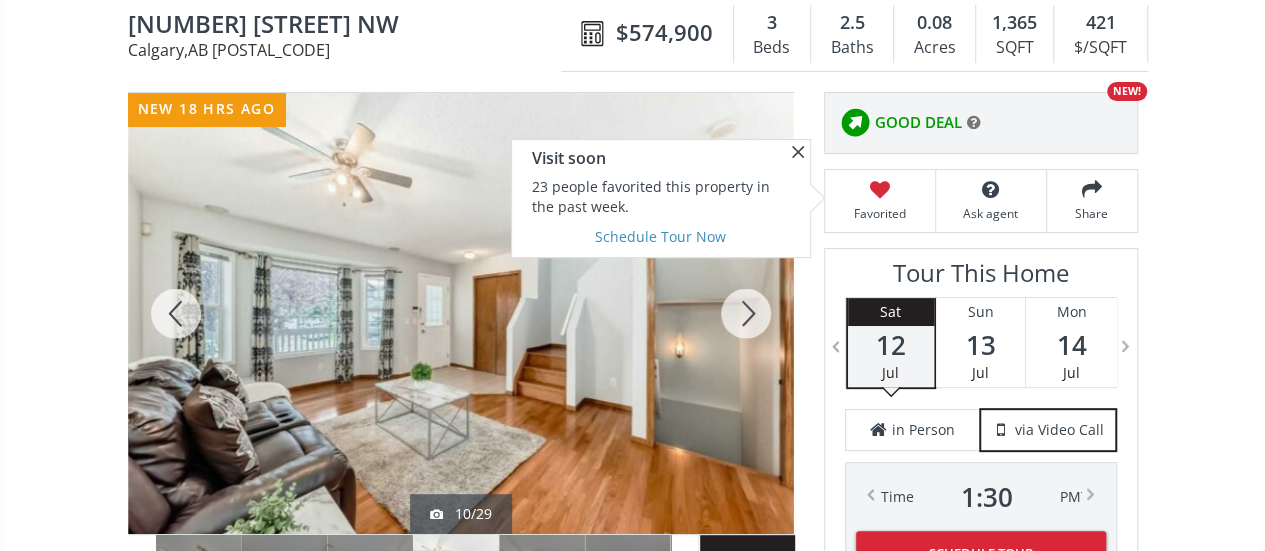 click at bounding box center [176, 313] 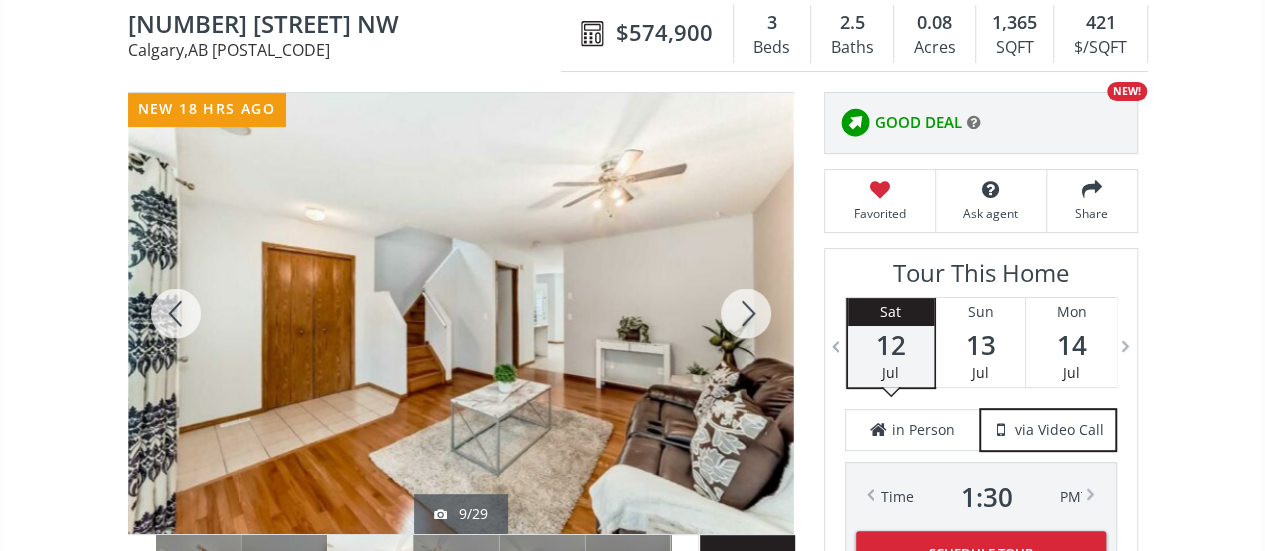 click at bounding box center (176, 313) 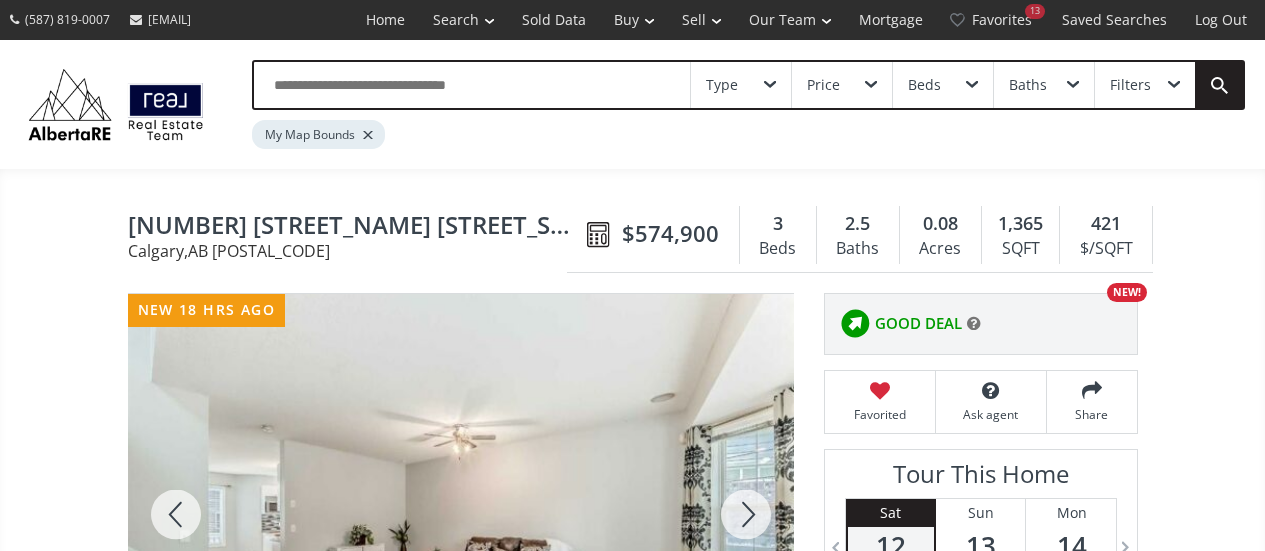 scroll, scrollTop: 201, scrollLeft: 0, axis: vertical 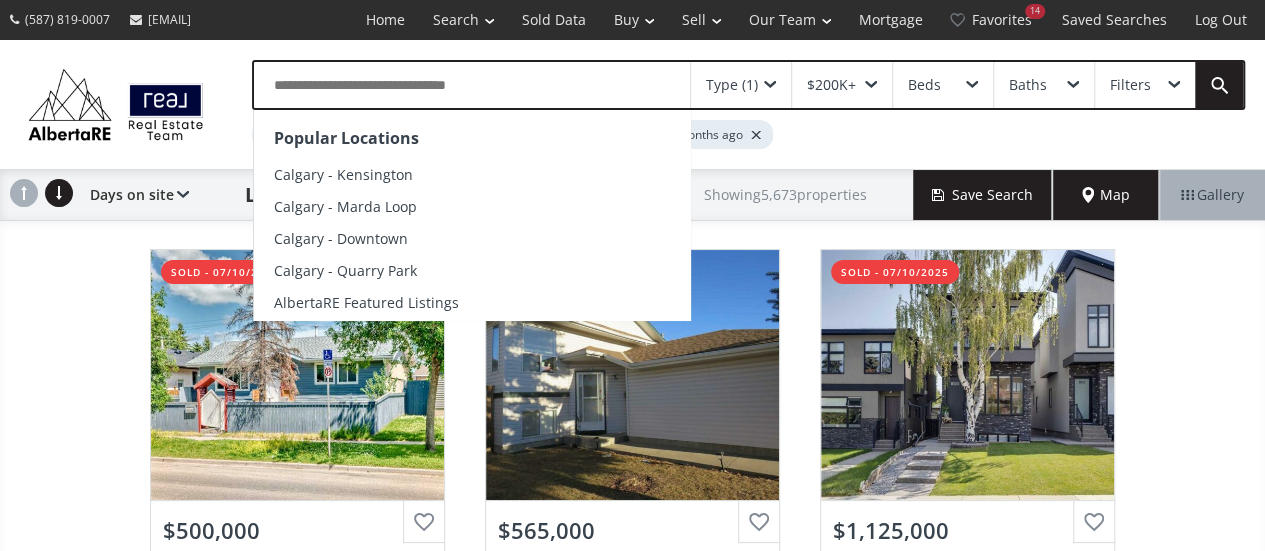 click at bounding box center (472, 85) 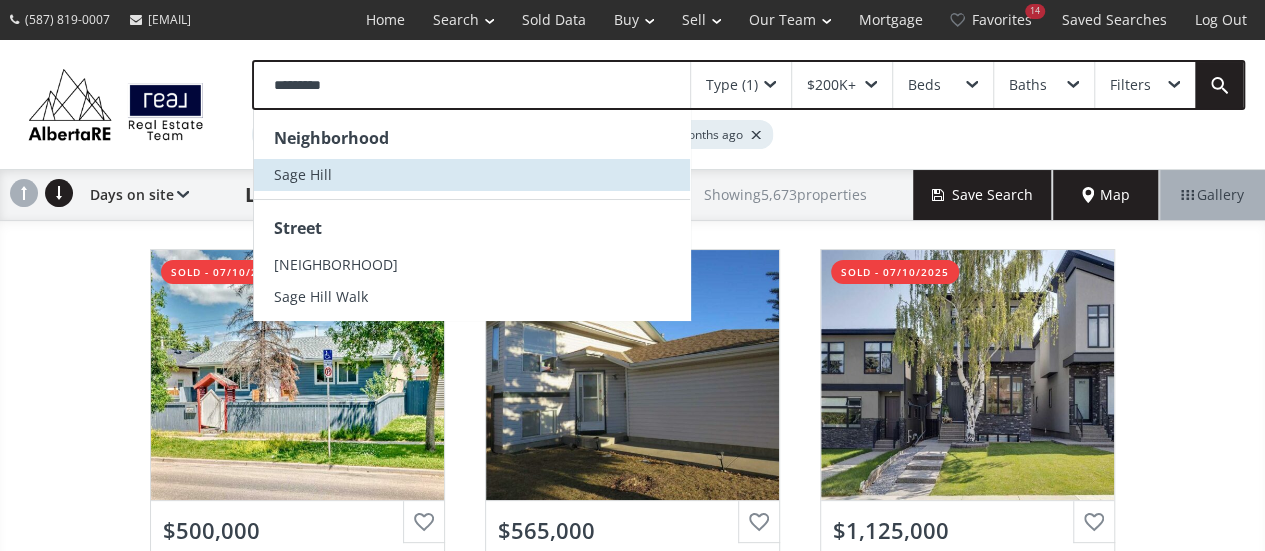 type on "*********" 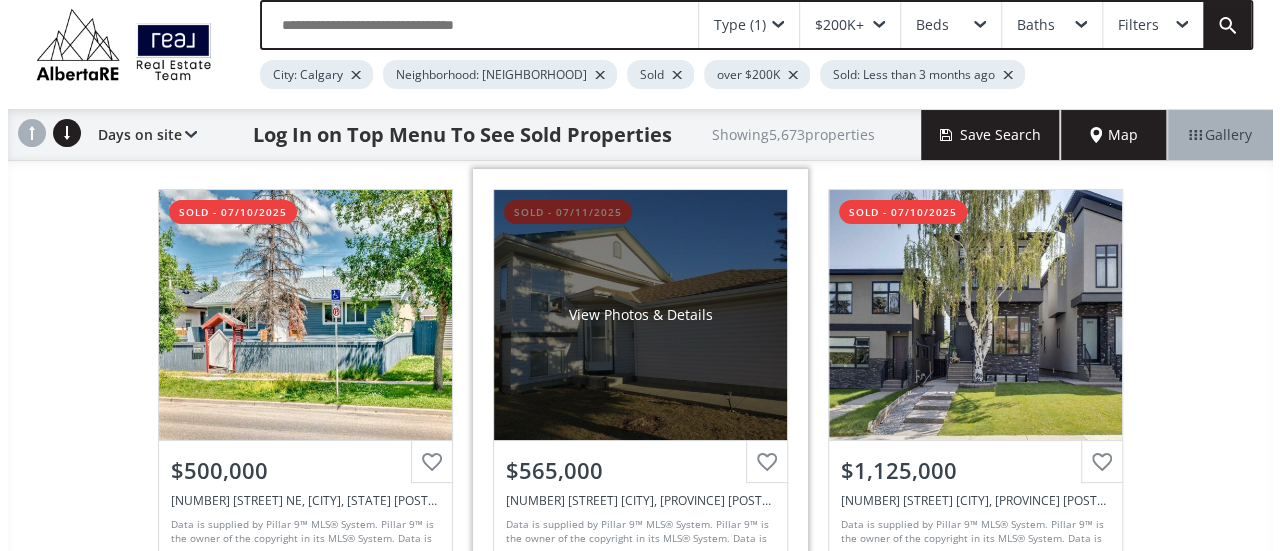 scroll, scrollTop: 0, scrollLeft: 0, axis: both 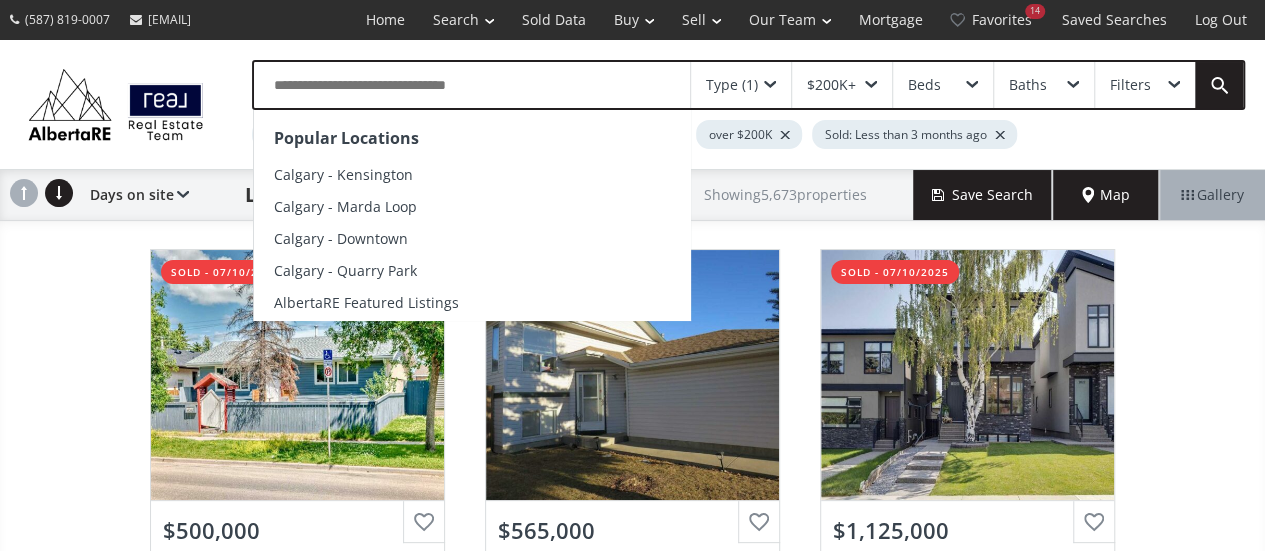 click at bounding box center [472, 85] 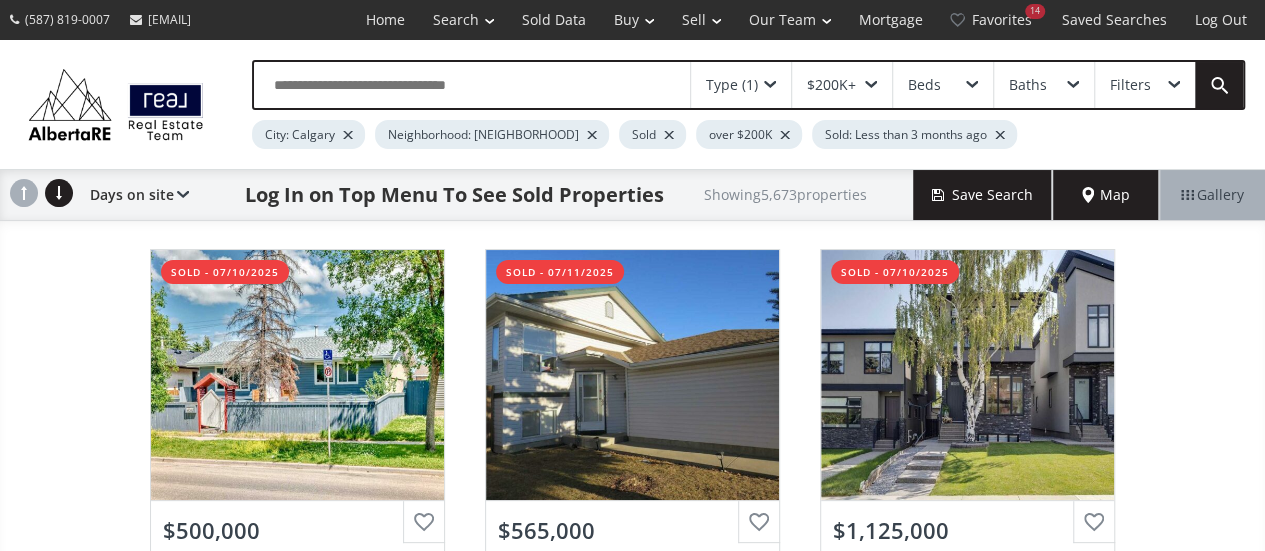 click on "Sold: Less than 3 months ago" at bounding box center (914, 134) 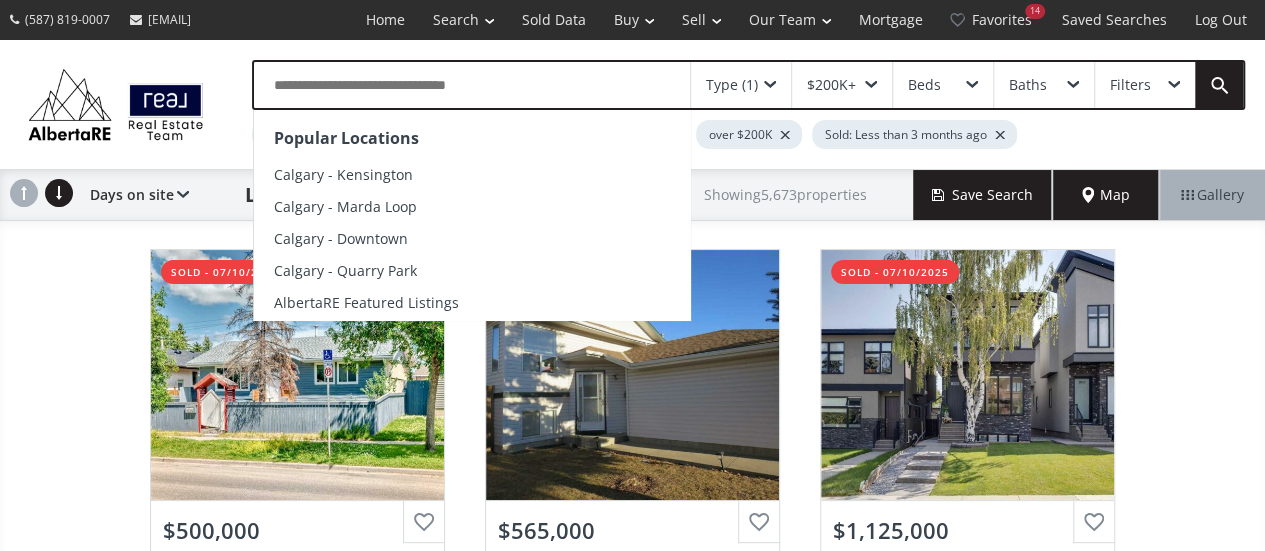 click at bounding box center (472, 85) 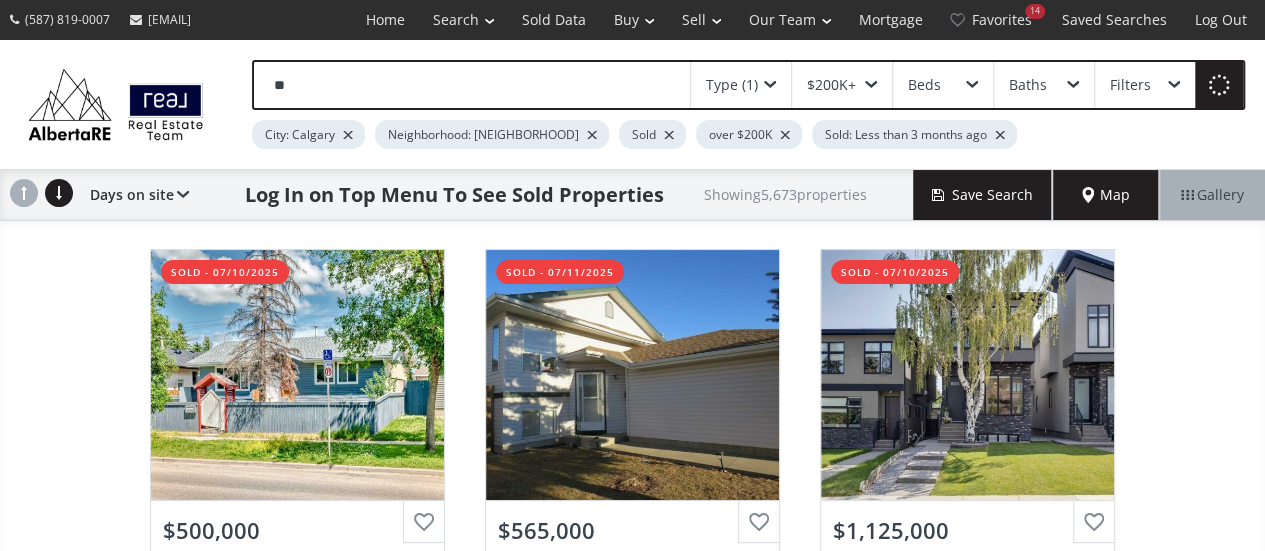 type on "*" 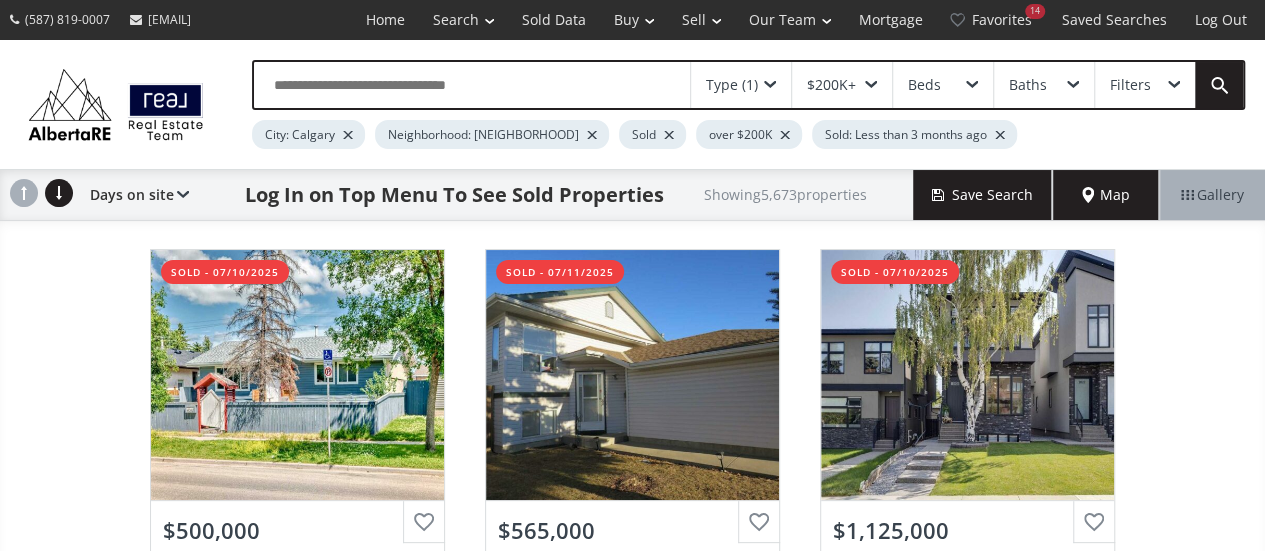 click on "City: Calgary Neighborhood: Sage Hill Sold over $200K Sold: Less than 3 months ago" at bounding box center [673, 129] 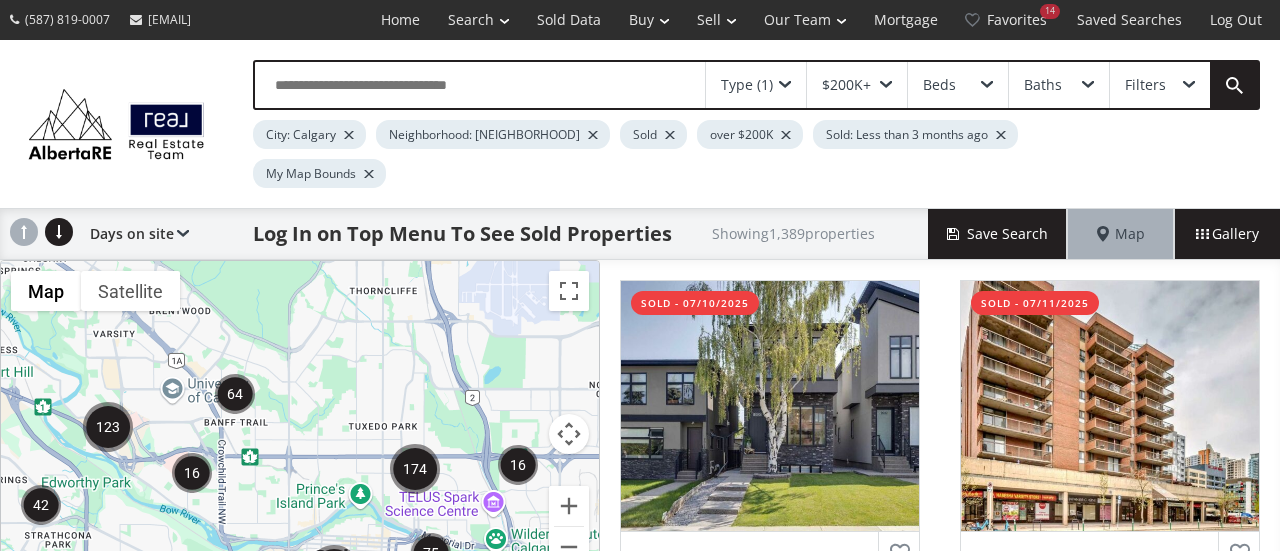 drag, startPoint x: 257, startPoint y: 323, endPoint x: 270, endPoint y: 419, distance: 96.87621 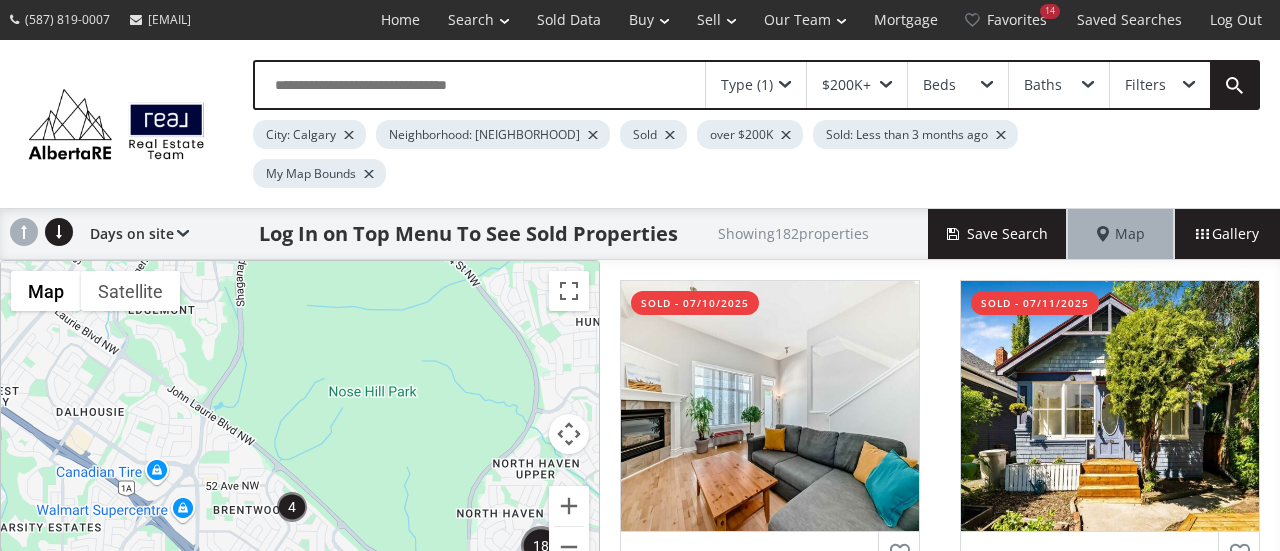 drag, startPoint x: 197, startPoint y: 274, endPoint x: 433, endPoint y: 537, distance: 353.36243 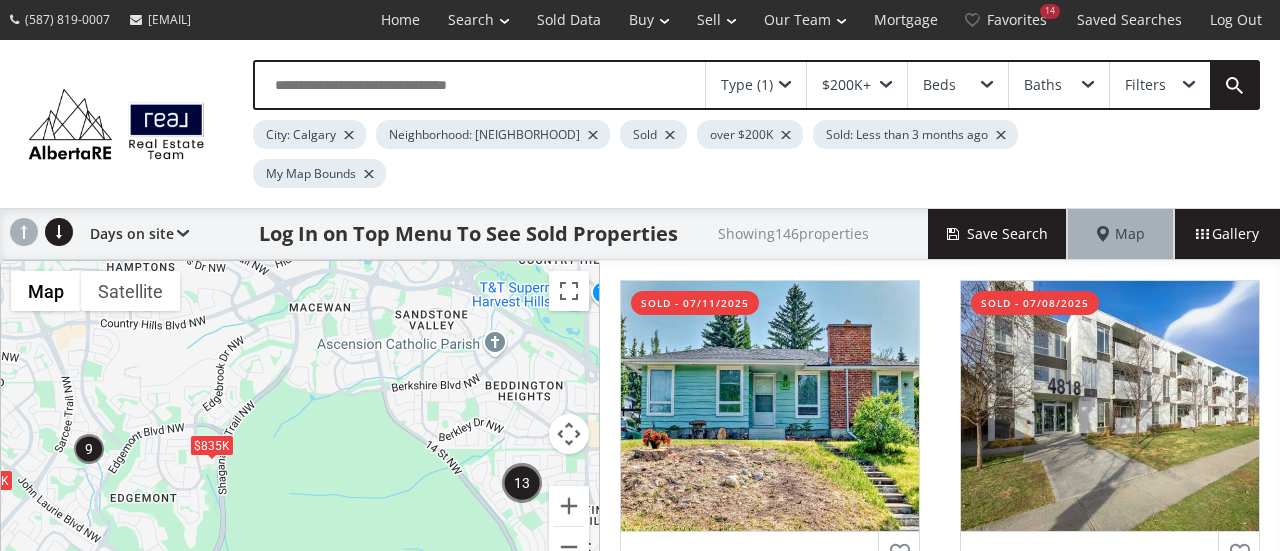 drag, startPoint x: 272, startPoint y: 329, endPoint x: 252, endPoint y: 529, distance: 200.99751 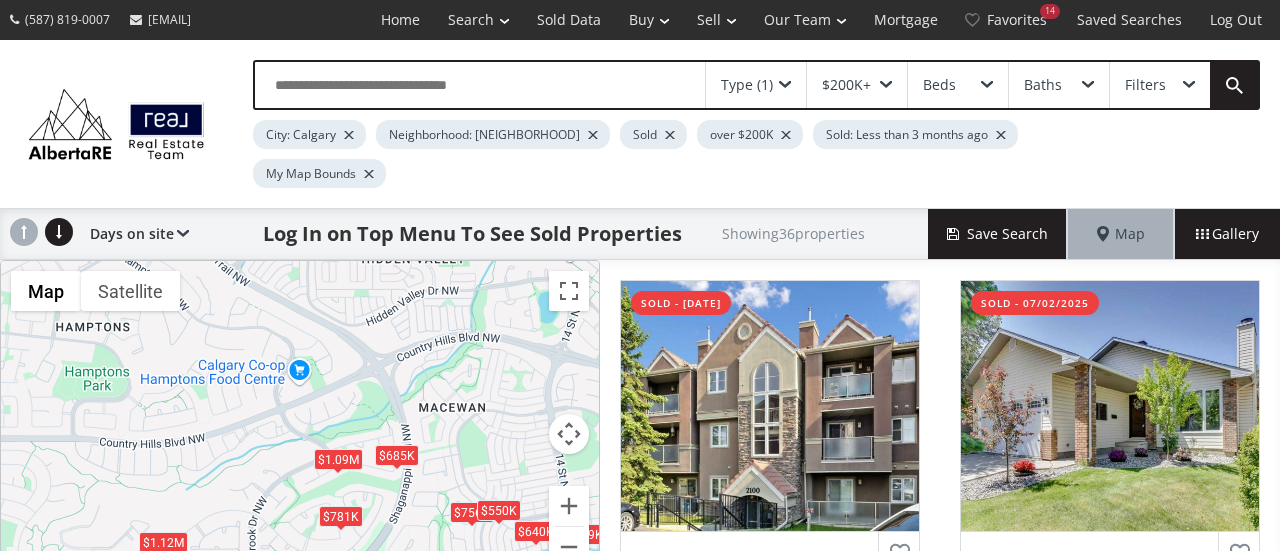 drag, startPoint x: 177, startPoint y: 299, endPoint x: 303, endPoint y: 508, distance: 244.04303 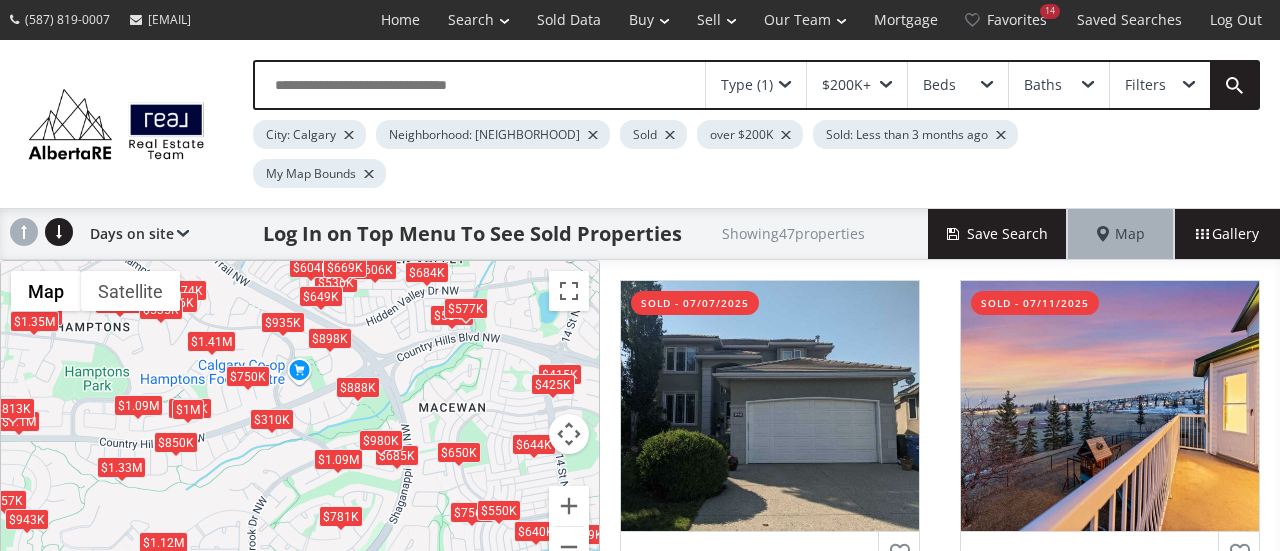 click on "To navigate, press the arrow keys. $1.09M $888K $535K $974K $940K $526K $584K $685K $667K $577K $536K $1.41M $781K $479K $657K $1.17M $649K $970K $1M $1.09M $310K $898K $800K $850K $750K $1.1M $1.35M $532K $935K $1.05M $756K $1.33M $535K $640K $1.12M $980K $606K $684K $943K $604K $415K $550K $644K $669K $425K $813K $650K" at bounding box center (300, 426) 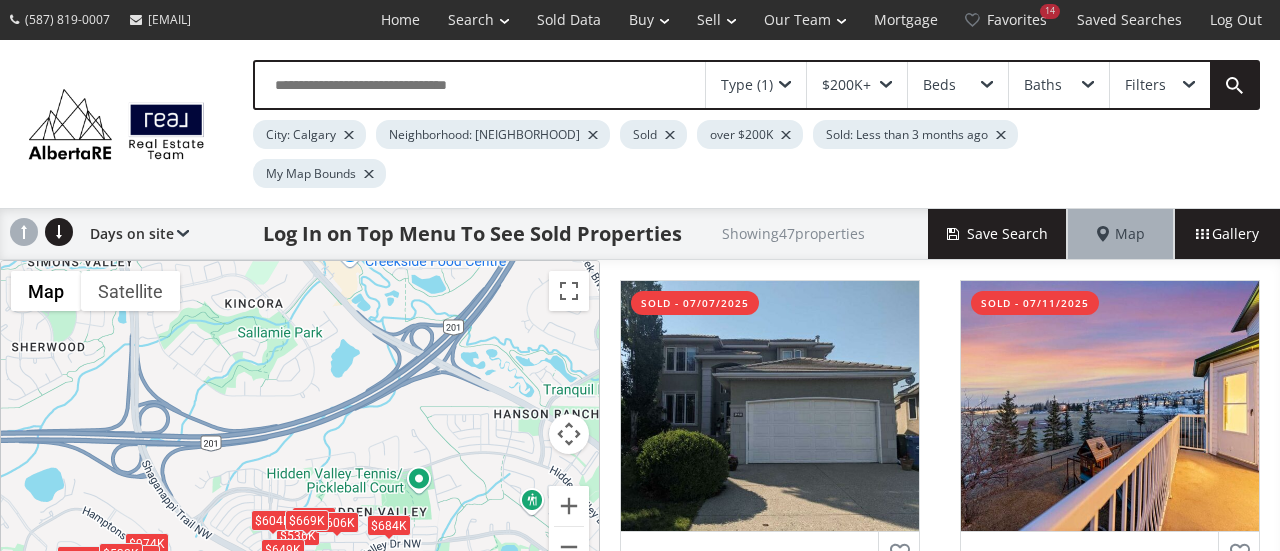 drag, startPoint x: 394, startPoint y: 307, endPoint x: 355, endPoint y: 562, distance: 257.96512 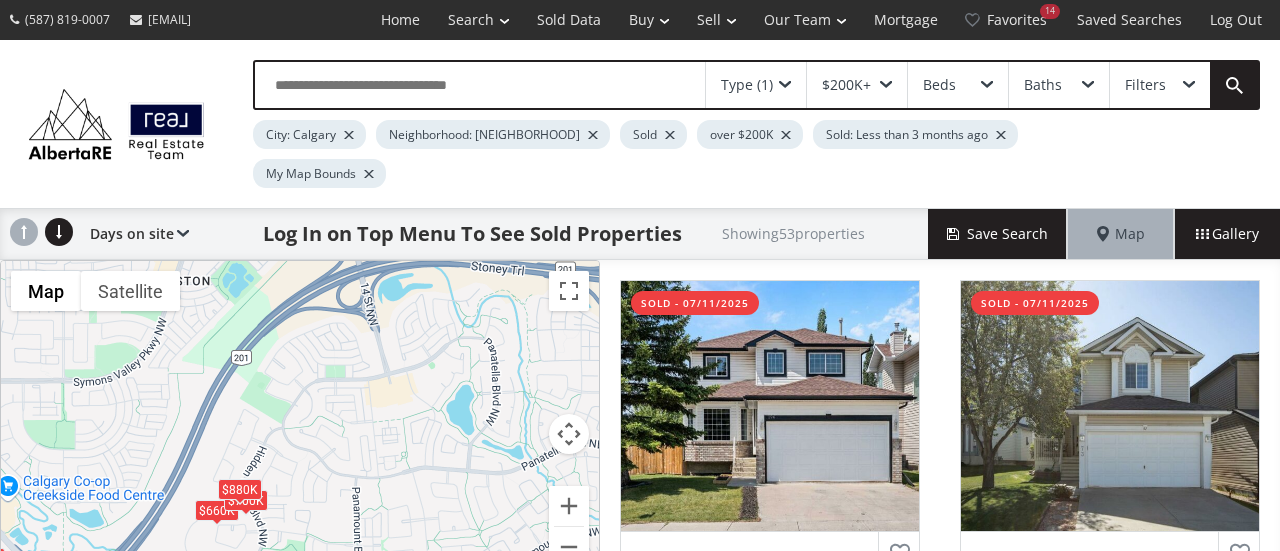 drag, startPoint x: 399, startPoint y: 351, endPoint x: 295, endPoint y: 421, distance: 125.36347 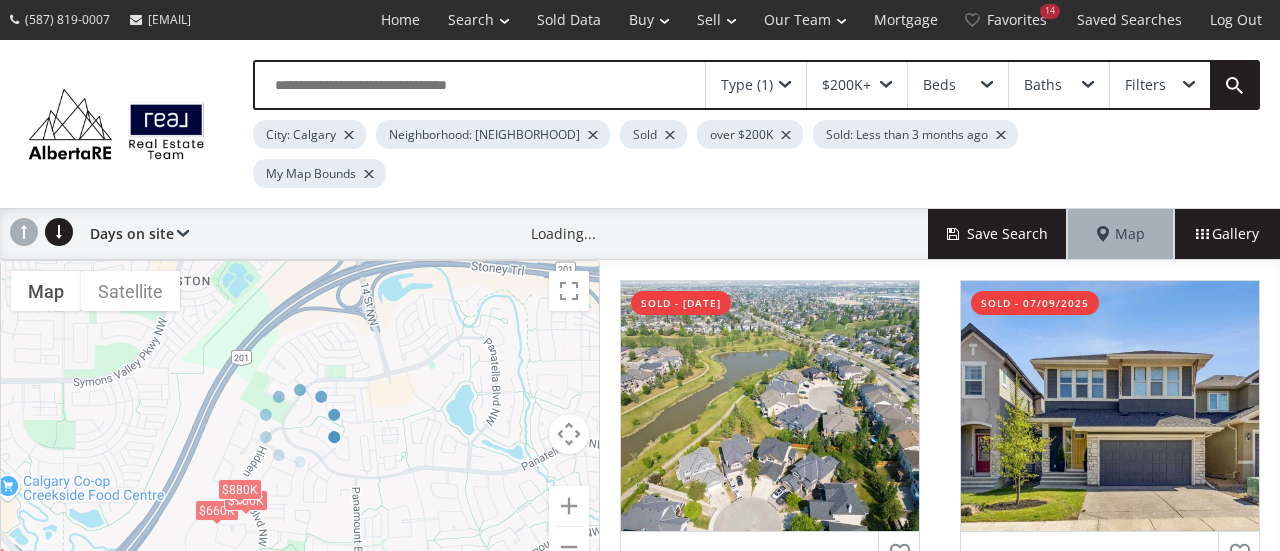 click on "← Move left → Move right ↑ Move up ↓ Move down + Zoom in - Zoom out Home Jump left by 75% End Jump right by 75% Page Up Jump up by 75% Page Down Jump down by 75% To navigate, press the arrow keys. $660K $660K $725K $535K $974K $620K $940K $526K $730K $584K $715K $627K $577K $536K $670K $718K $603K $686K $1.01M $385K $660K $1.17M $649K $748K $688K $395K $417K $585K $842K $700K $595K $575K $874K $700K $532K $365K $935K $558K $780K $880K $535K $725K $513K $606K $684K $878K $604K $425K $800K $670K $669K $730K $655K Map Terrain Satellite Labels Clear Draw Keyboard shortcuts Map Data Map data ©2025 Google Map data ©2025 Google 200 m  Click to toggle between metric and imperial units Terms Report a map error" at bounding box center [300, 426] 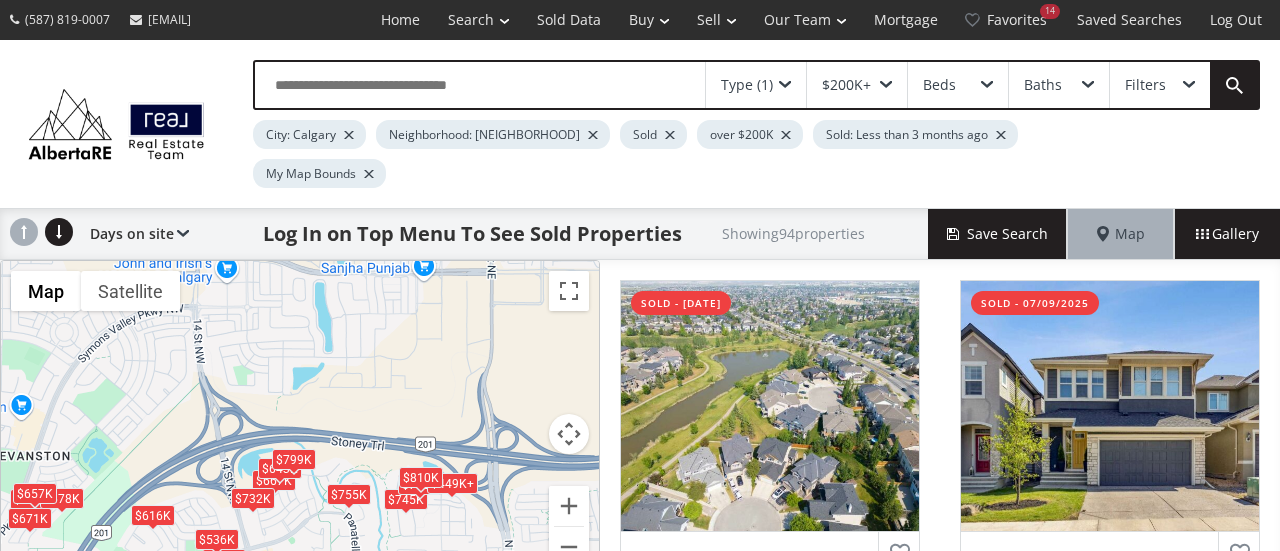 drag, startPoint x: 453, startPoint y: 313, endPoint x: 294, endPoint y: 500, distance: 245.45876 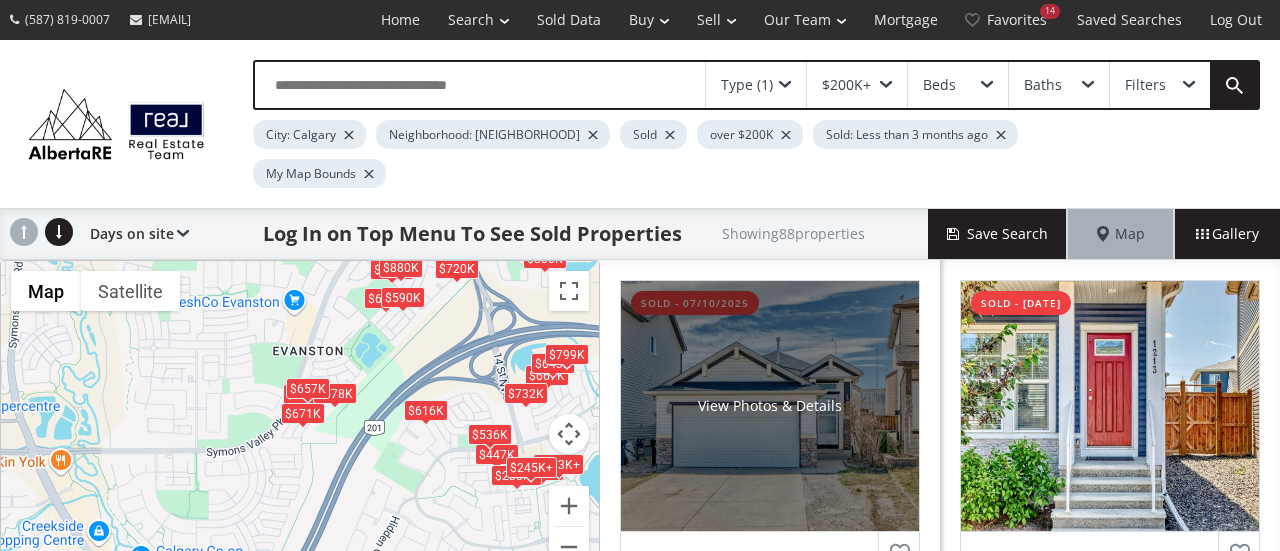 drag, startPoint x: 394, startPoint y: 327, endPoint x: 673, endPoint y: 220, distance: 298.81433 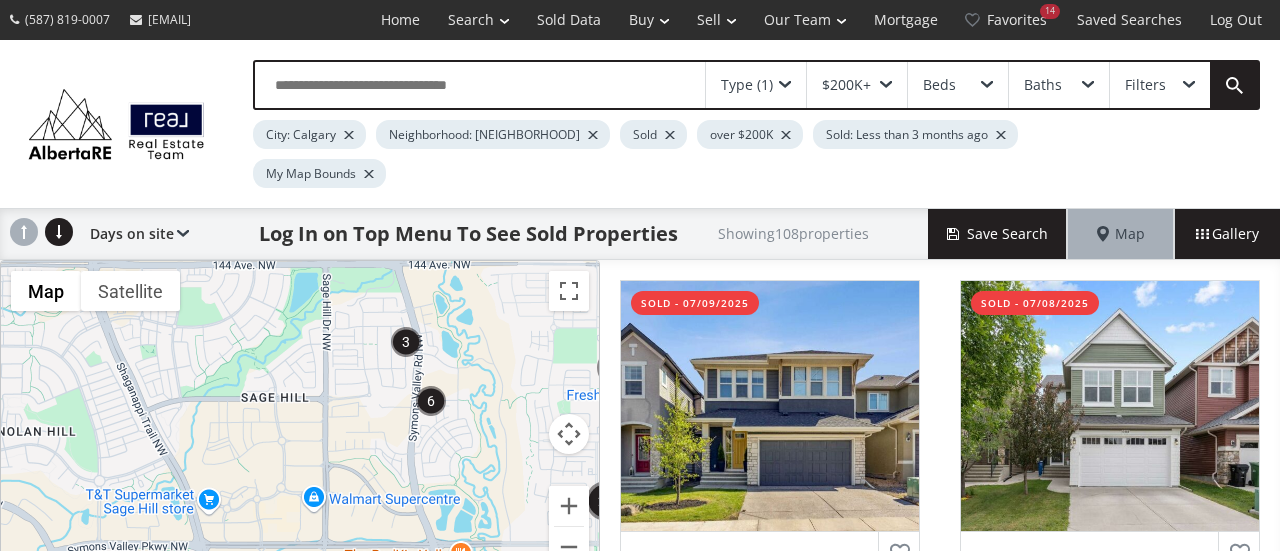 drag, startPoint x: 202, startPoint y: 473, endPoint x: 604, endPoint y: 563, distance: 411.95145 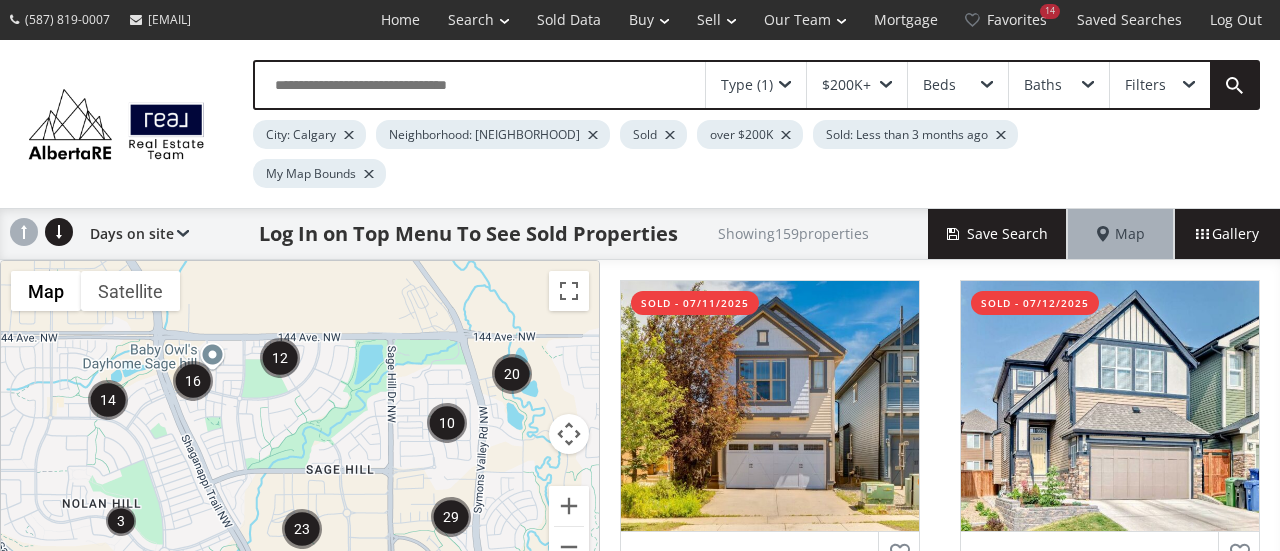 drag, startPoint x: 243, startPoint y: 349, endPoint x: 310, endPoint y: 423, distance: 99.824844 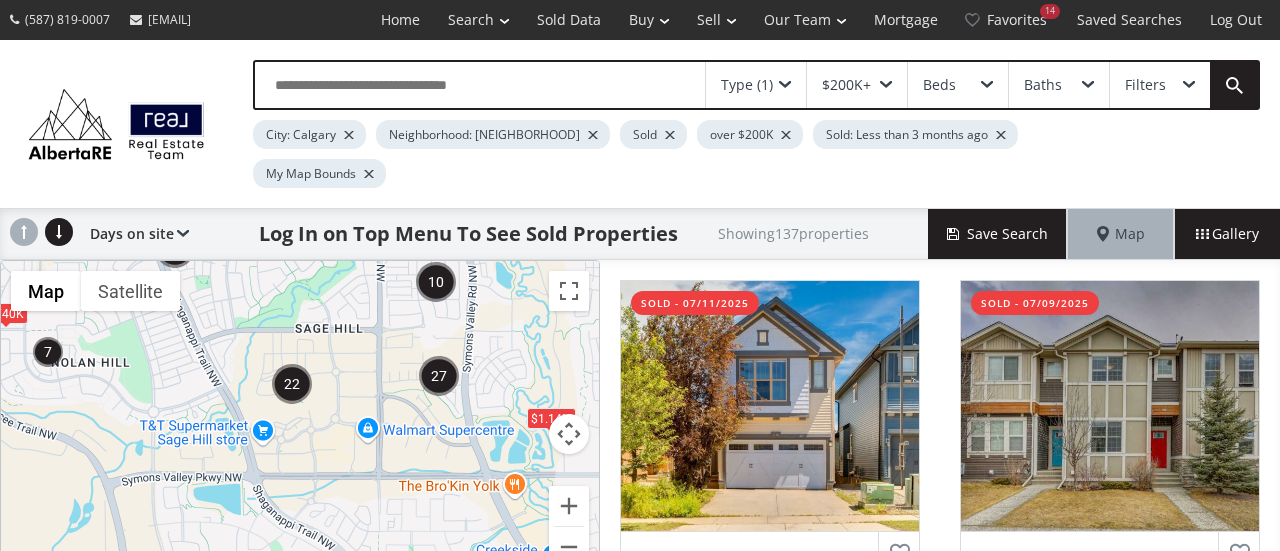 drag, startPoint x: 328, startPoint y: 408, endPoint x: 317, endPoint y: 263, distance: 145.41664 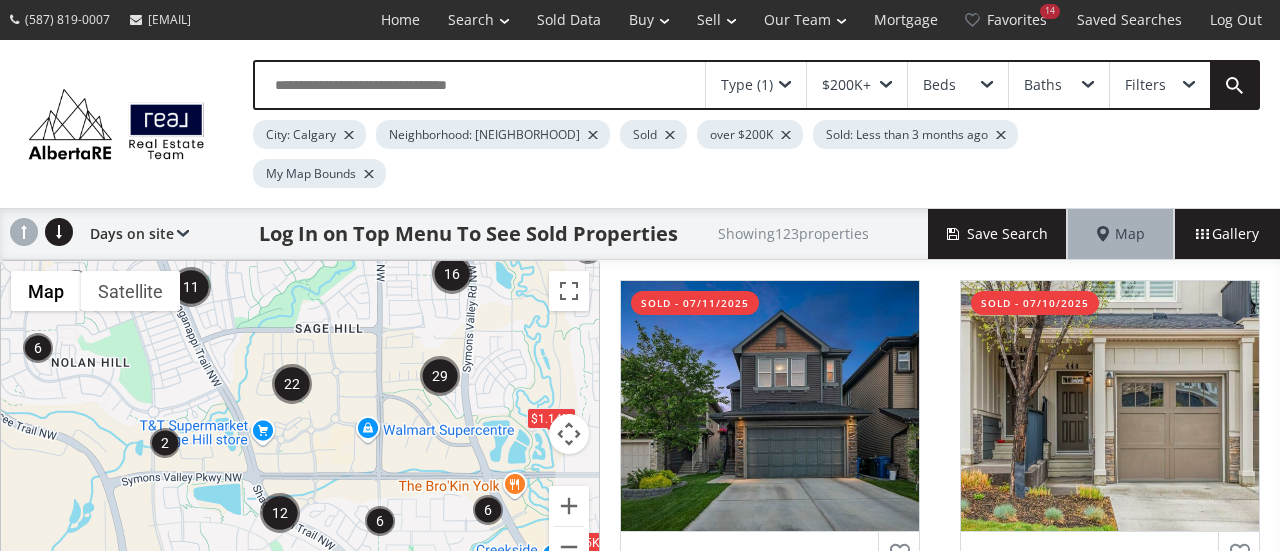 click at bounding box center (292, 384) 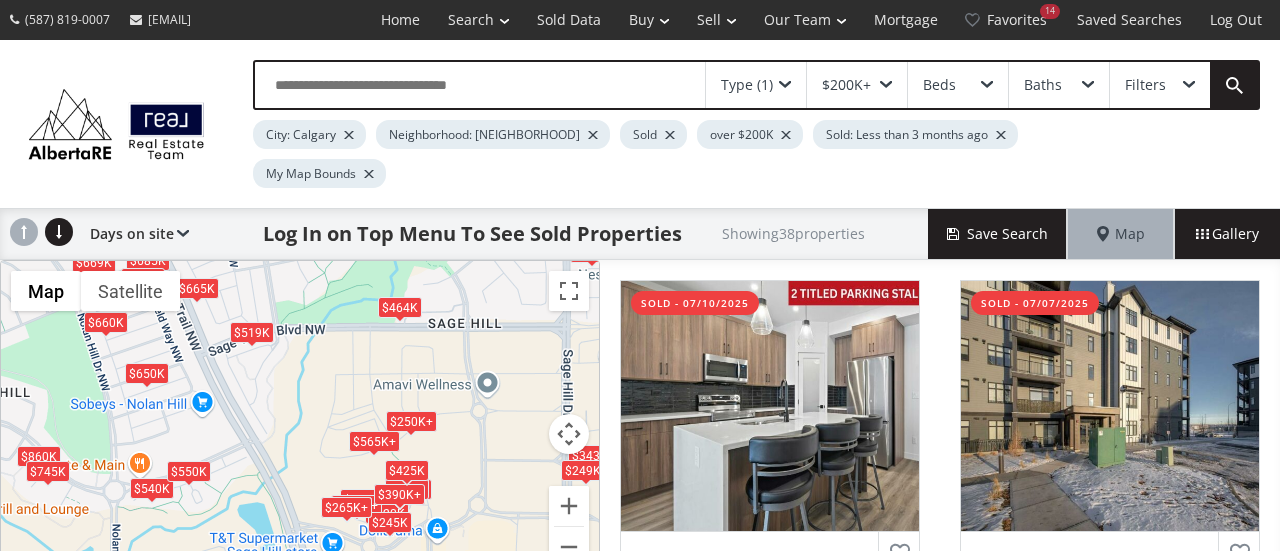 click on "To navigate, press the arrow keys. $368K $349K $395K+ $420K $860K $464K $565K+ $343K+ $685K $343K+ $390K+ $395K+ $665K $265K+ $245K $265K+ $265K+ $249K+ $390K+ $519K $490K $650K $540K $249K+ $237K $565K+ $660K $249K+ $710K $745K $265K+ $364K $550K $390K+ $669K $425K $250K+ $250K+" at bounding box center (300, 426) 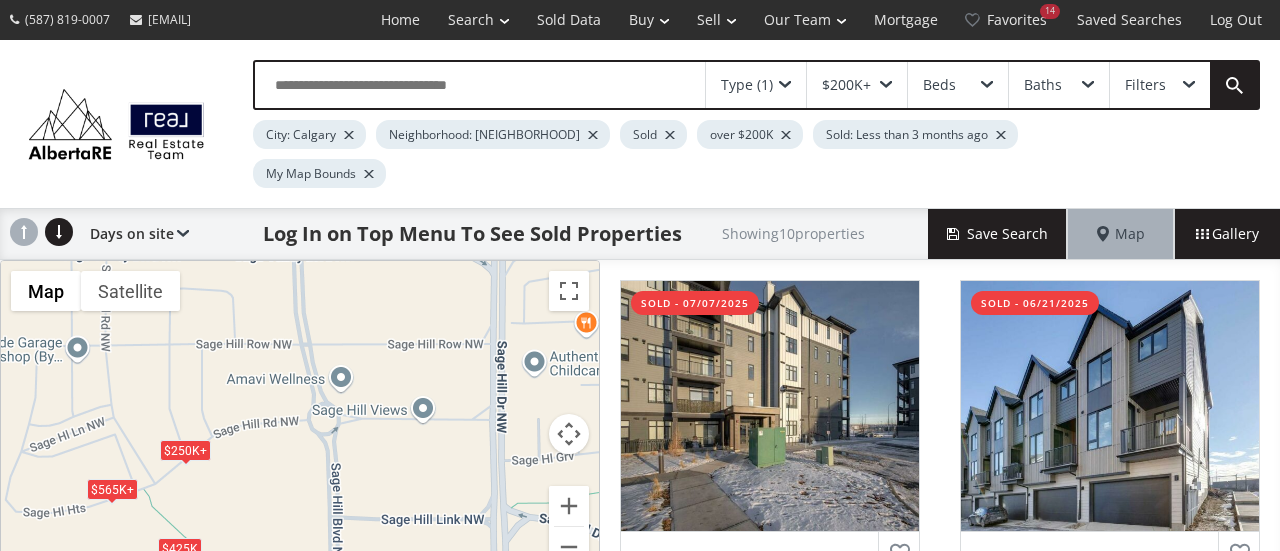drag, startPoint x: 460, startPoint y: 336, endPoint x: 164, endPoint y: 346, distance: 296.16888 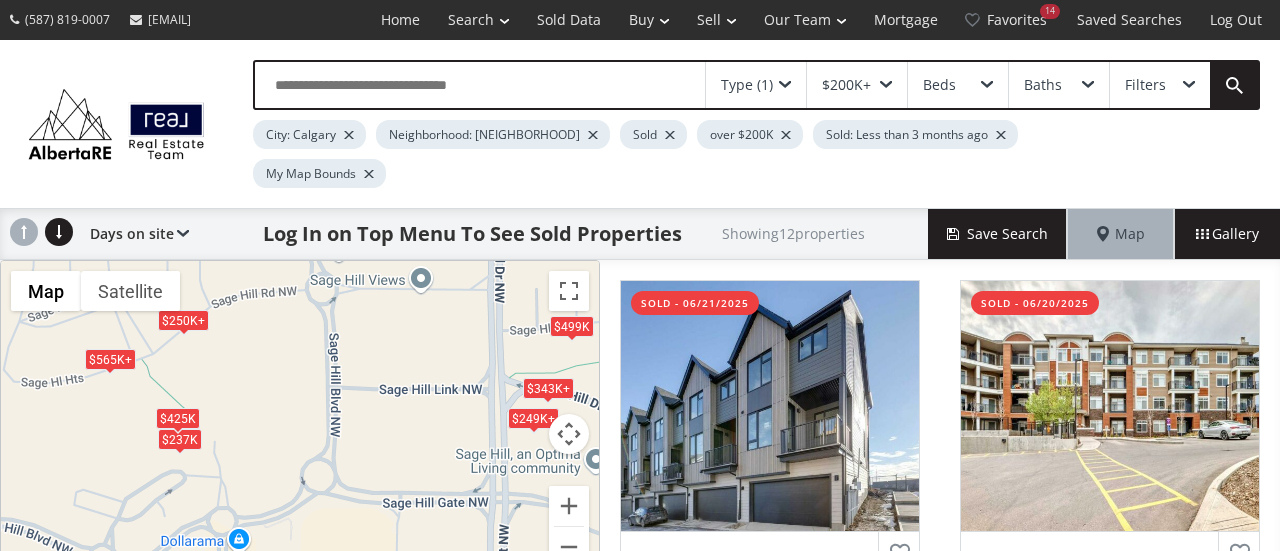drag, startPoint x: 429, startPoint y: 363, endPoint x: 414, endPoint y: 207, distance: 156.7195 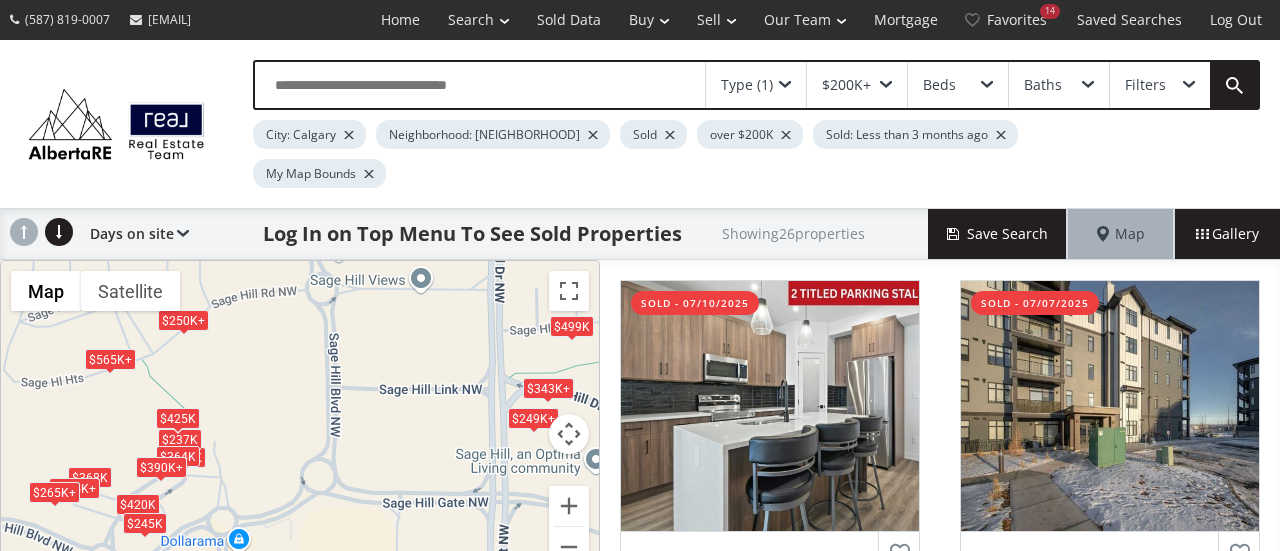 click on "To navigate, press the arrow keys. $368K $349K $395K+ $420K $565K+ $343K+ $343K+ $390K+ $395K+ $499K $265K+ $245K $265K+ $265K+ $249K+ $390K+ $249K+ $237K $565K+ $249K+ $265K+ $364K $390K+ $425K $250K+ $250K+" at bounding box center [300, 426] 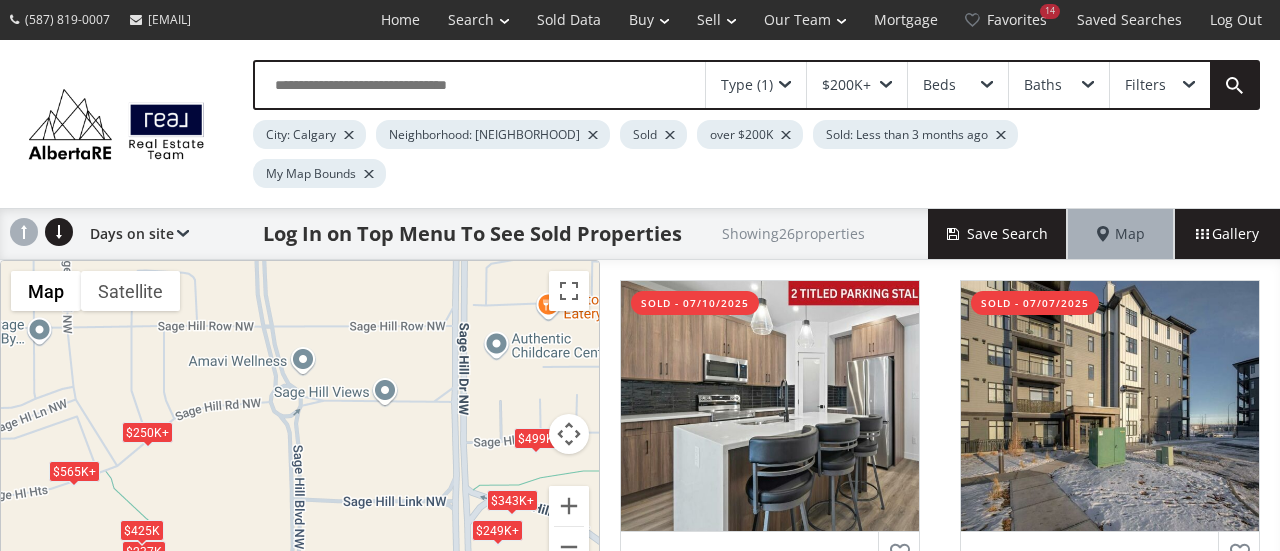 drag, startPoint x: 383, startPoint y: 411, endPoint x: 347, endPoint y: 519, distance: 113.841995 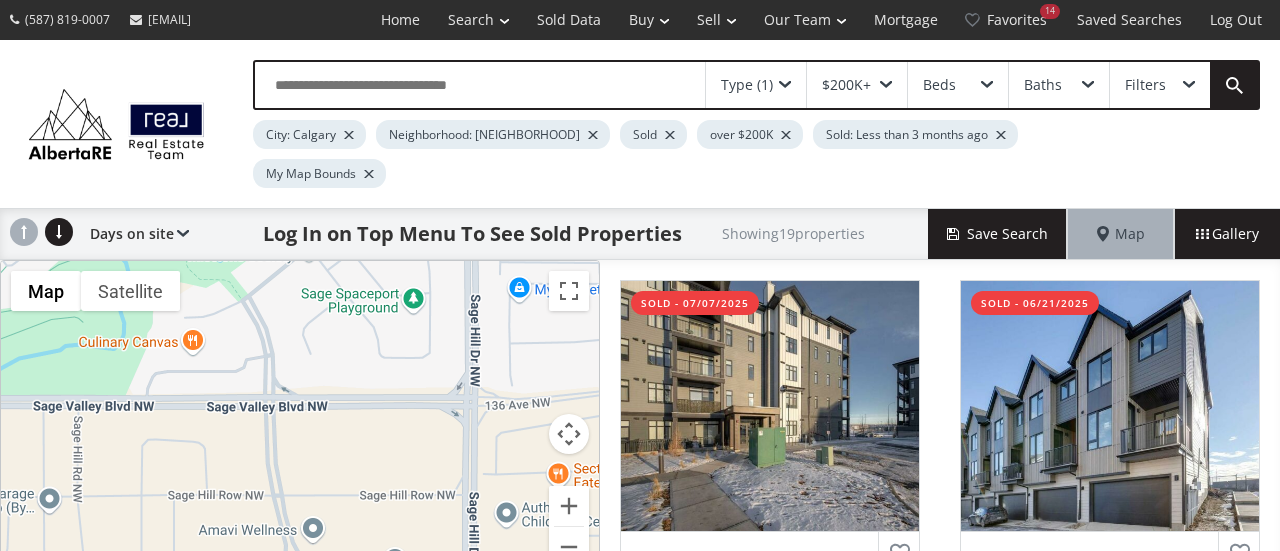 drag, startPoint x: 383, startPoint y: 420, endPoint x: 394, endPoint y: 598, distance: 178.33957 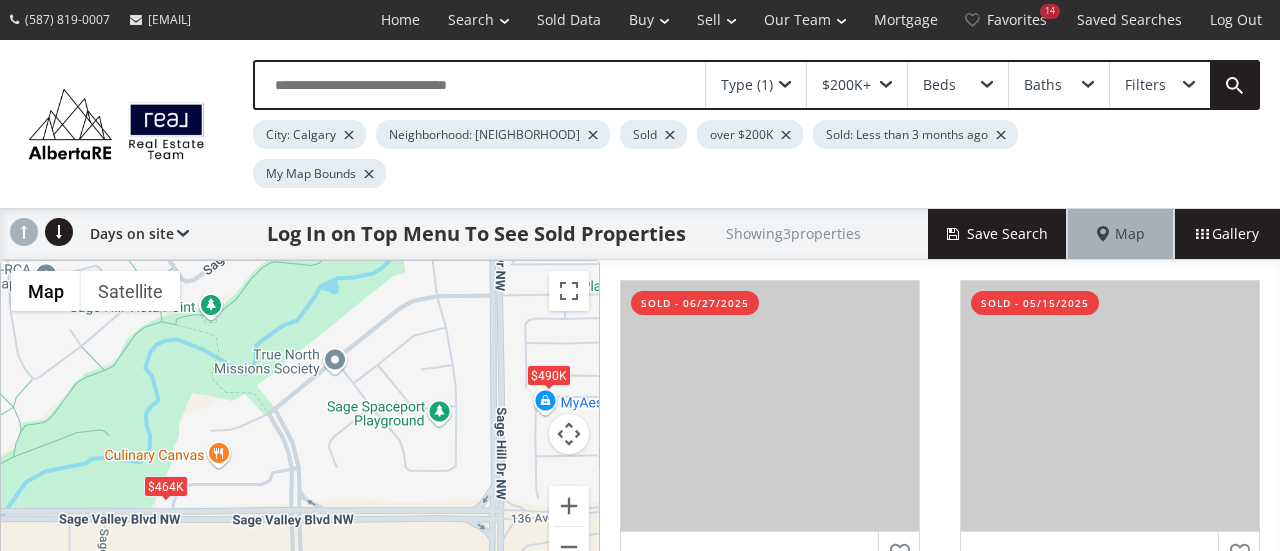 drag, startPoint x: 384, startPoint y: 404, endPoint x: 408, endPoint y: 536, distance: 134.16408 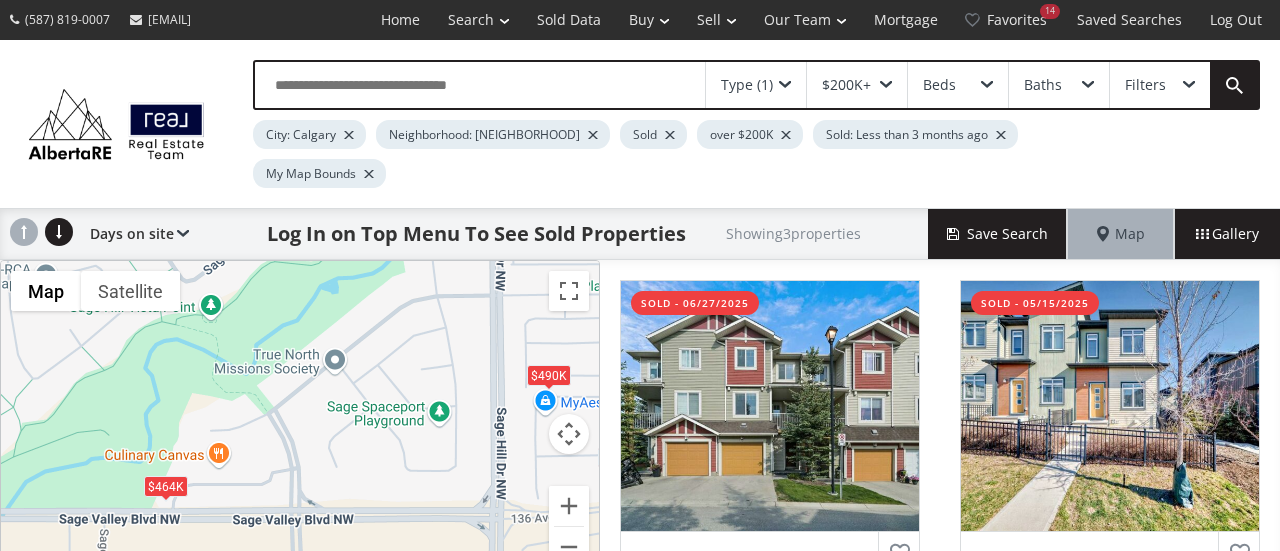click on "To navigate, press the arrow keys. $464K $490K $830K Map Terrain Satellite Labels Clear Draw Keyboard shortcuts Map Data Map data ©2025 Google Map data ©2025 Google 100 m  Click to toggle between metric and imperial units Terms Report a map error" at bounding box center (300, 426) 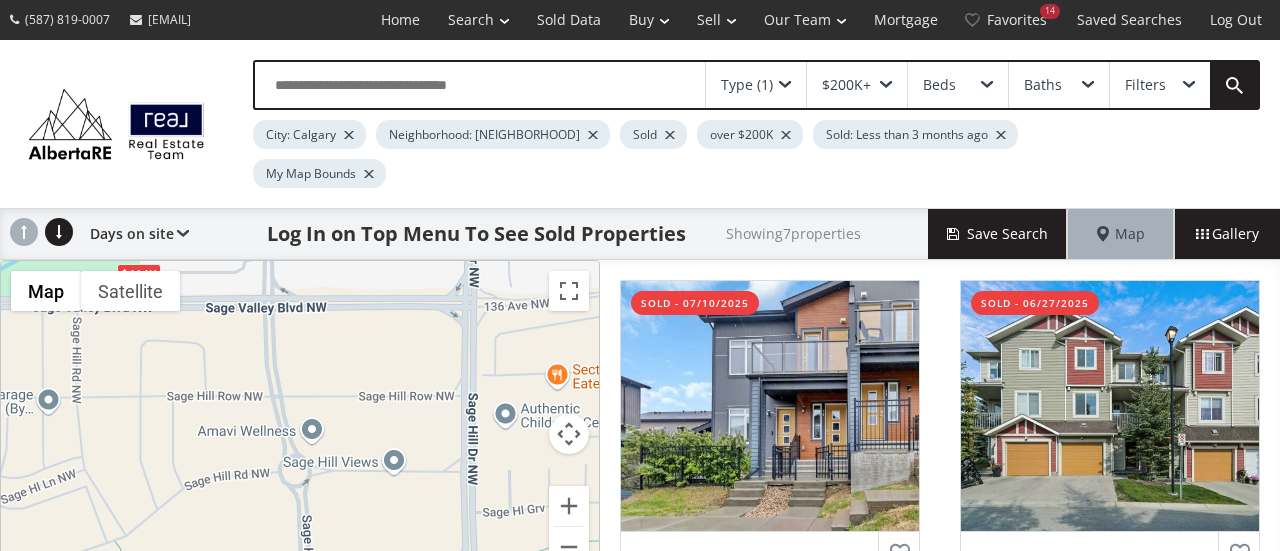 drag, startPoint x: 368, startPoint y: 417, endPoint x: 341, endPoint y: 207, distance: 211.7286 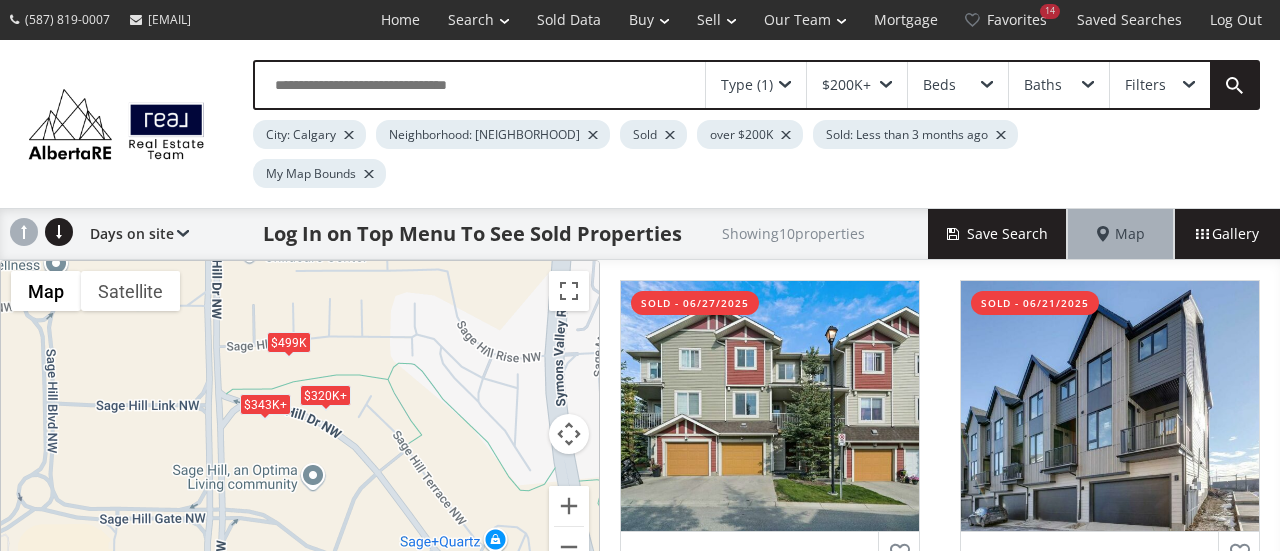 drag, startPoint x: 492, startPoint y: 419, endPoint x: 234, endPoint y: 253, distance: 306.78983 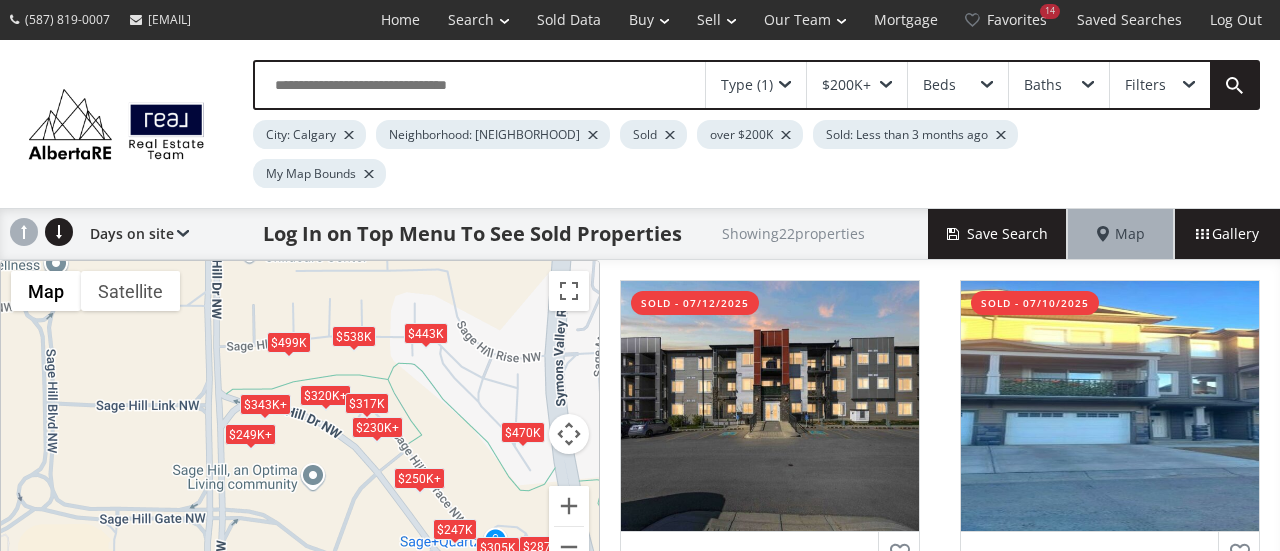 drag, startPoint x: 422, startPoint y: 405, endPoint x: 322, endPoint y: 286, distance: 155.4381 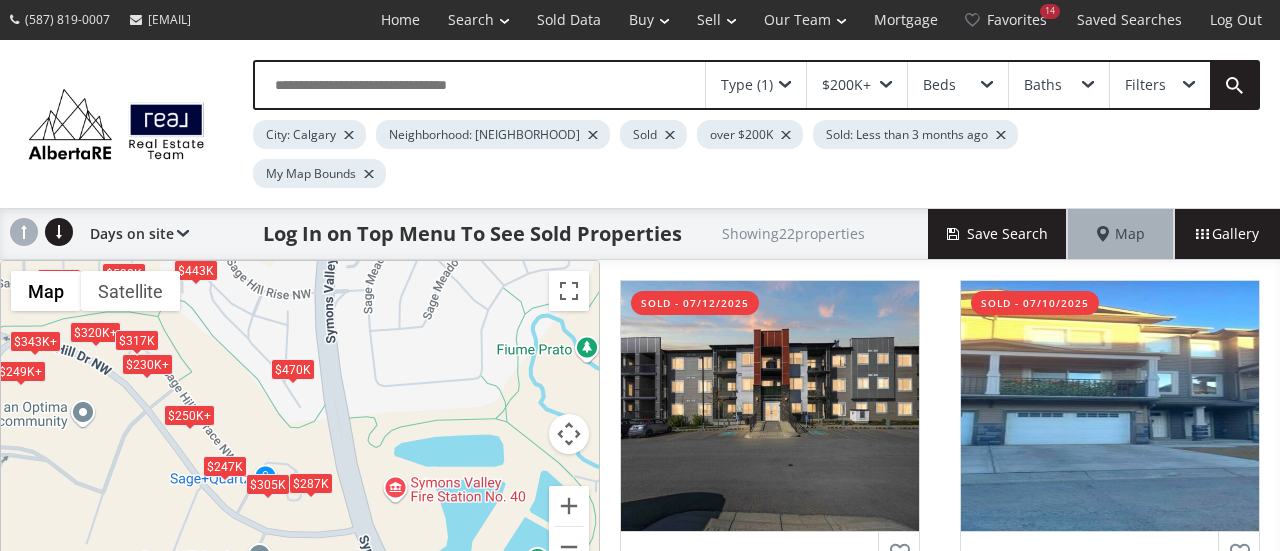 drag, startPoint x: 442, startPoint y: 326, endPoint x: 209, endPoint y: 261, distance: 241.89667 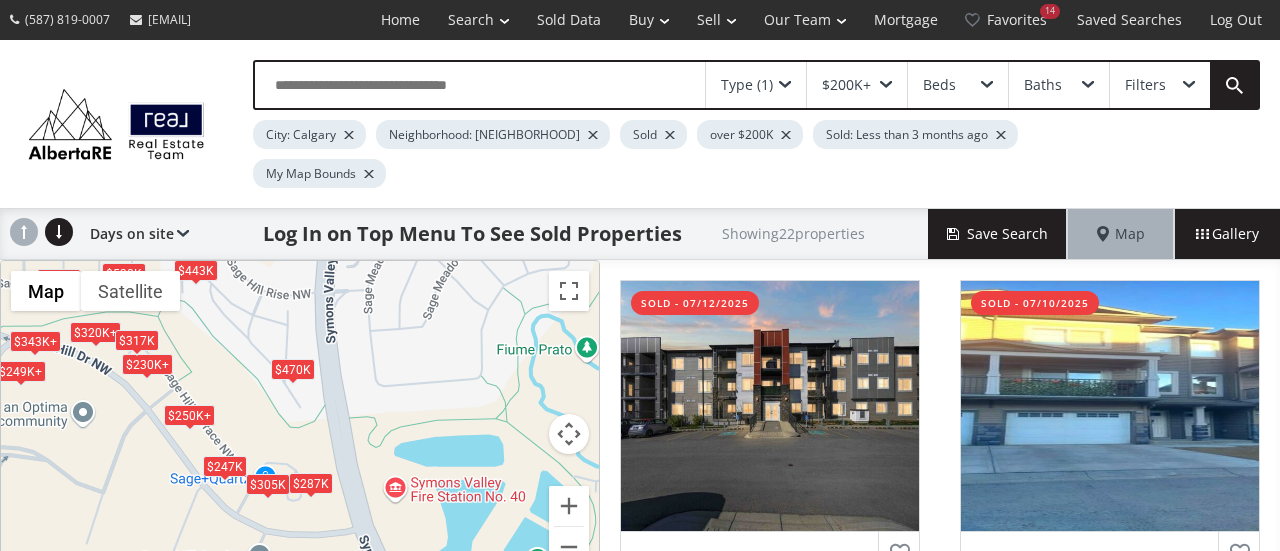click on "To navigate, press the arrow keys. $250K+ $470K $305K $538K $343K+ $250K+ $343K+ $499K $320K+ $230K+ $249K+ $247K $230K+ $443K $287K $249K+ $249K+ $250K+ $250K+ $320K+ $230K+ $317K" at bounding box center (300, 426) 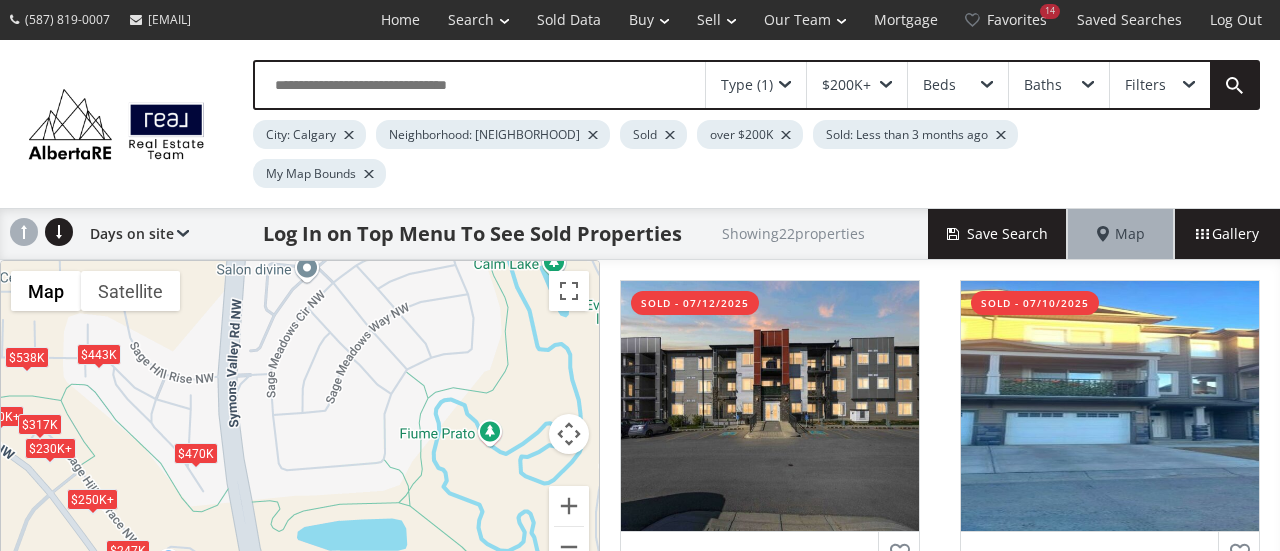 drag, startPoint x: 462, startPoint y: 303, endPoint x: 355, endPoint y: 389, distance: 137.2771 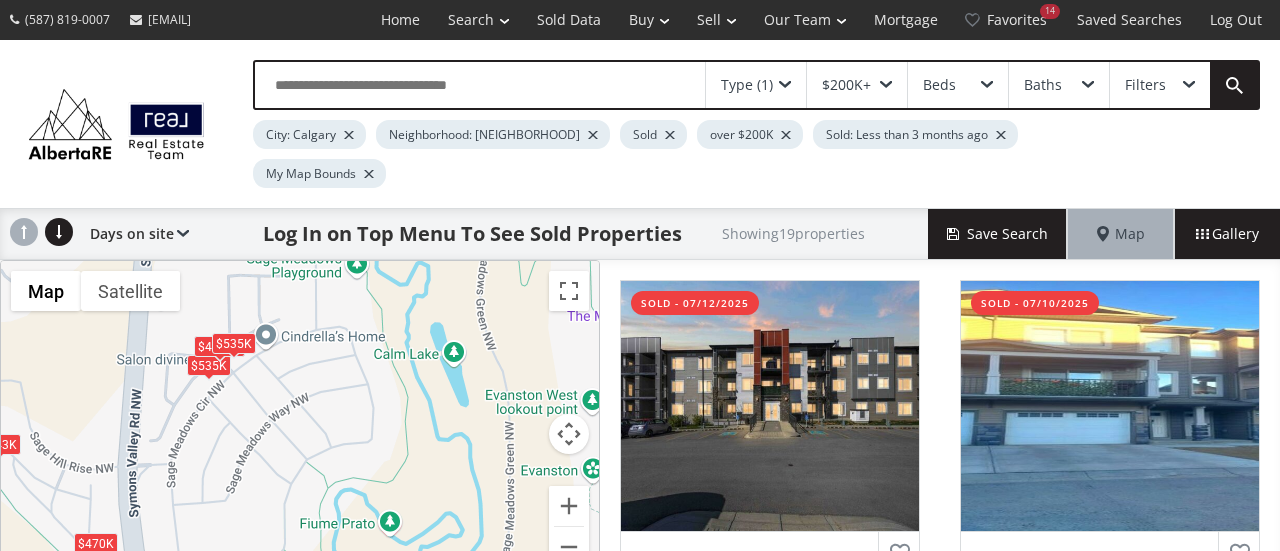 drag, startPoint x: 421, startPoint y: 337, endPoint x: 318, endPoint y: 427, distance: 136.78085 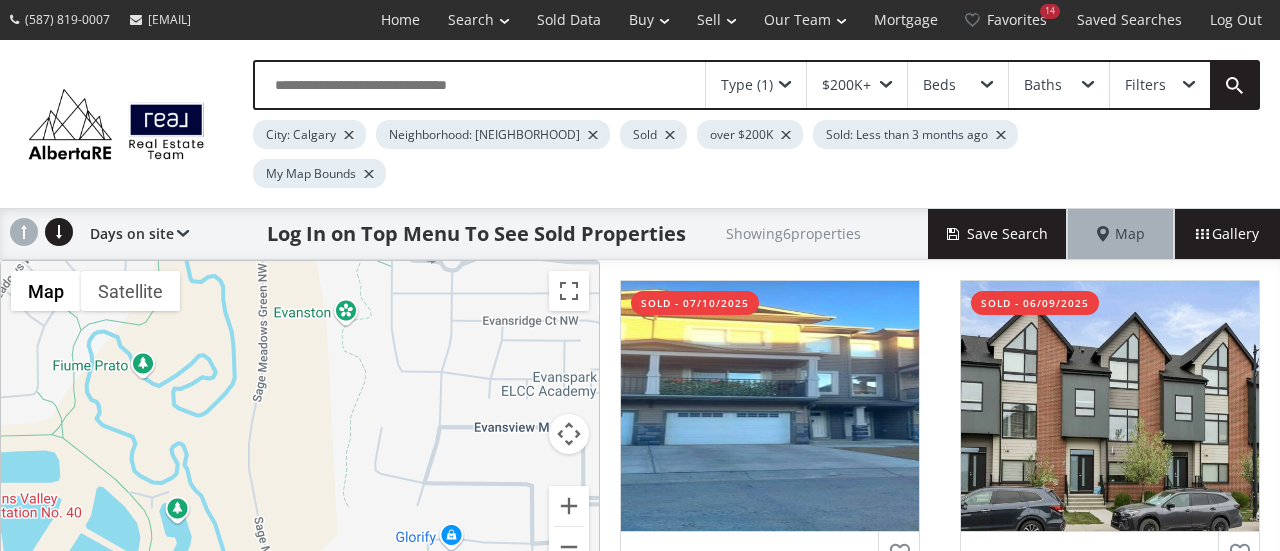 drag, startPoint x: 422, startPoint y: 385, endPoint x: 172, endPoint y: 227, distance: 295.74313 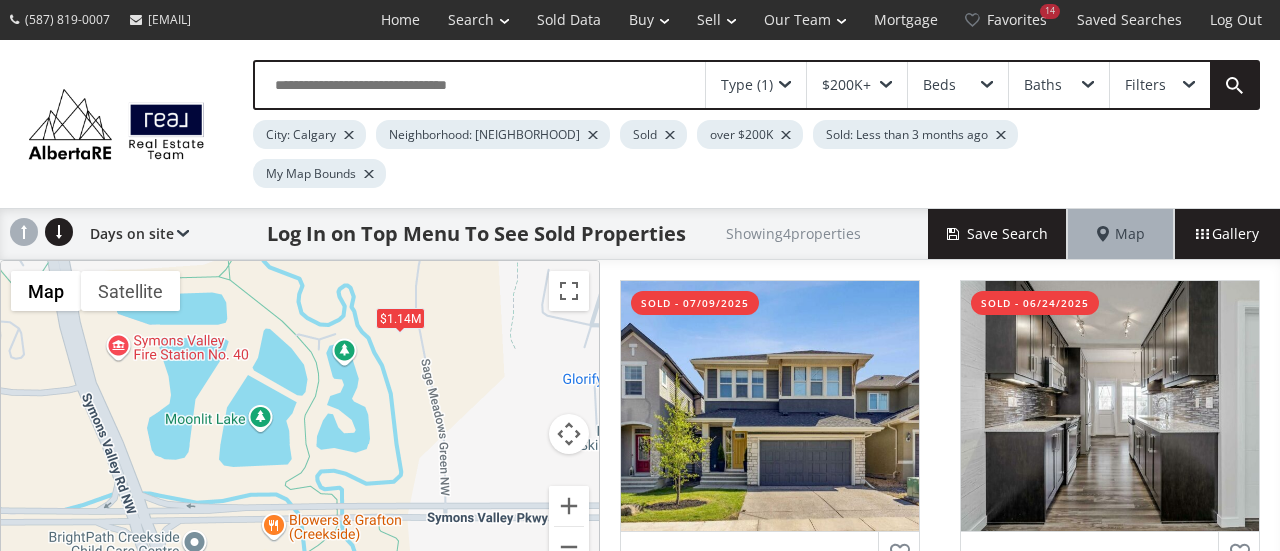 drag, startPoint x: 173, startPoint y: 401, endPoint x: 342, endPoint y: 243, distance: 231.3547 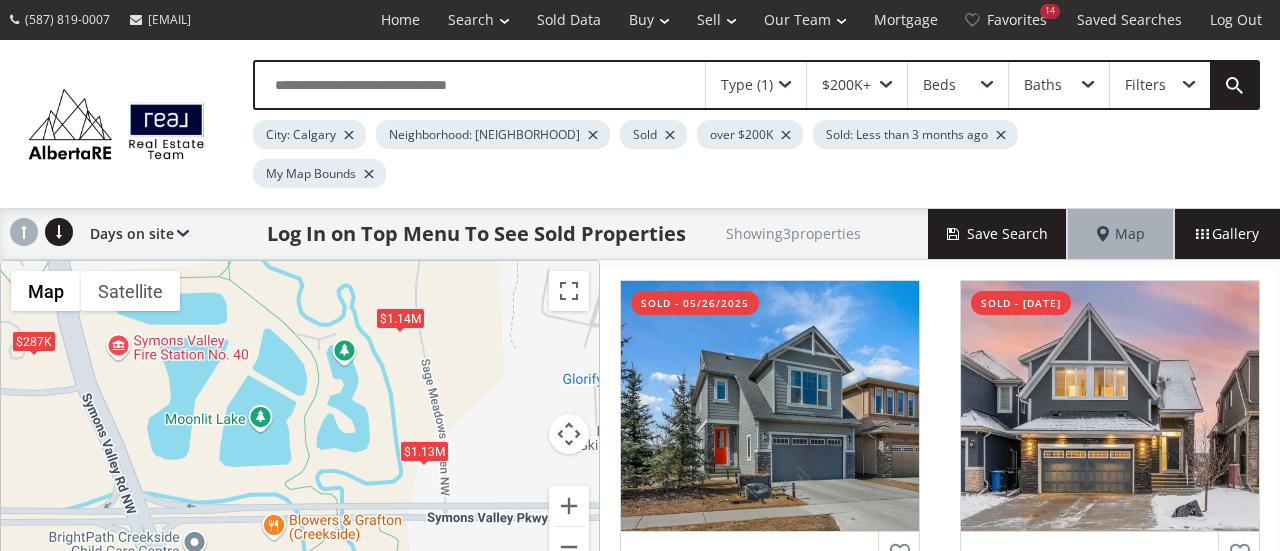 click on "To navigate, press the arrow keys. $1.13M $1.14M $287K" at bounding box center [300, 426] 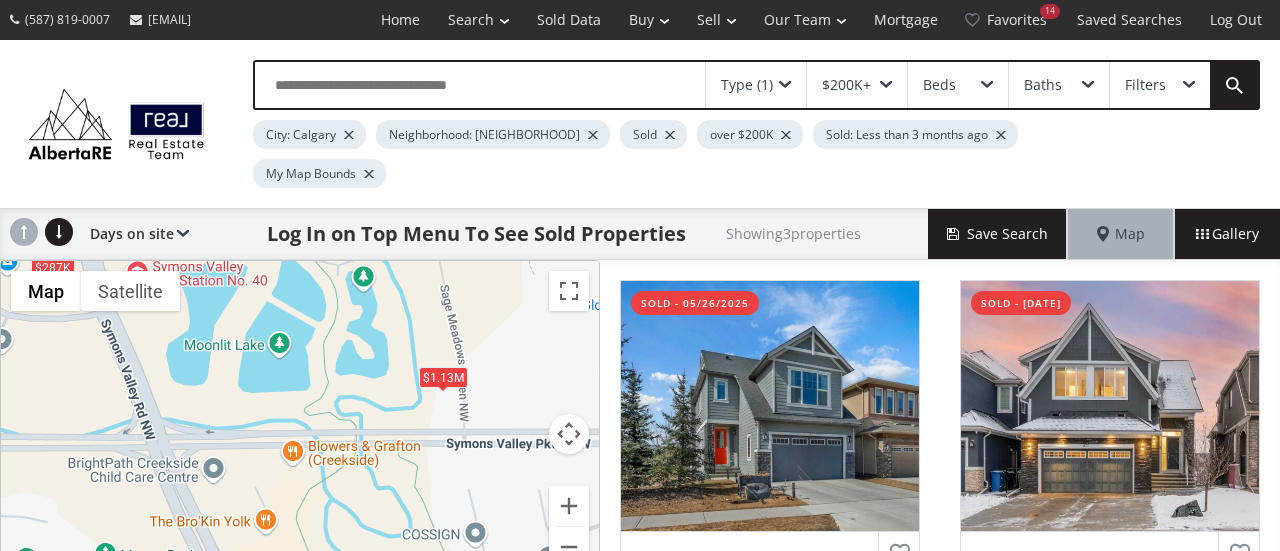 drag, startPoint x: 352, startPoint y: 377, endPoint x: 371, endPoint y: 299, distance: 80.280754 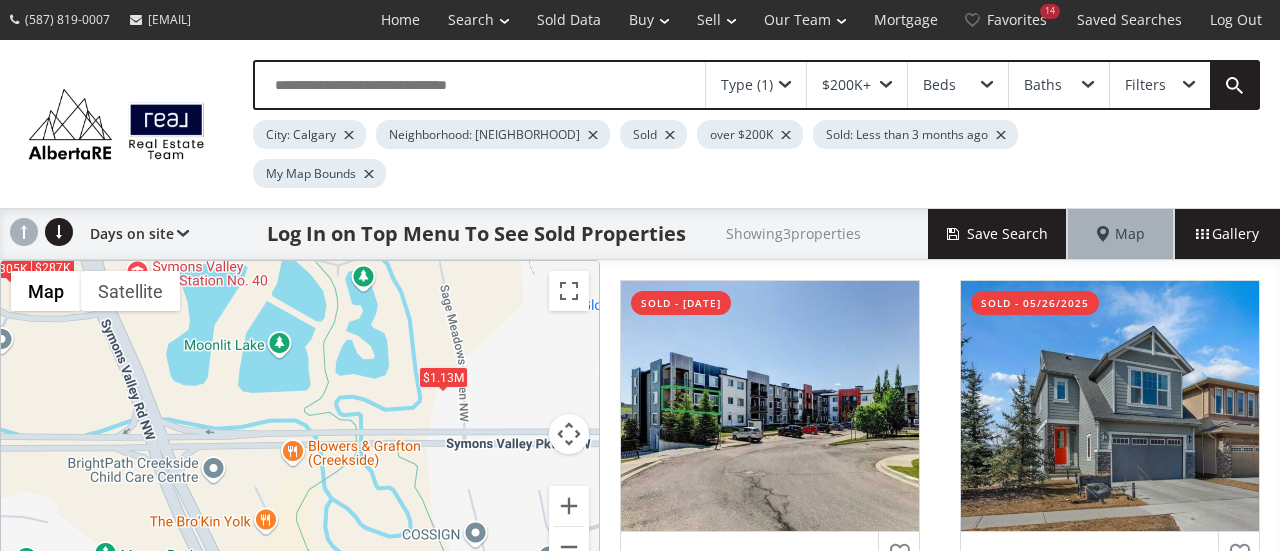 click at bounding box center [785, 85] 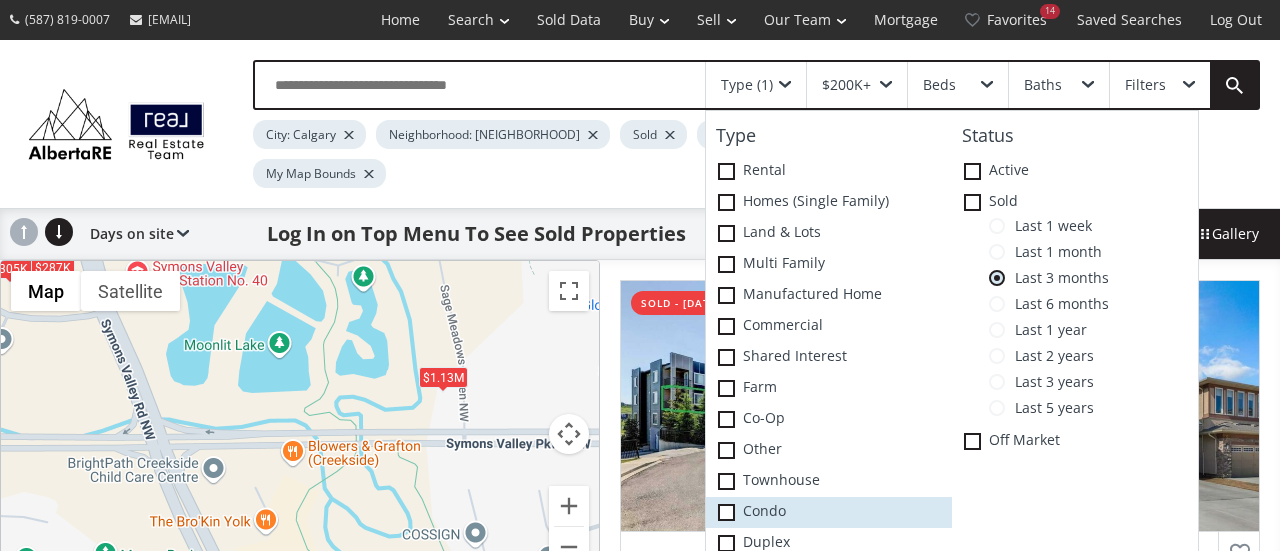 click at bounding box center [726, 512] 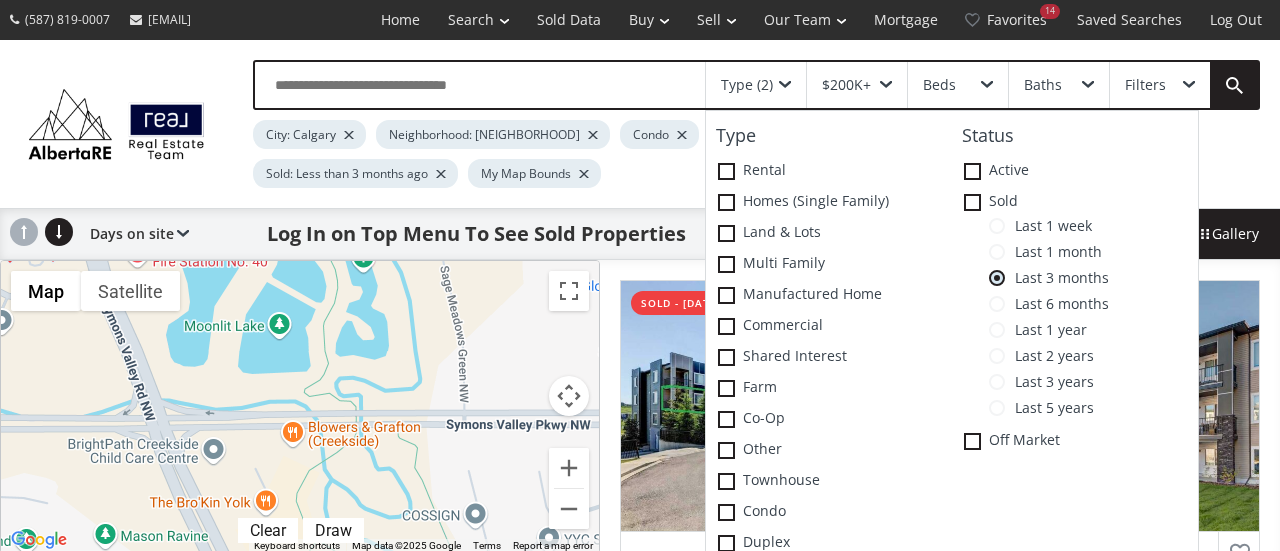 click on "City: [CITY] Neighborhood: Sage Hill Condo Sold over [PRICE]+ Sold: Less than [NUMBER] months ago My Map Bounds" at bounding box center (681, 149) 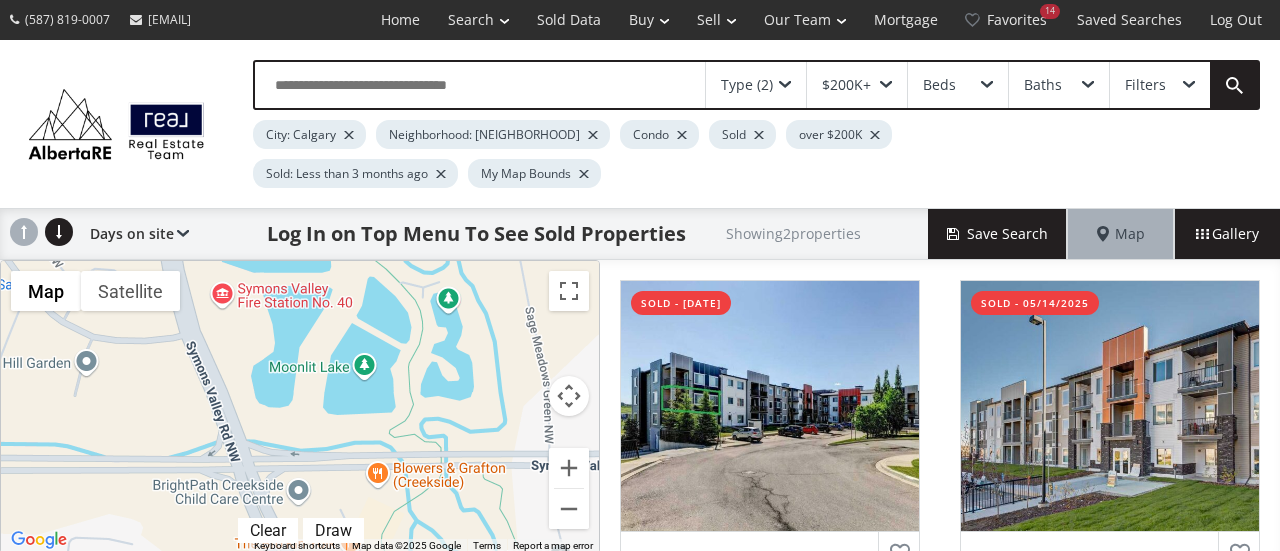 drag, startPoint x: 444, startPoint y: 415, endPoint x: 533, endPoint y: 455, distance: 97.575615 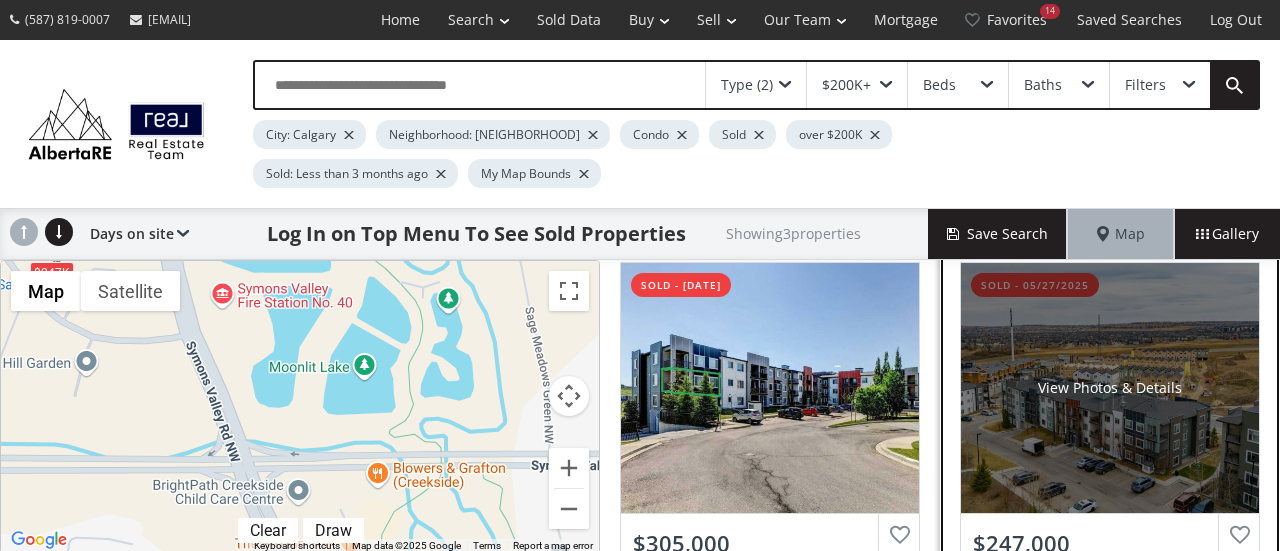 scroll, scrollTop: 0, scrollLeft: 0, axis: both 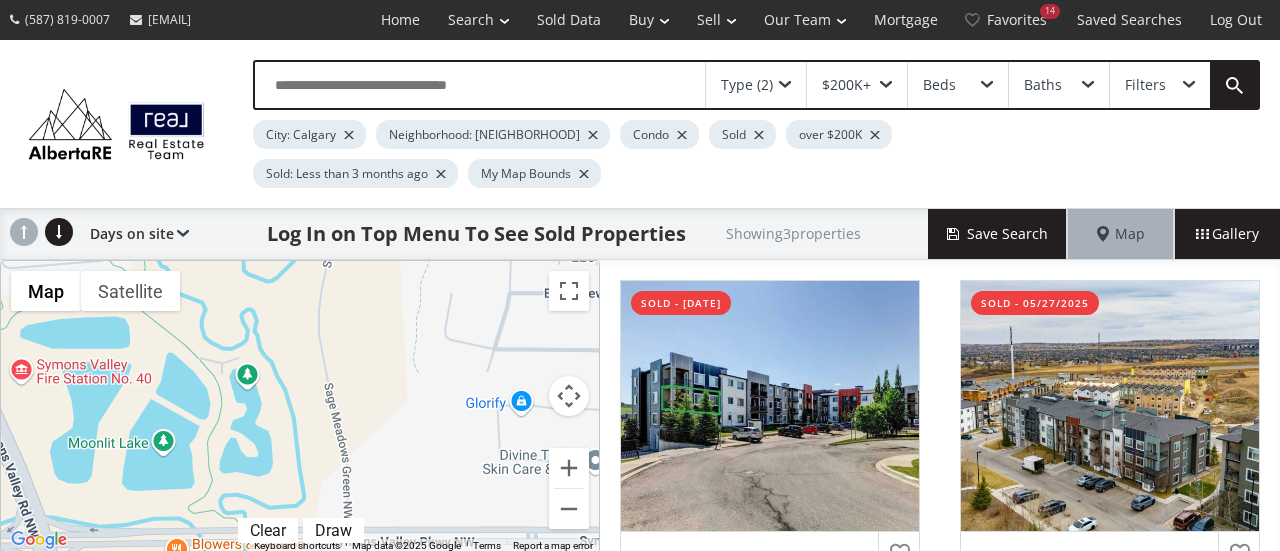 drag, startPoint x: 408, startPoint y: 419, endPoint x: 205, endPoint y: 495, distance: 216.76024 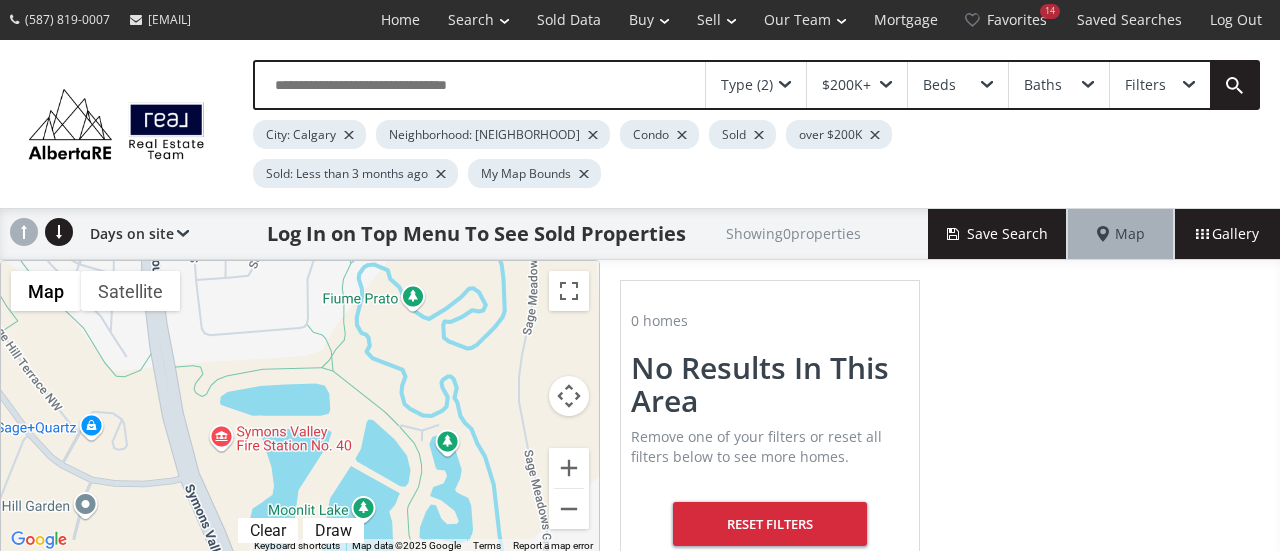 drag, startPoint x: 252, startPoint y: 319, endPoint x: 454, endPoint y: 386, distance: 212.82152 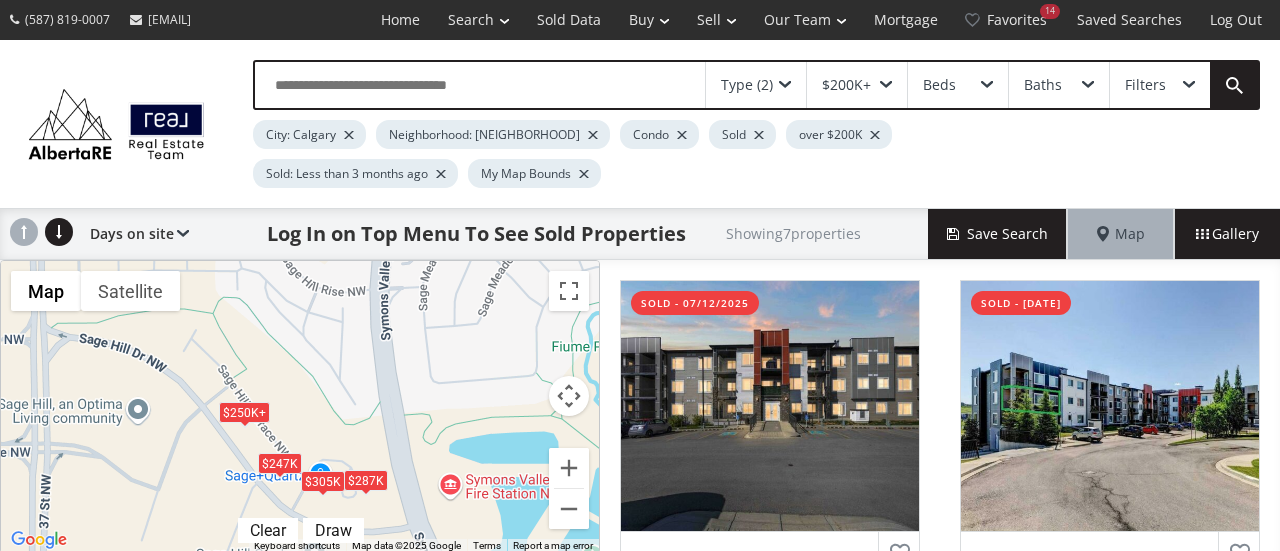 drag, startPoint x: 363, startPoint y: 329, endPoint x: 592, endPoint y: 379, distance: 234.39496 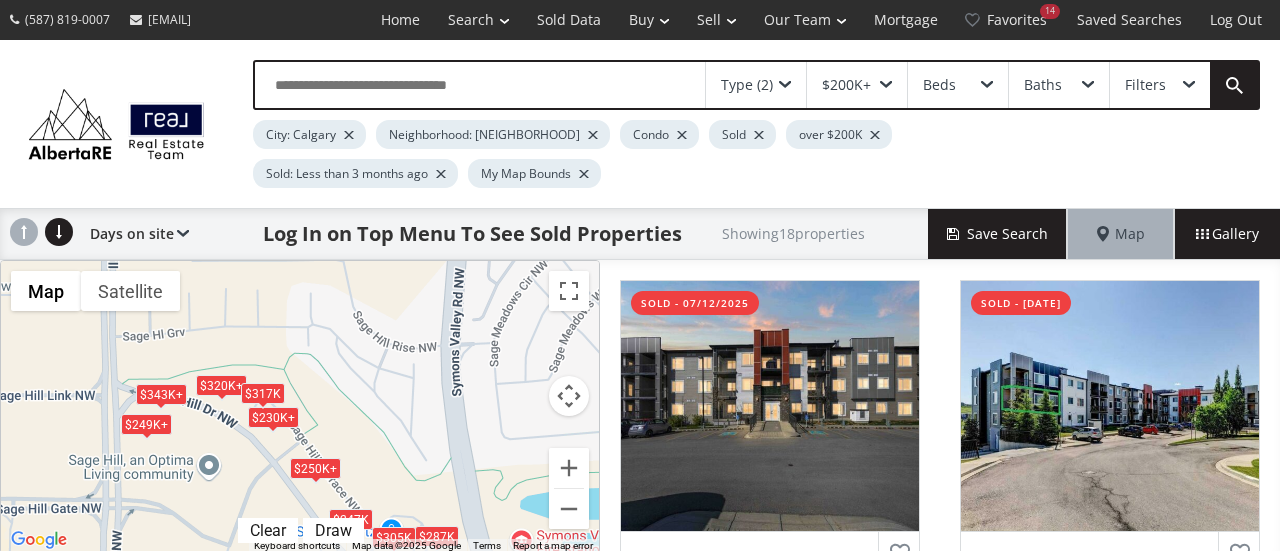 drag, startPoint x: 285, startPoint y: 359, endPoint x: 359, endPoint y: 415, distance: 92.800865 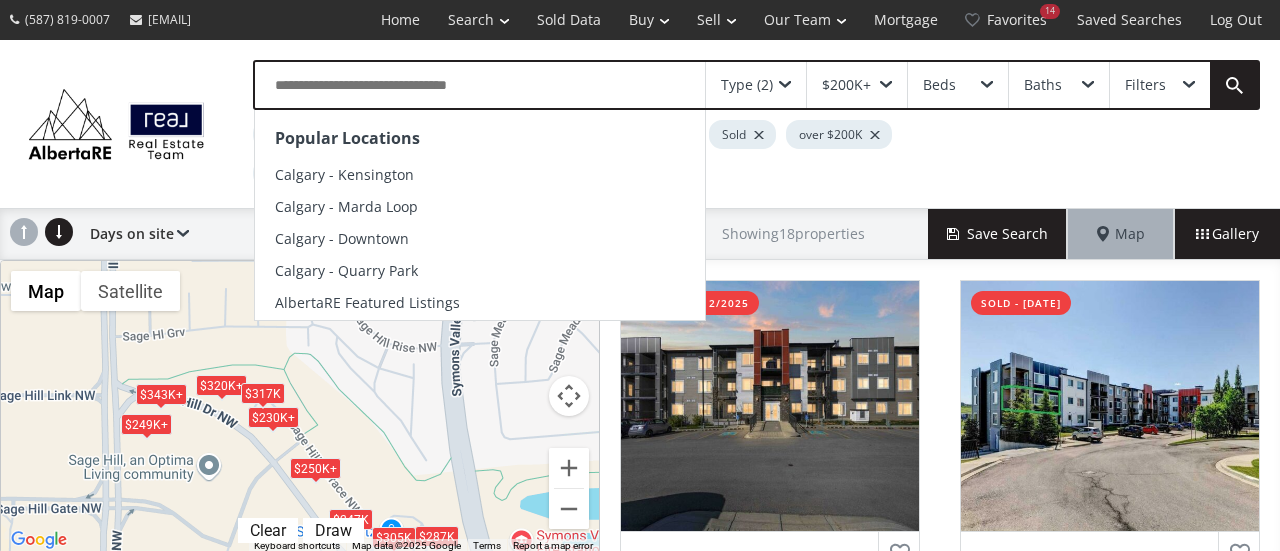 click at bounding box center (480, 85) 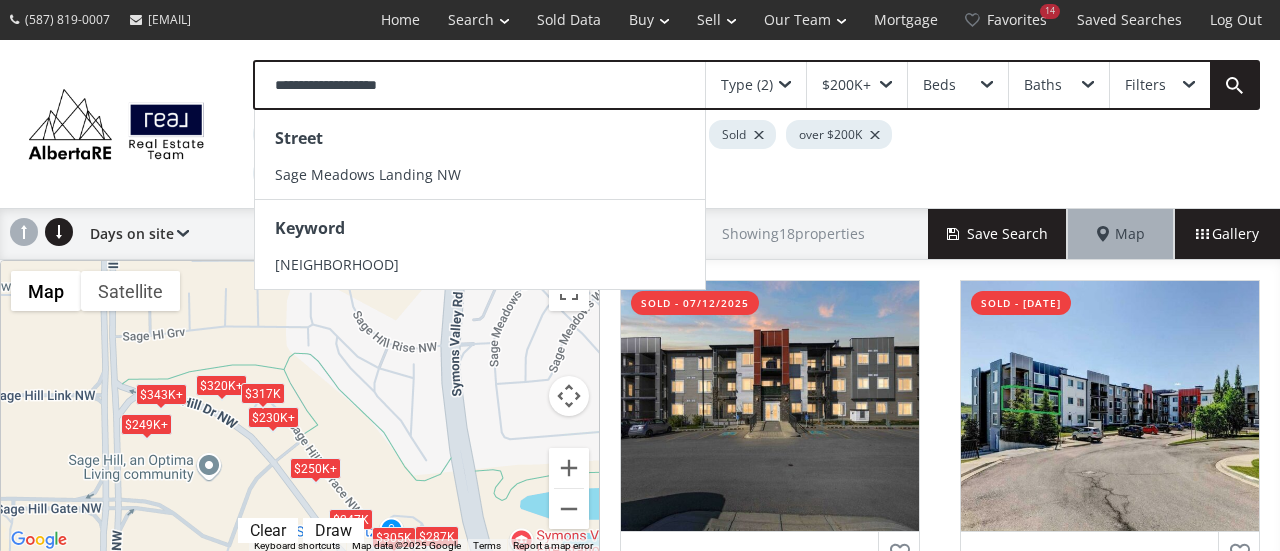 type on "**********" 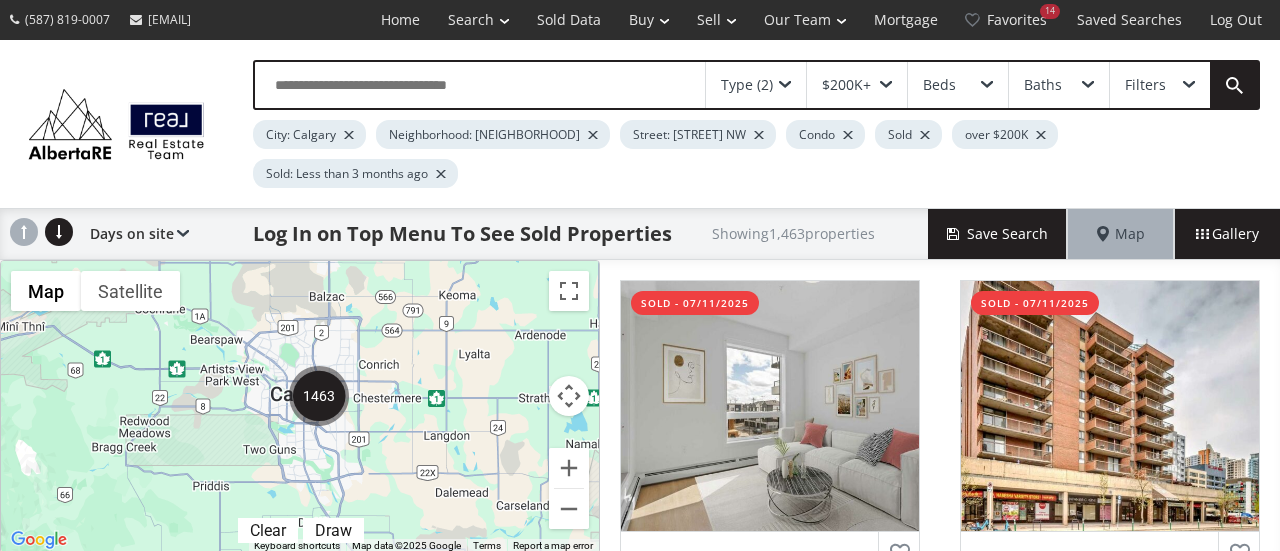 click at bounding box center (480, 85) 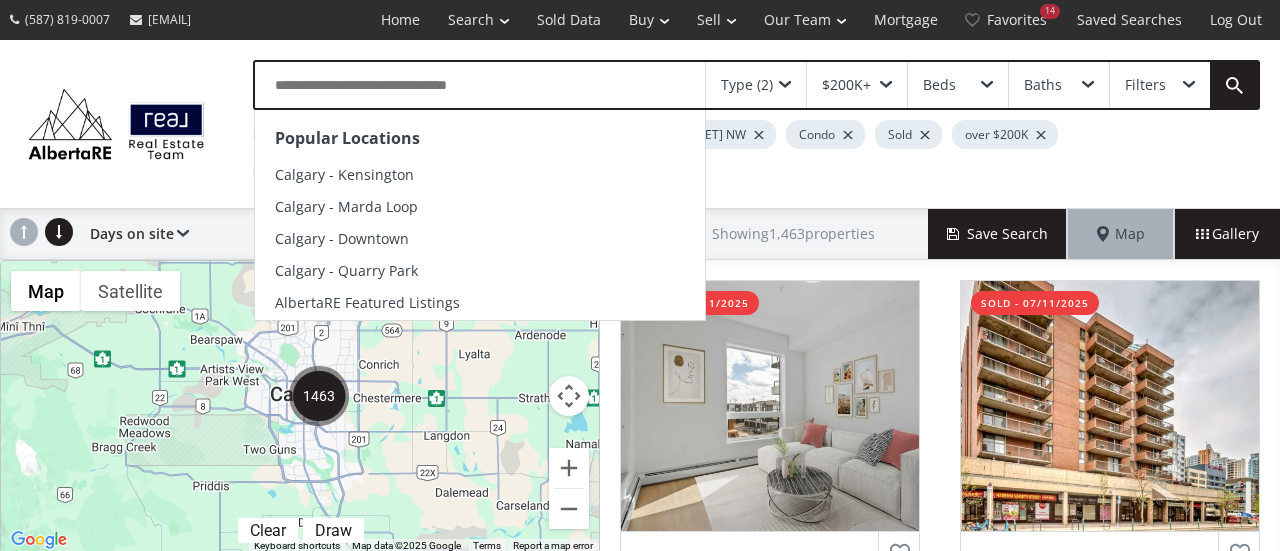 paste on "**********" 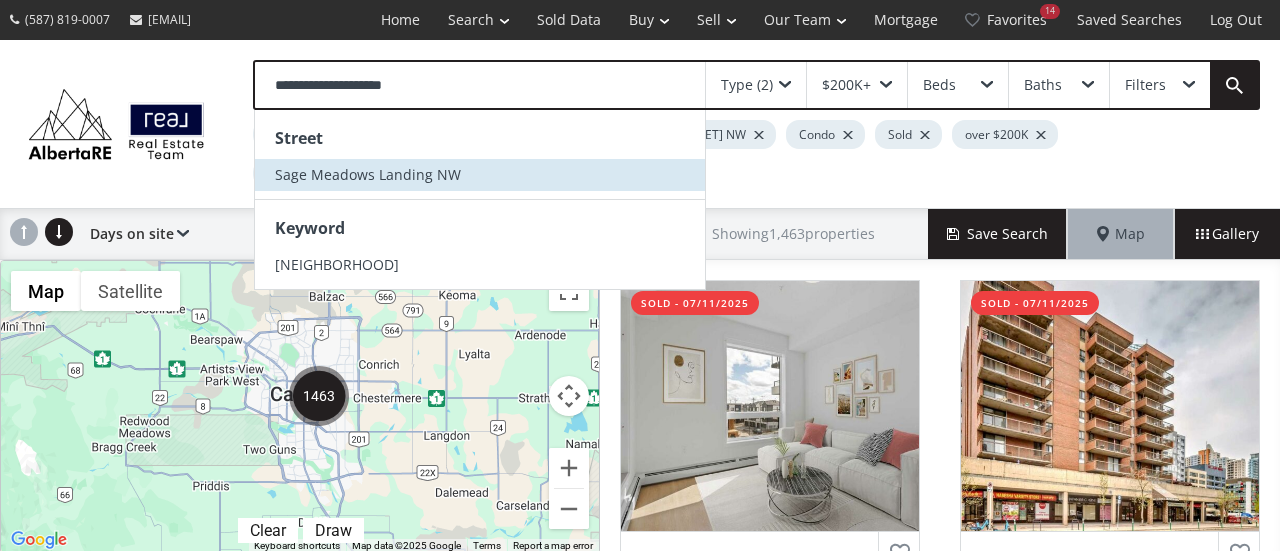 type on "**********" 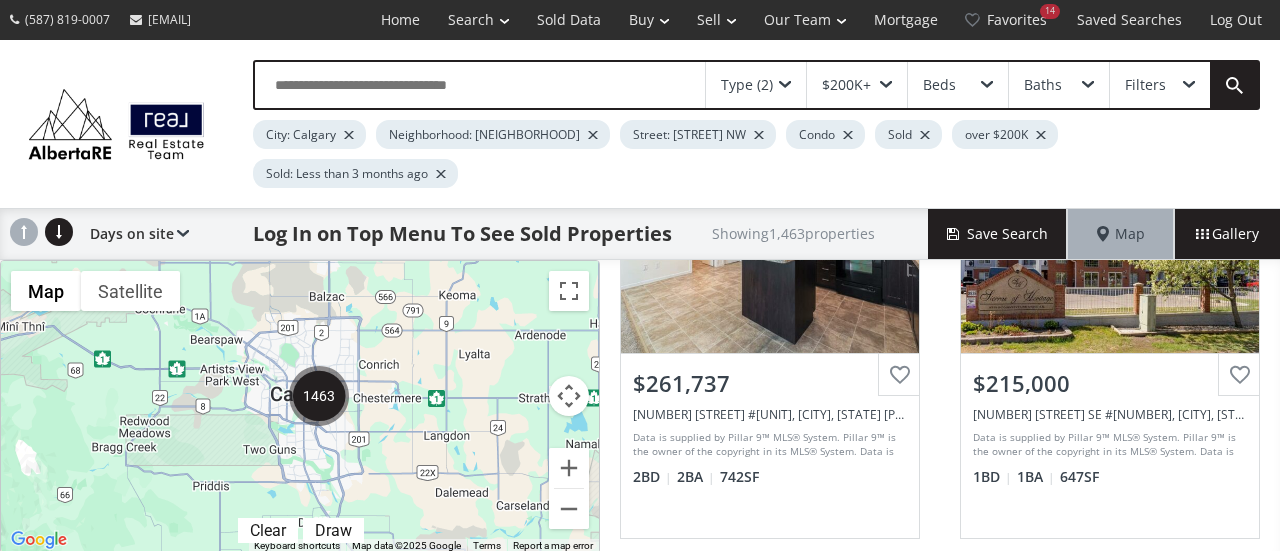 scroll, scrollTop: 656, scrollLeft: 0, axis: vertical 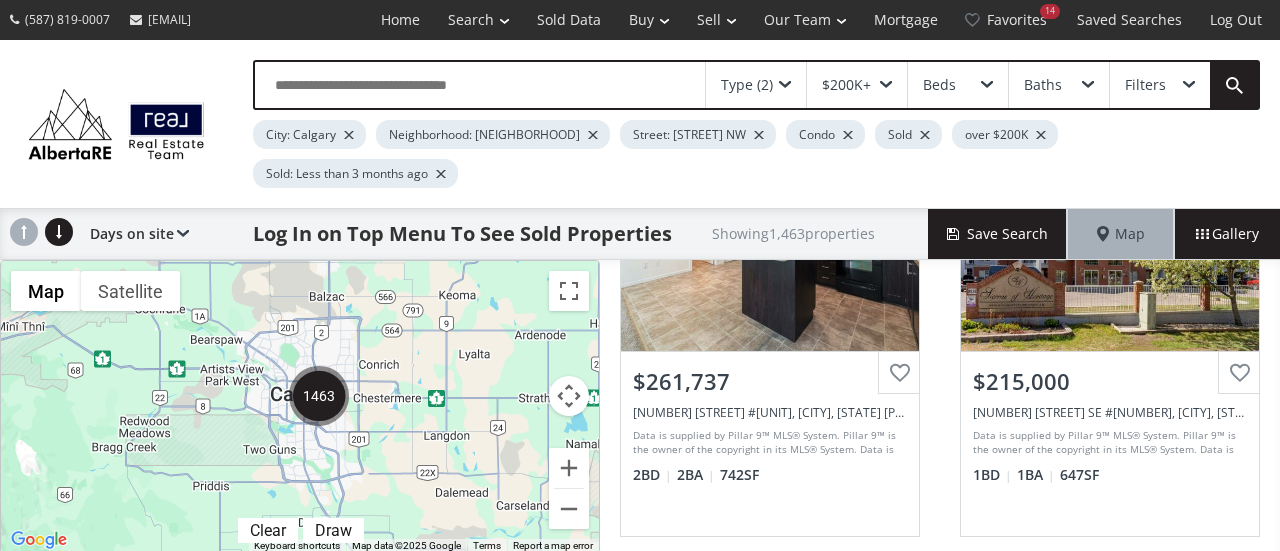 click at bounding box center (759, 135) 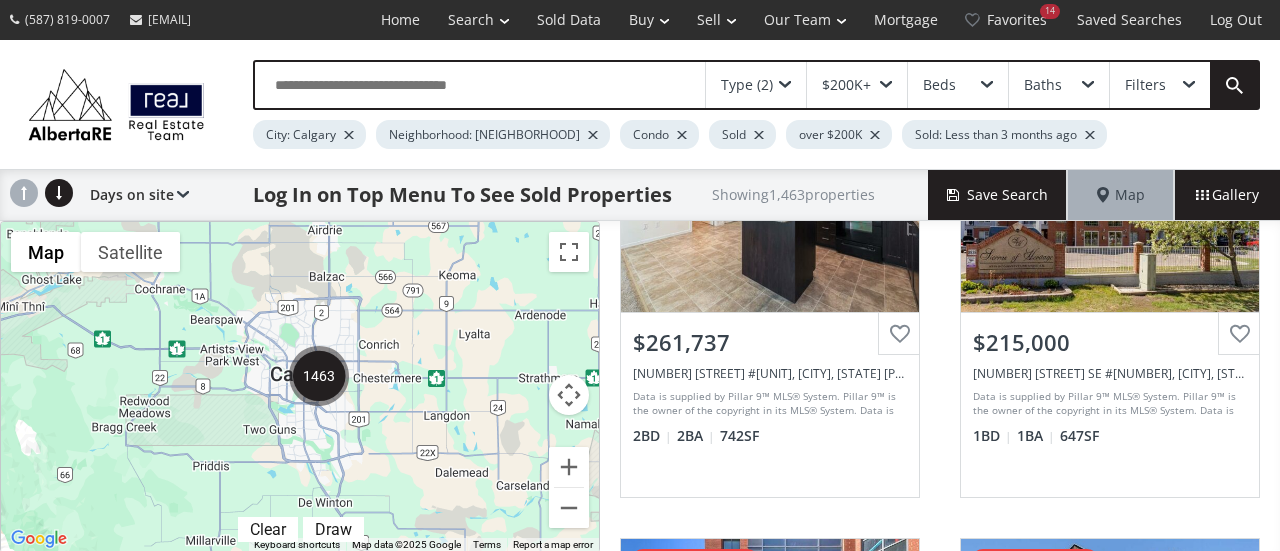 click at bounding box center (593, 135) 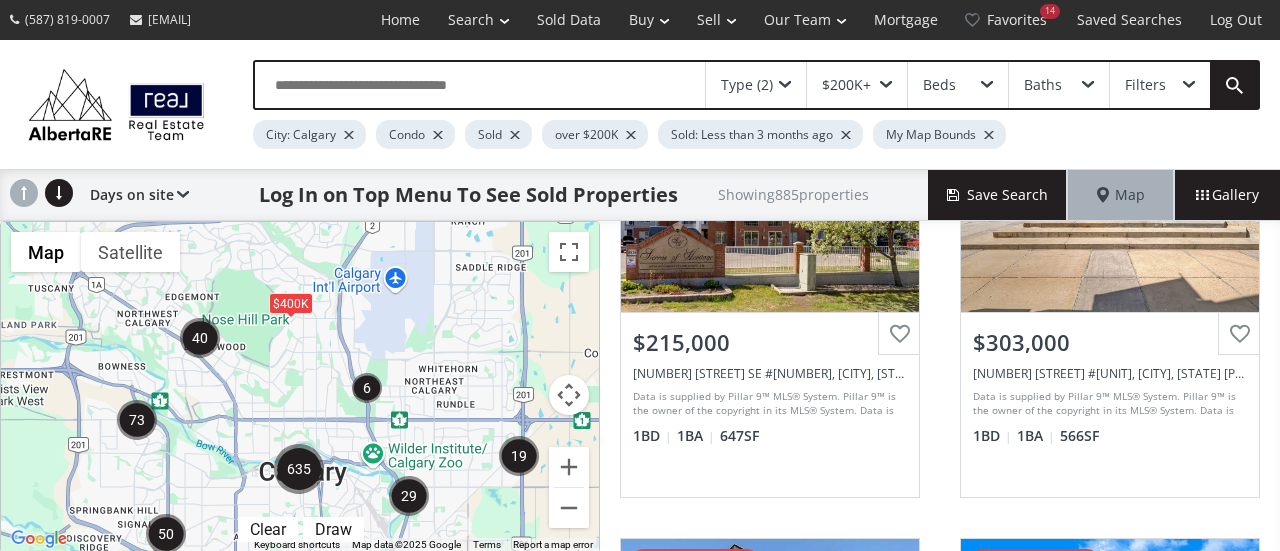 drag, startPoint x: 245, startPoint y: 305, endPoint x: 288, endPoint y: 406, distance: 109.77249 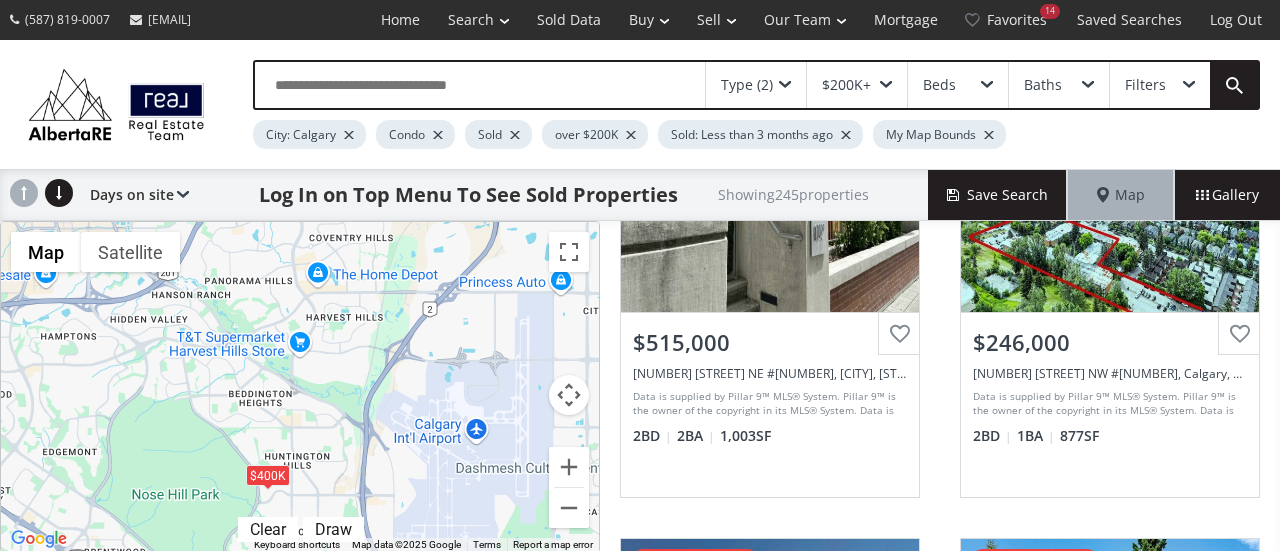 drag, startPoint x: 292, startPoint y: 274, endPoint x: 295, endPoint y: 503, distance: 229.01965 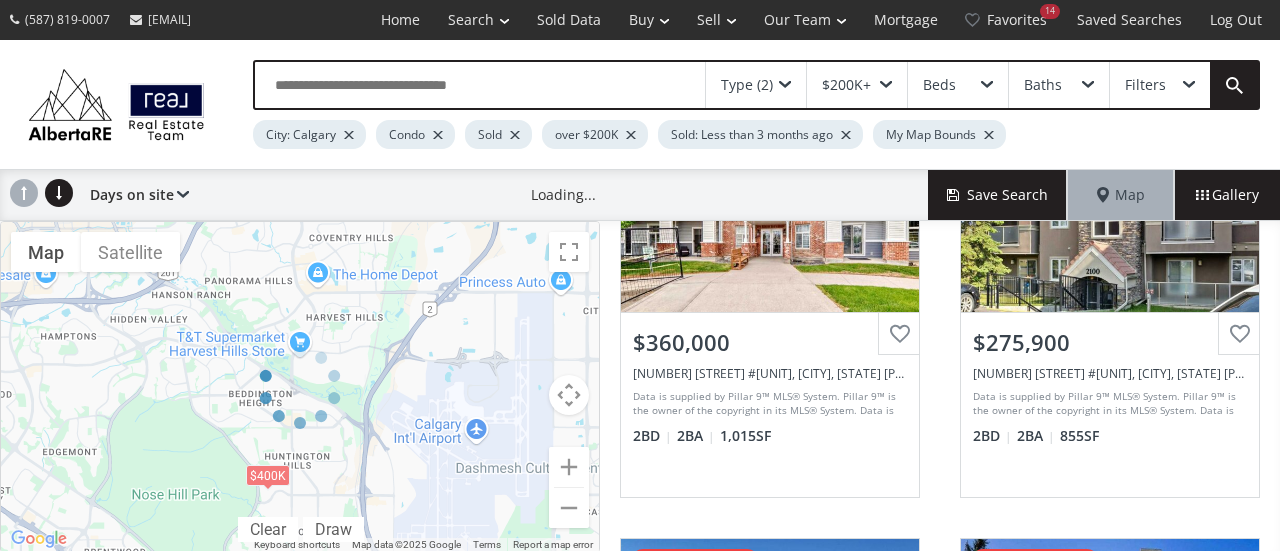 drag, startPoint x: 370, startPoint y: 330, endPoint x: 400, endPoint y: 523, distance: 195.31769 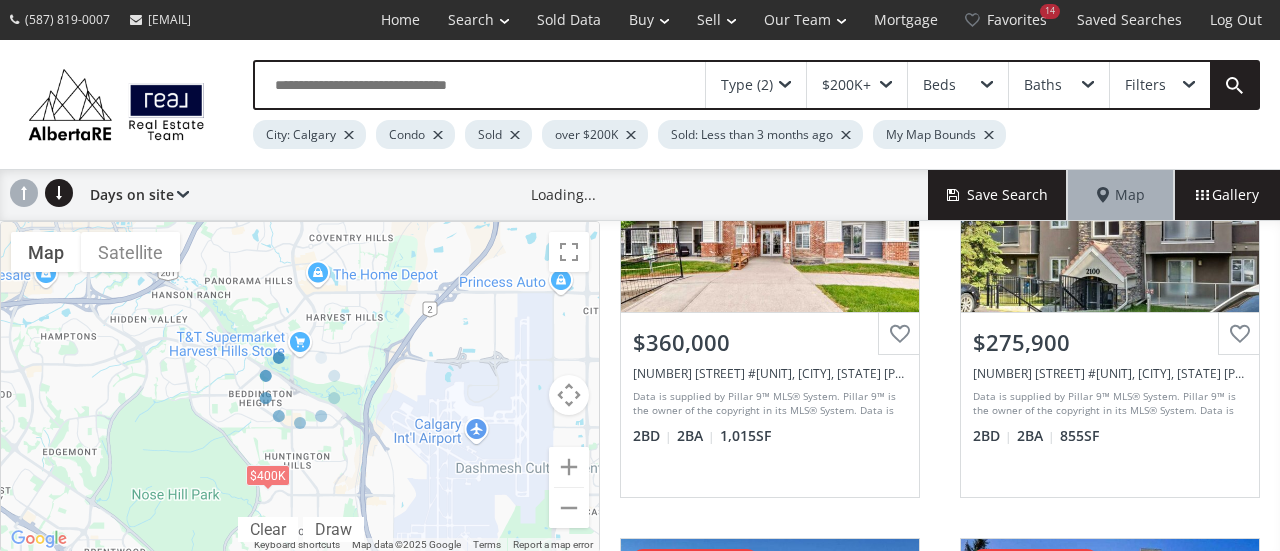 click on "← Move left → Move right ↑ Move up ↓ Move down + Zoom in - Zoom out Home Jump left by 75% End Jump right by 75% Page Up Jump up by 75% Page Down Jump down by 75% To navigate, press the arrow keys. $400K Map Terrain Satellite Labels Clear Draw Keyboard shortcuts Map Data Map data ©2025 Google Map data ©2025 Google 1 km  Click to toggle between metric and imperial units Terms Report a map error" at bounding box center [300, 387] 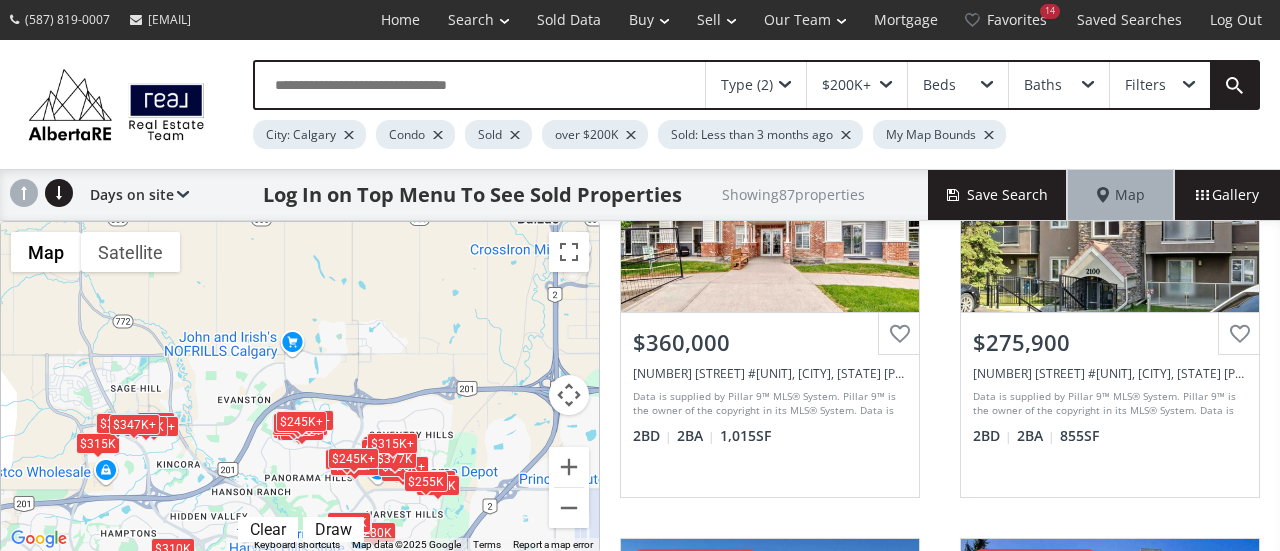 drag, startPoint x: 363, startPoint y: 356, endPoint x: 425, endPoint y: 577, distance: 229.53214 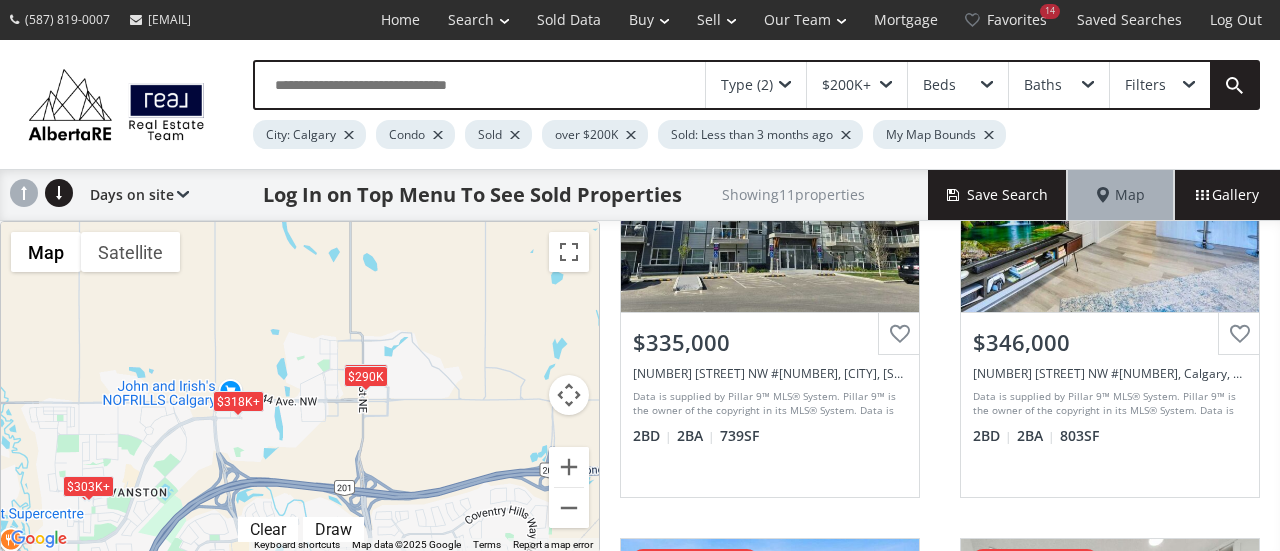 drag, startPoint x: 193, startPoint y: 285, endPoint x: 342, endPoint y: 365, distance: 169.1183 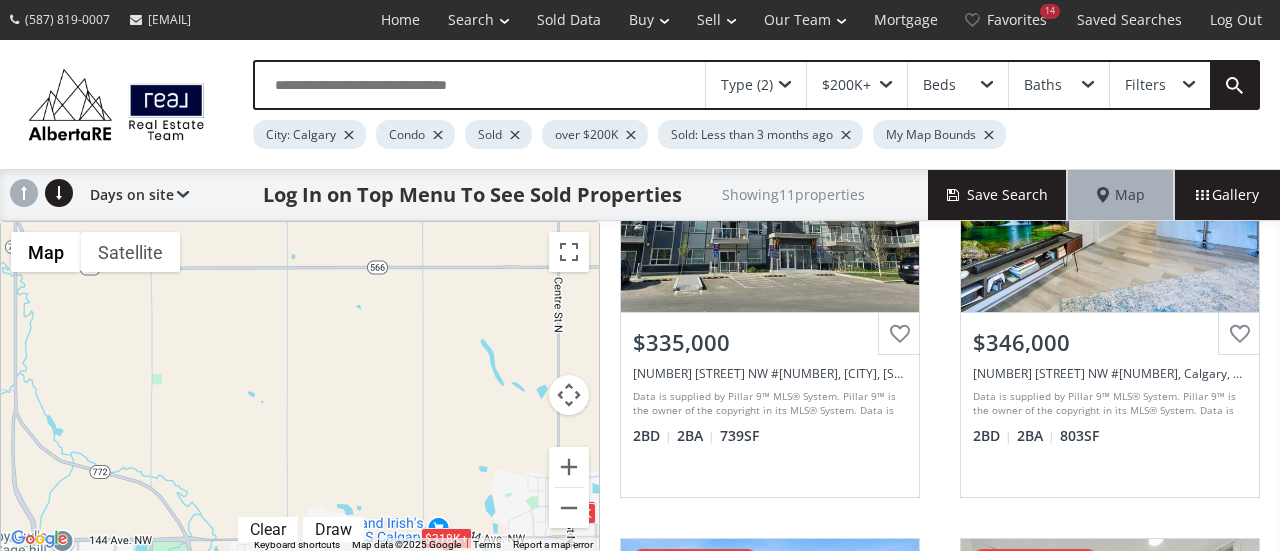 drag, startPoint x: 238, startPoint y: 286, endPoint x: 446, endPoint y: 425, distance: 250.16994 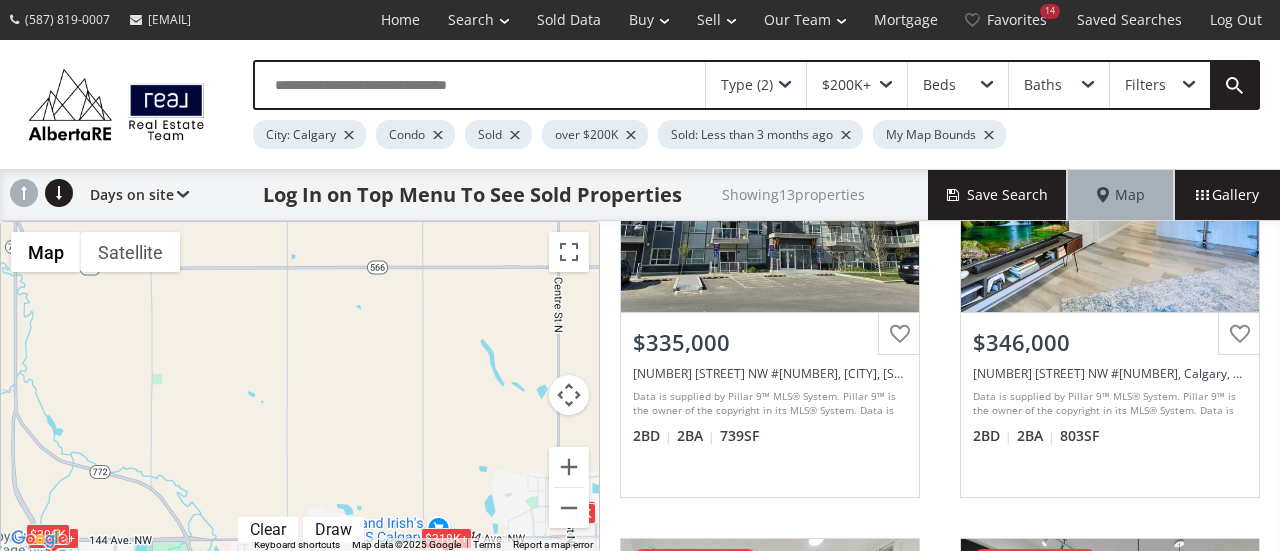 click at bounding box center [846, 135] 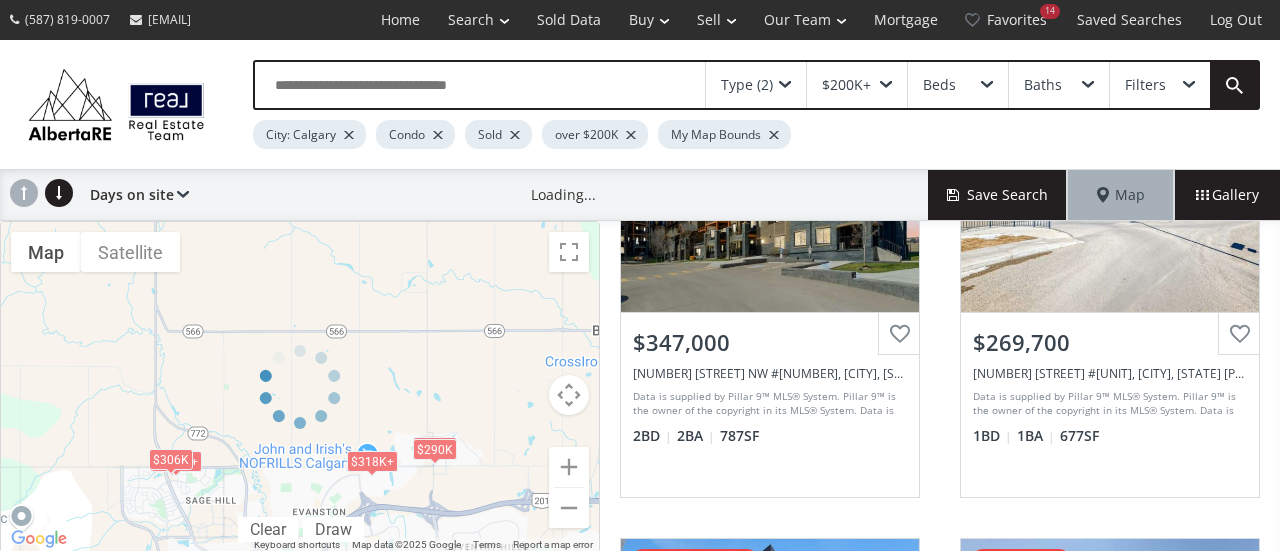 drag, startPoint x: 300, startPoint y: 459, endPoint x: 183, endPoint y: 332, distance: 172.6789 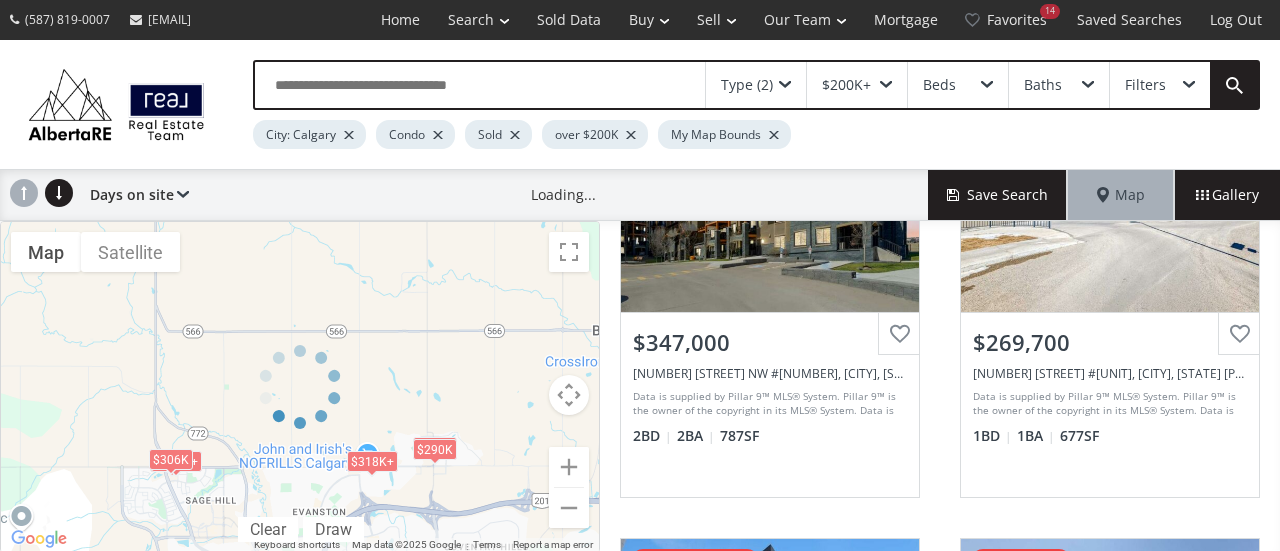 click at bounding box center [300, 387] 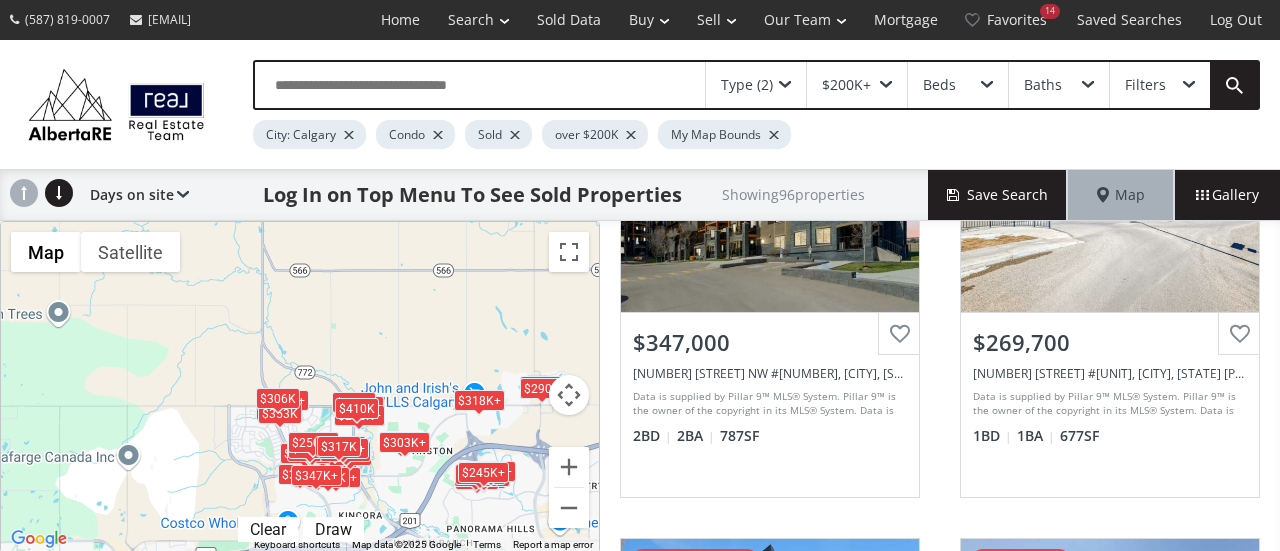 drag, startPoint x: 174, startPoint y: 450, endPoint x: 283, endPoint y: 389, distance: 124.90797 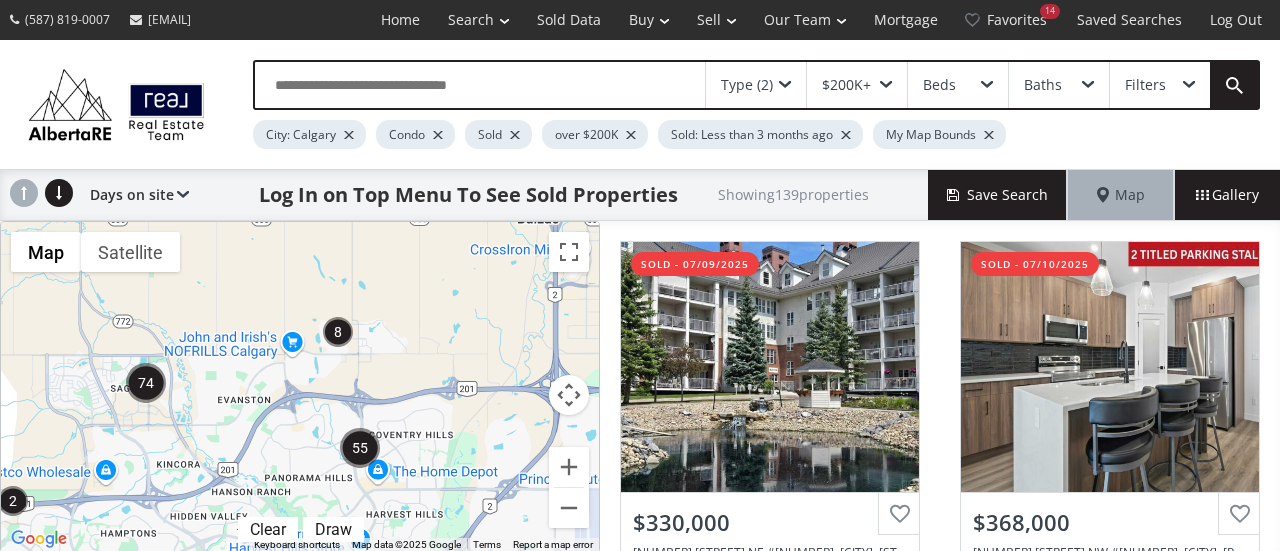 scroll, scrollTop: 0, scrollLeft: 0, axis: both 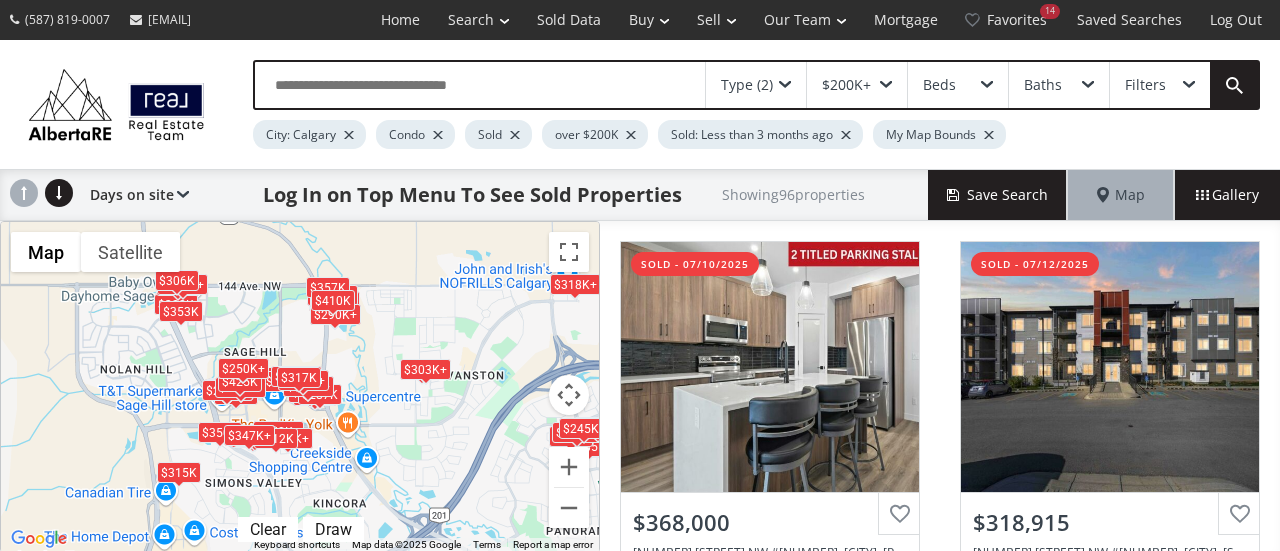 click on "$250K+" at bounding box center [243, 368] 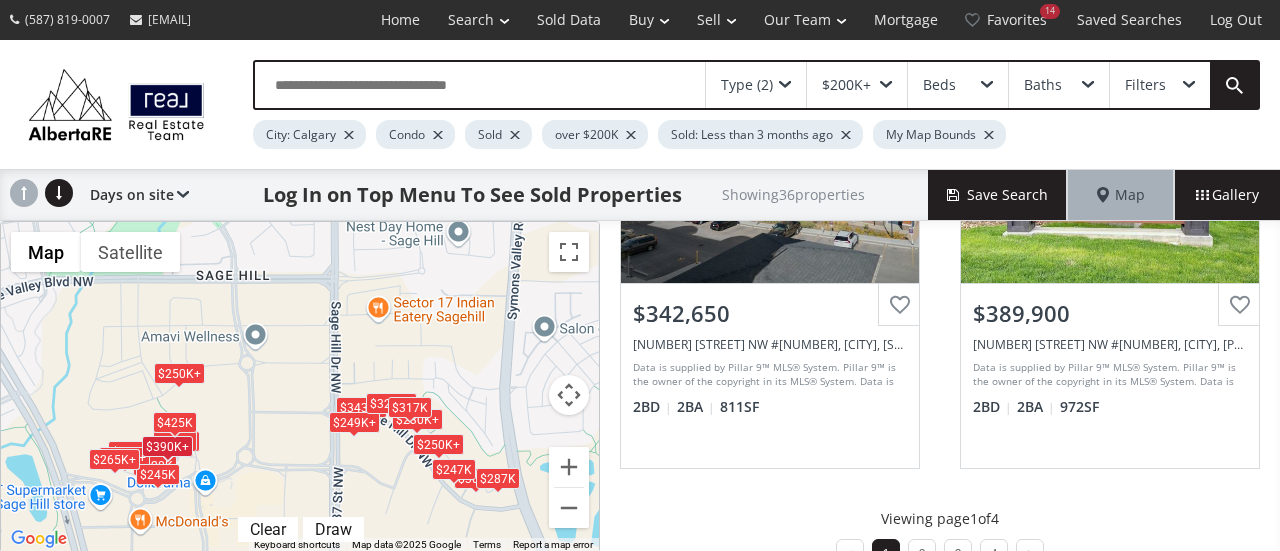 scroll, scrollTop: 2153, scrollLeft: 0, axis: vertical 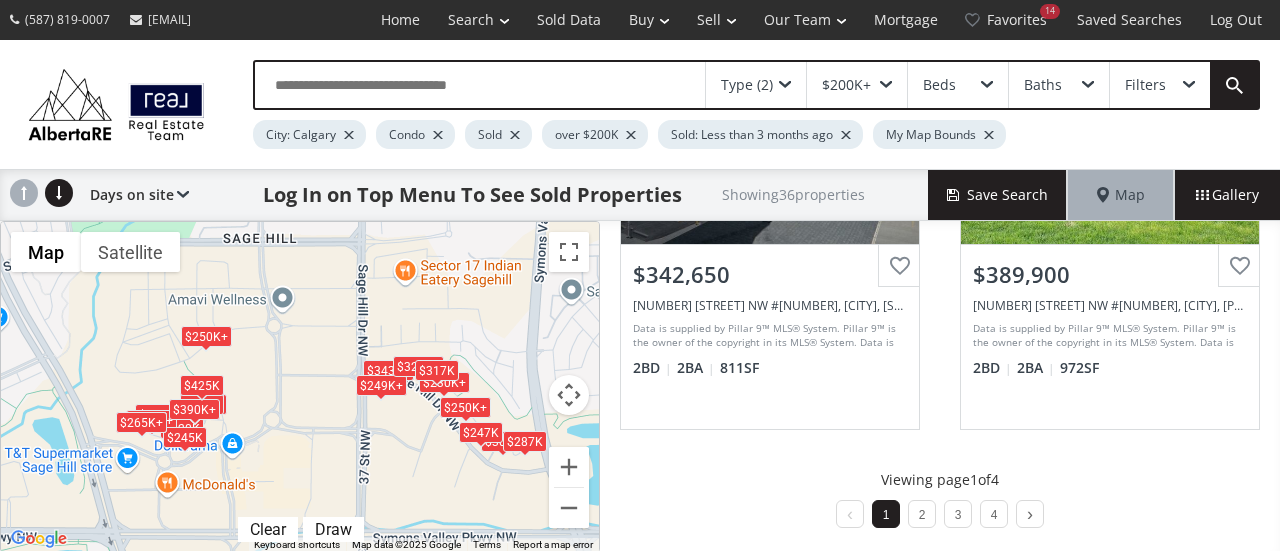 drag, startPoint x: 242, startPoint y: 414, endPoint x: 277, endPoint y: 369, distance: 57.00877 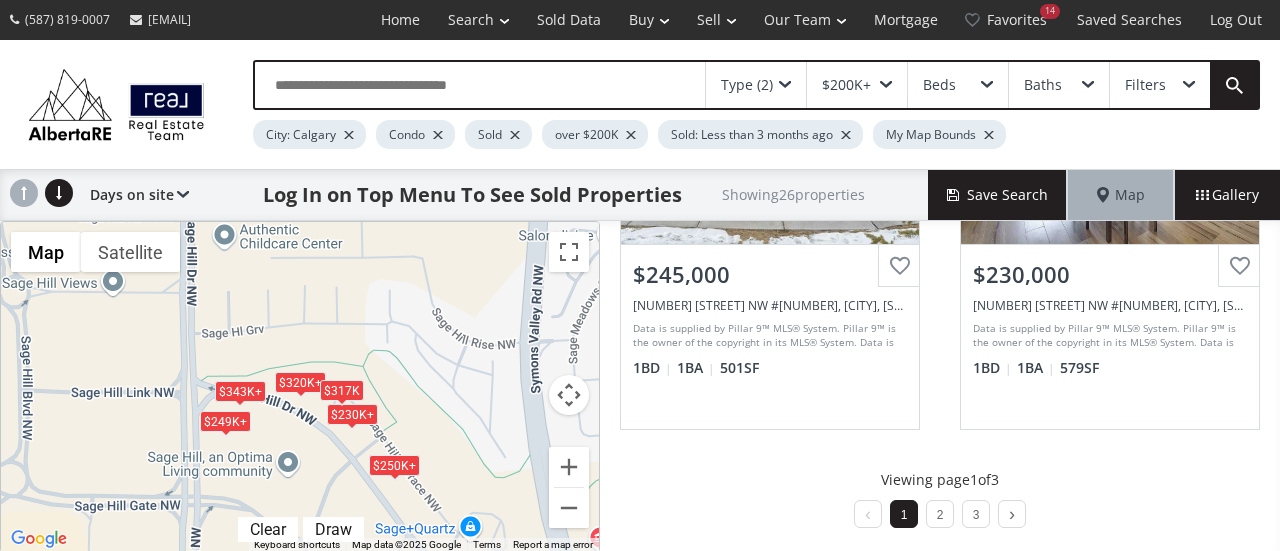 drag, startPoint x: 480, startPoint y: 327, endPoint x: 272, endPoint y: 317, distance: 208.24025 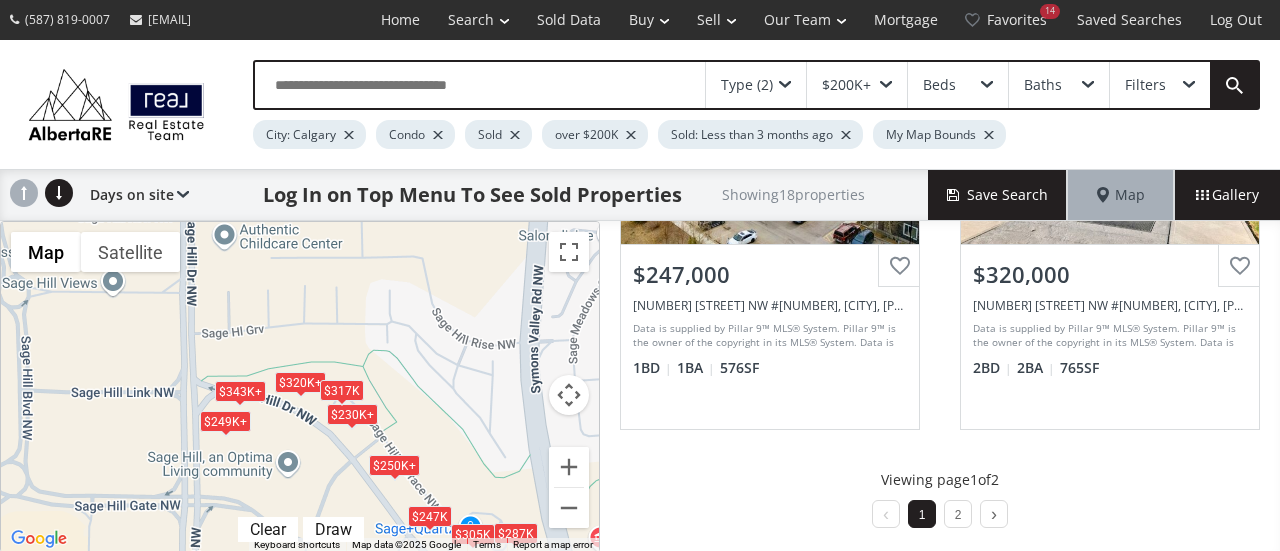 click on "To navigate, press the arrow keys. $250K+ $305K $343K+ $250K+ $343K+ $320K+ $230K+ $249K+ $247K $230K+ $287K $249K+ $249K+ $250K+ $250K+ $320K+ $230K+ $317K" at bounding box center (300, 387) 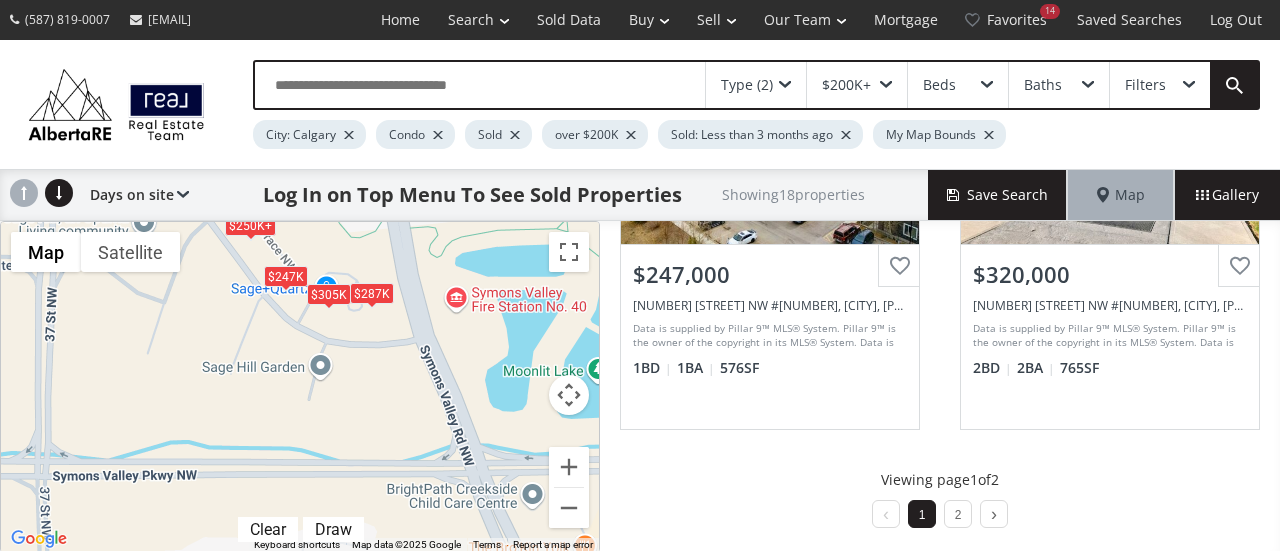 drag, startPoint x: 429, startPoint y: 373, endPoint x: 281, endPoint y: 131, distance: 283.66882 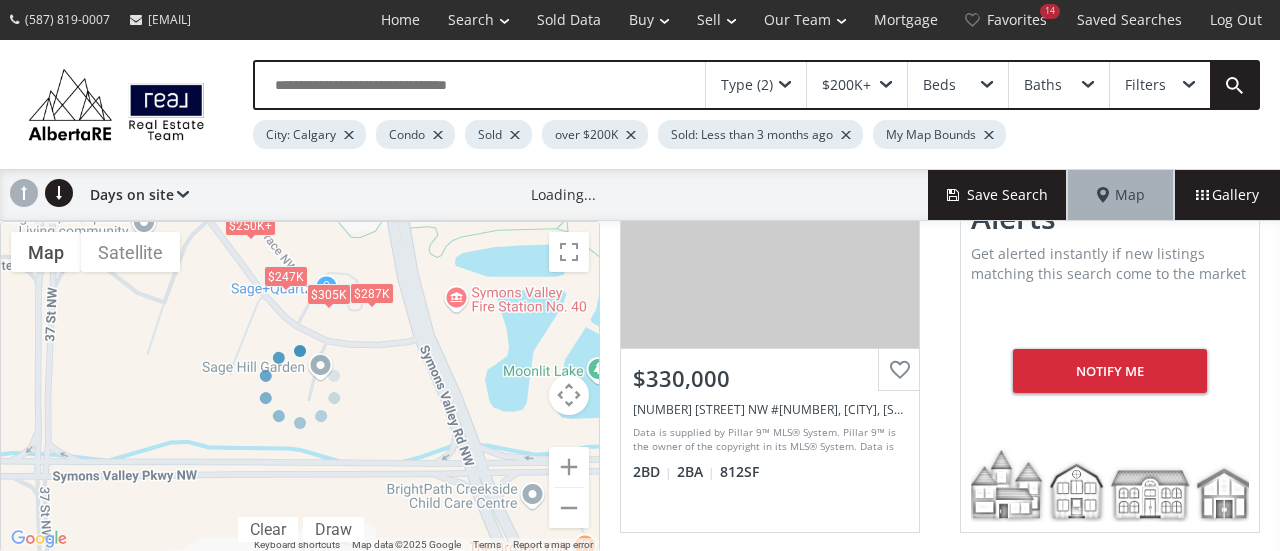 scroll, scrollTop: 1570, scrollLeft: 0, axis: vertical 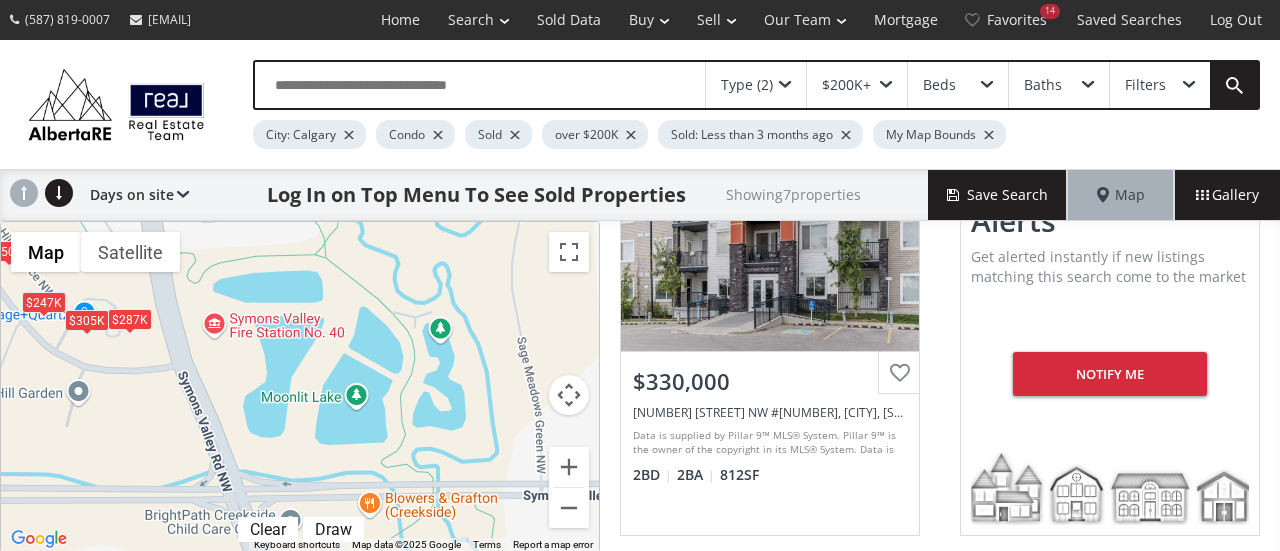 drag, startPoint x: 344, startPoint y: 424, endPoint x: 100, endPoint y: 450, distance: 245.38133 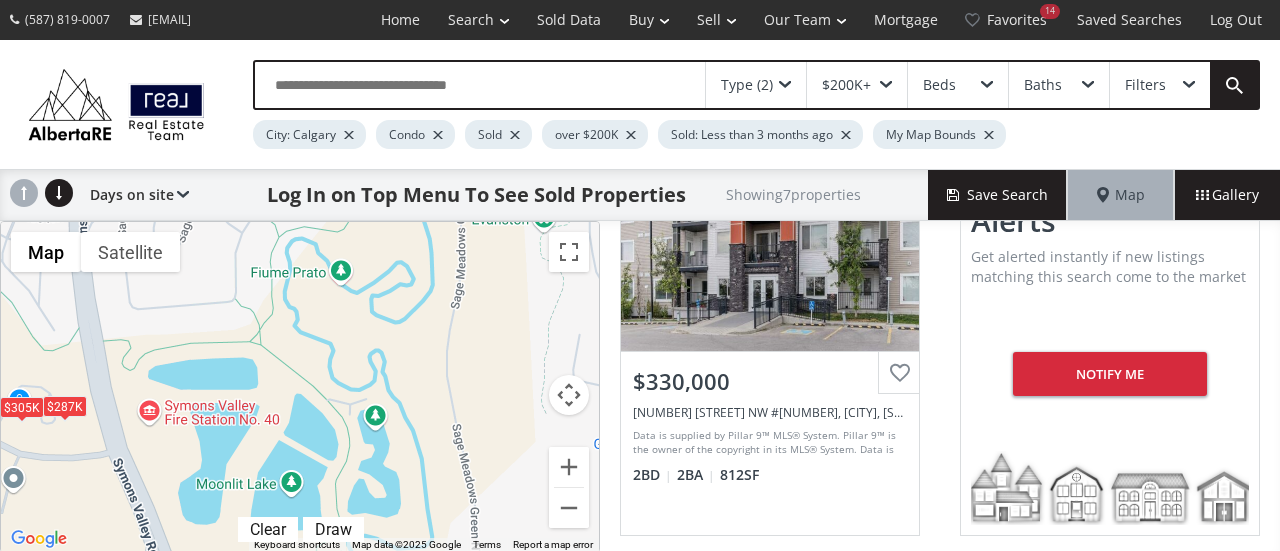 drag, startPoint x: 309, startPoint y: 386, endPoint x: 224, endPoint y: 474, distance: 122.34786 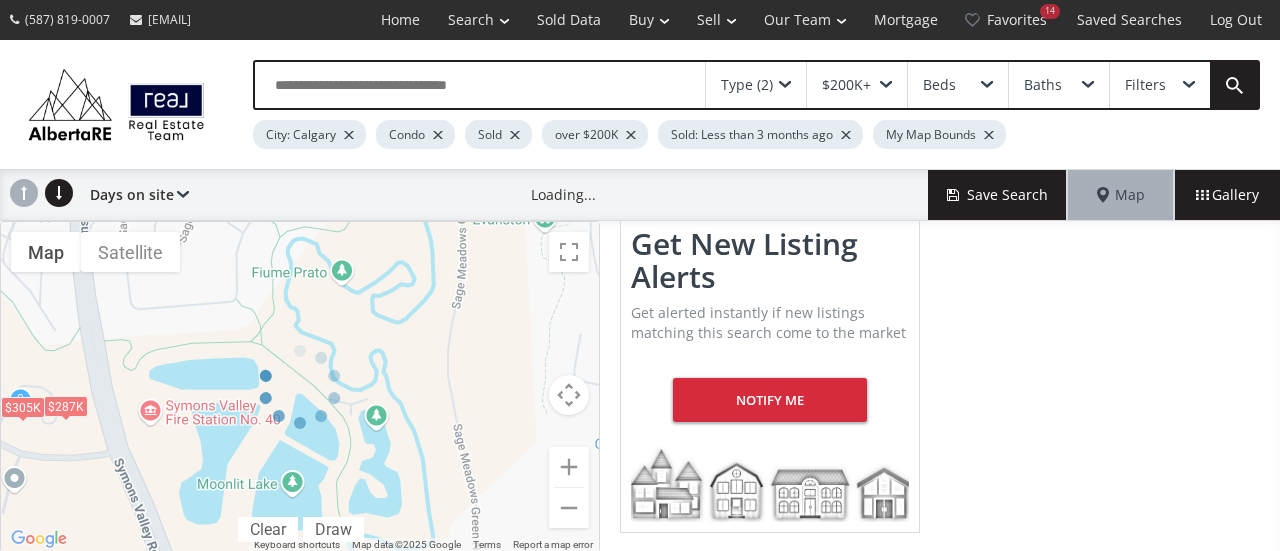 scroll, scrollTop: 558, scrollLeft: 0, axis: vertical 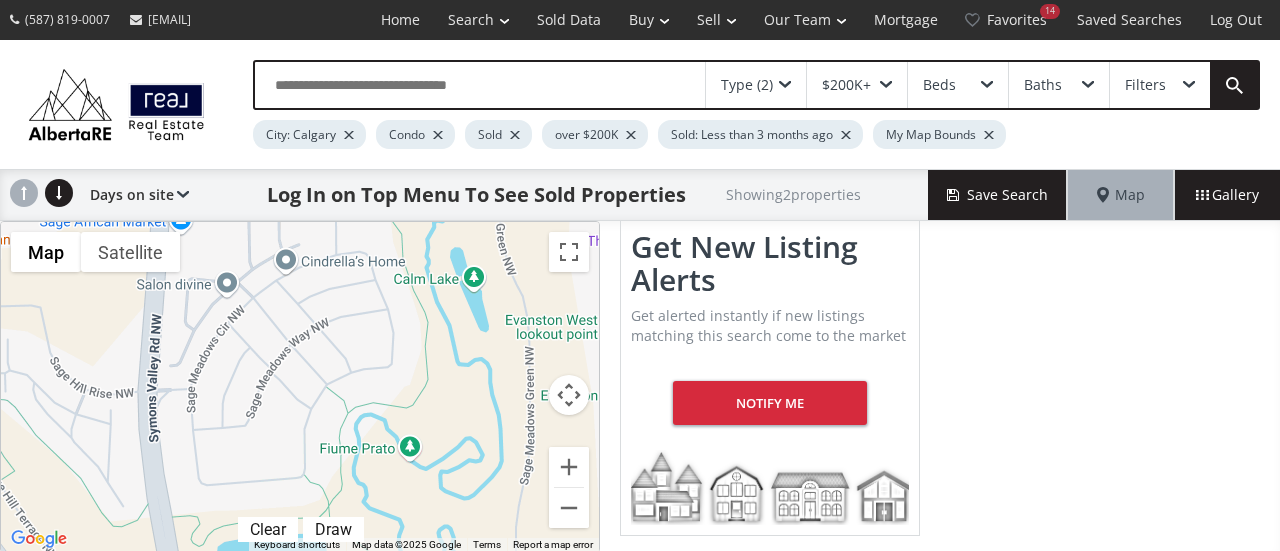 drag, startPoint x: 305, startPoint y: 381, endPoint x: 360, endPoint y: 561, distance: 188.2153 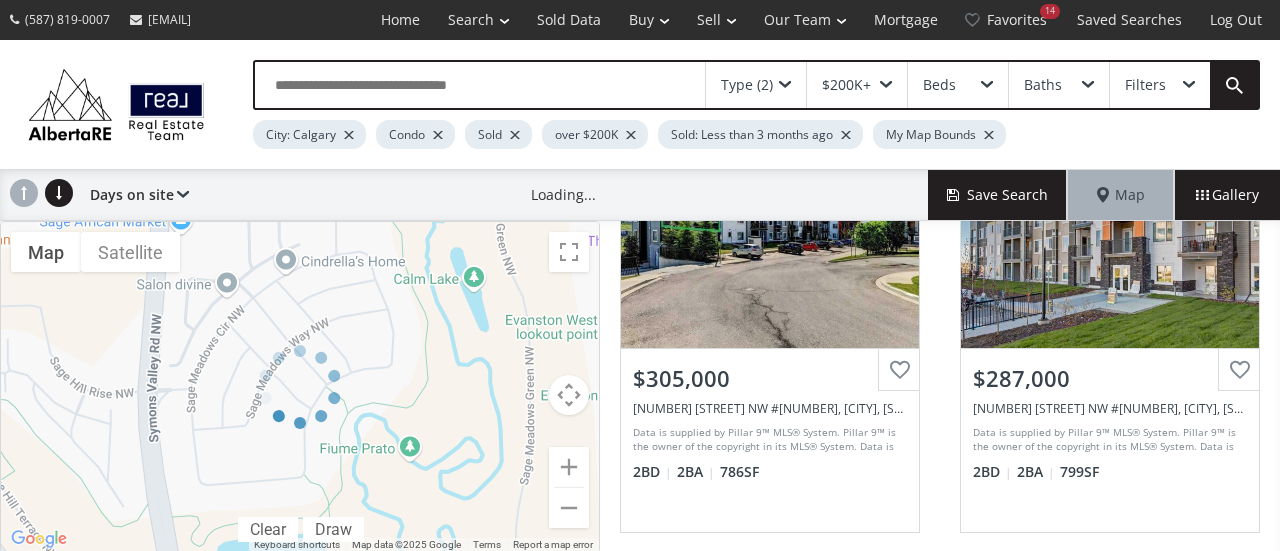 scroll, scrollTop: 1034, scrollLeft: 0, axis: vertical 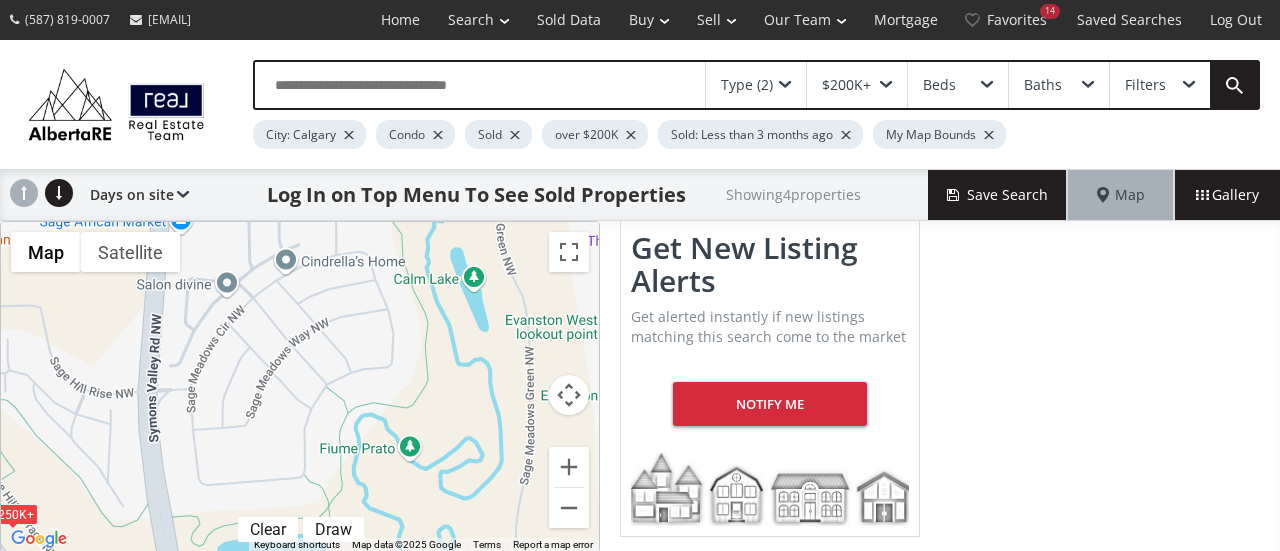 click on "To navigate, press the arrow keys. $250K+ $250K+ $250K+ $250K+" at bounding box center (300, 387) 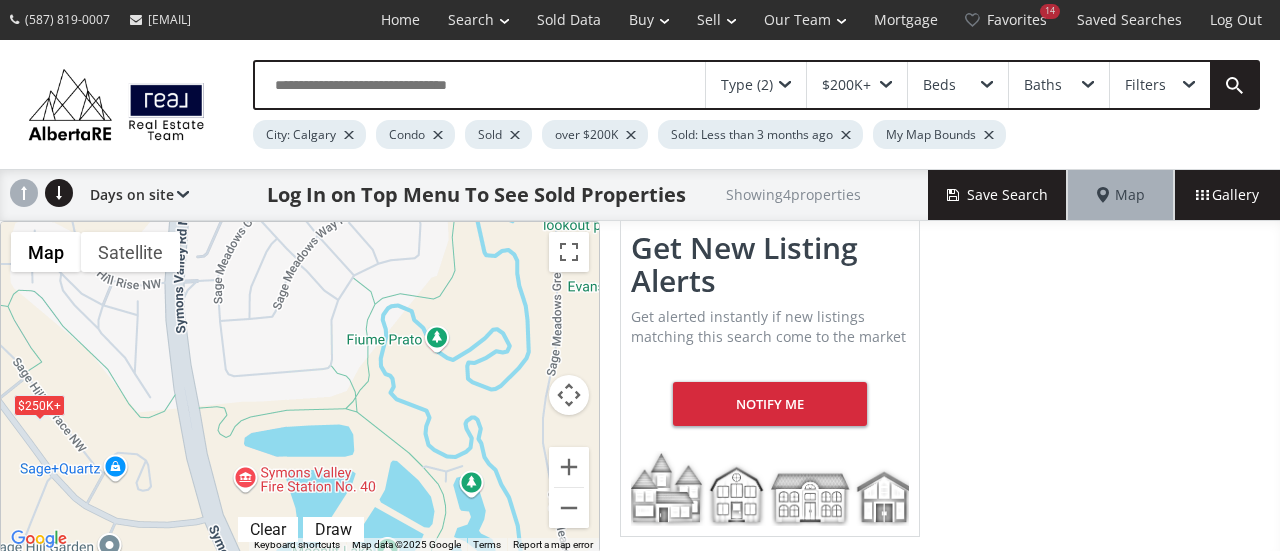 drag, startPoint x: 254, startPoint y: 439, endPoint x: 283, endPoint y: 322, distance: 120.54045 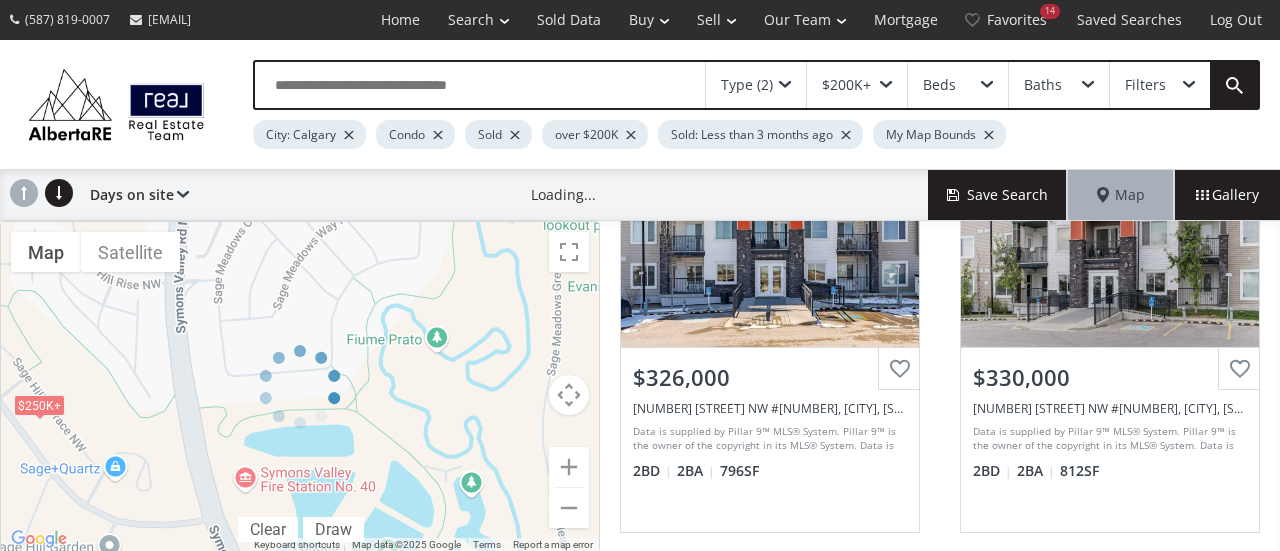 scroll, scrollTop: 619, scrollLeft: 0, axis: vertical 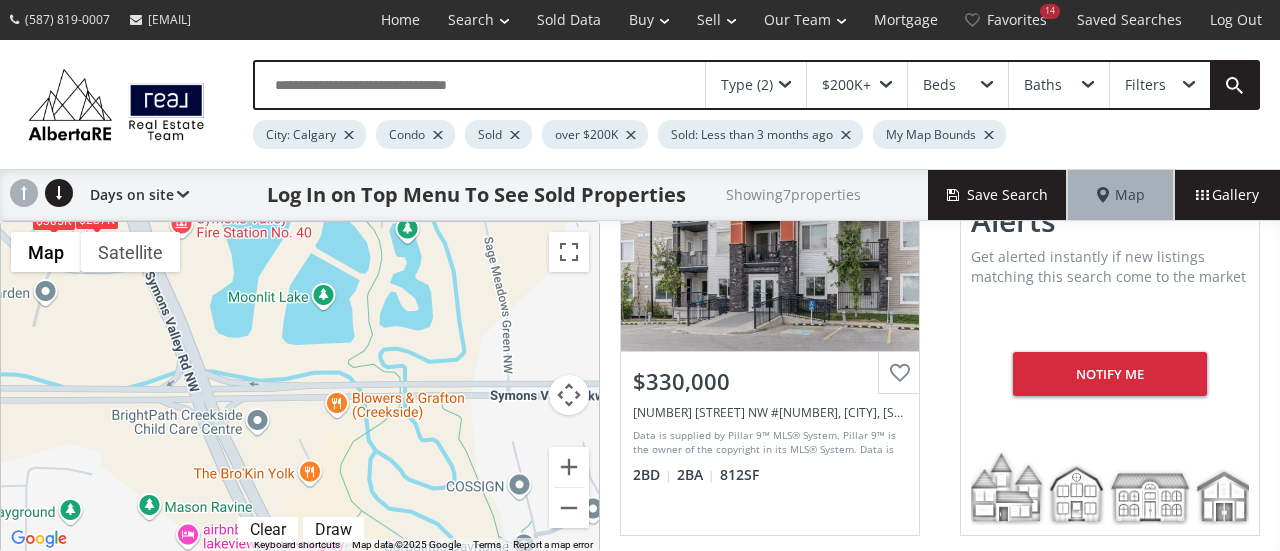 drag, startPoint x: 306, startPoint y: 466, endPoint x: 242, endPoint y: 208, distance: 265.8195 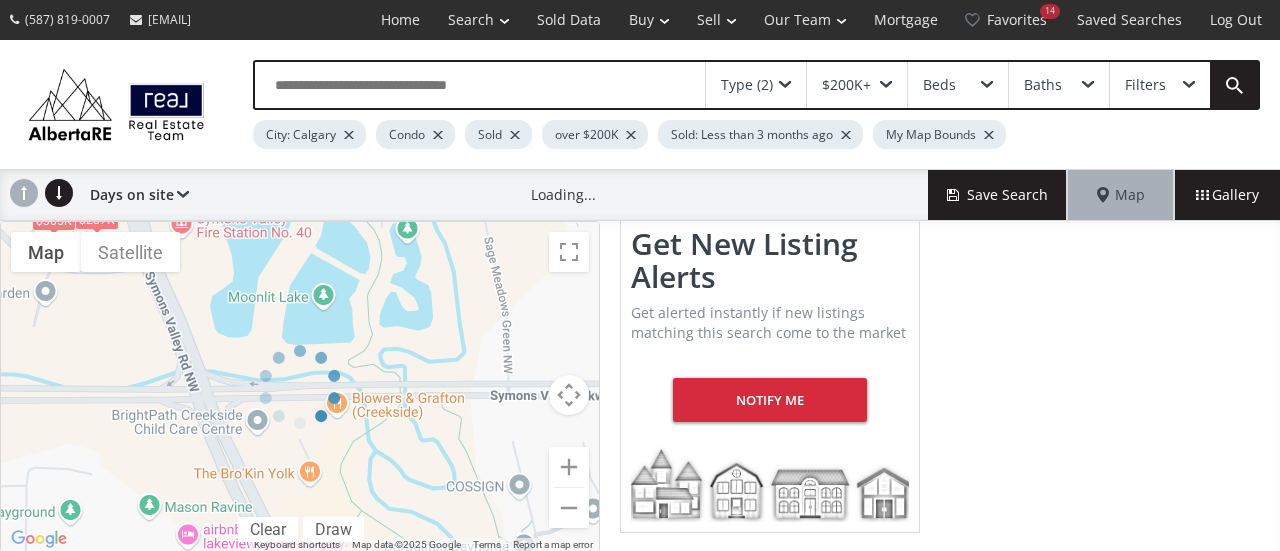scroll, scrollTop: 558, scrollLeft: 0, axis: vertical 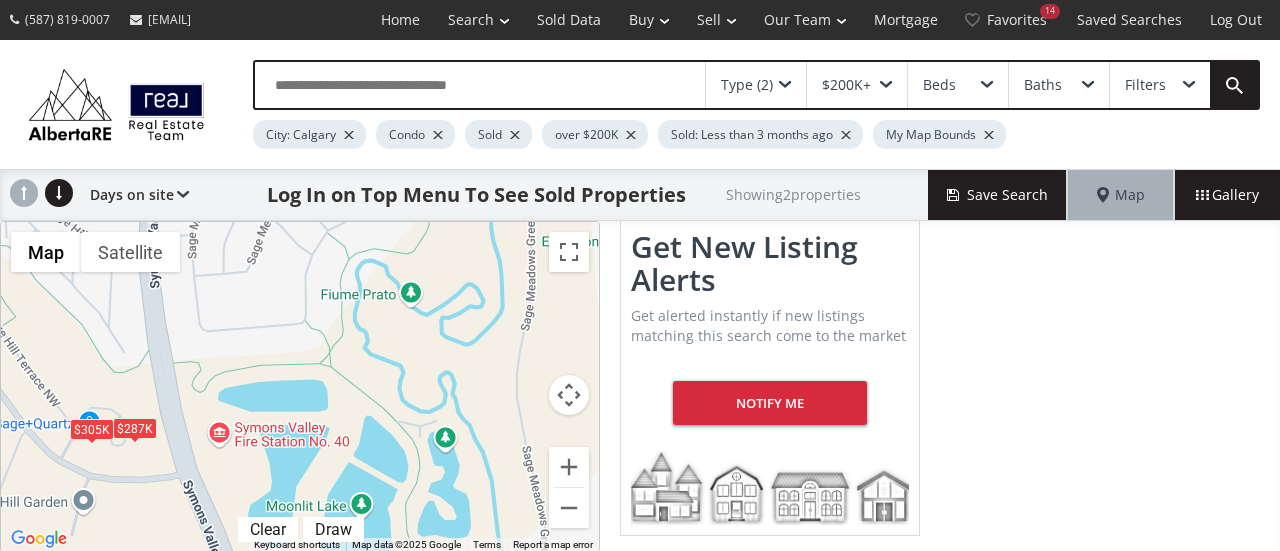 drag, startPoint x: 302, startPoint y: 357, endPoint x: 340, endPoint y: 564, distance: 210.45901 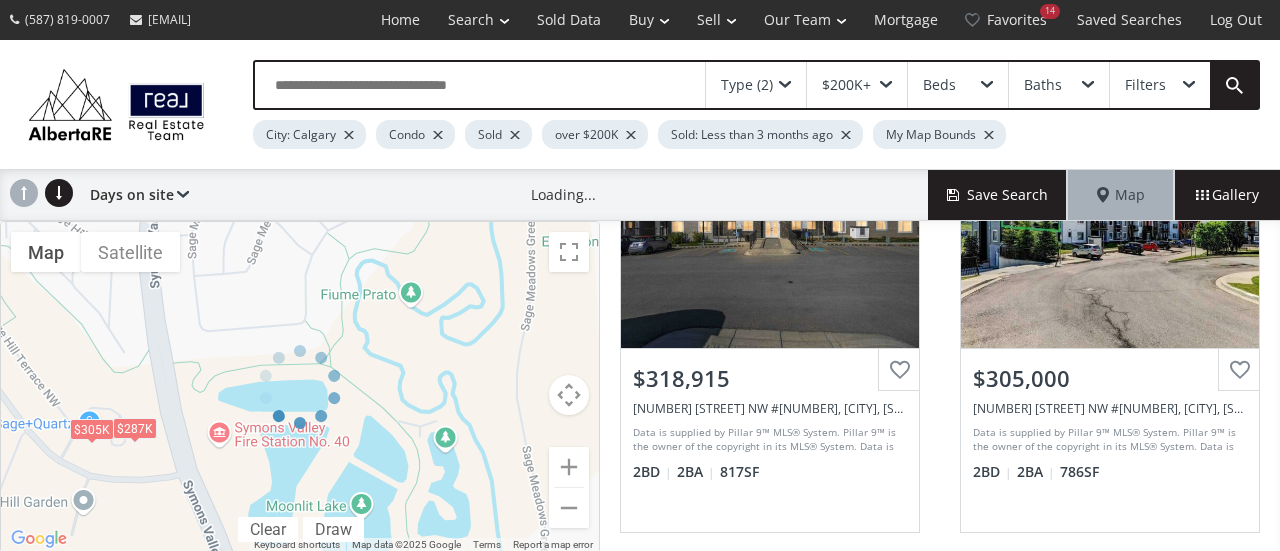 scroll, scrollTop: 1570, scrollLeft: 0, axis: vertical 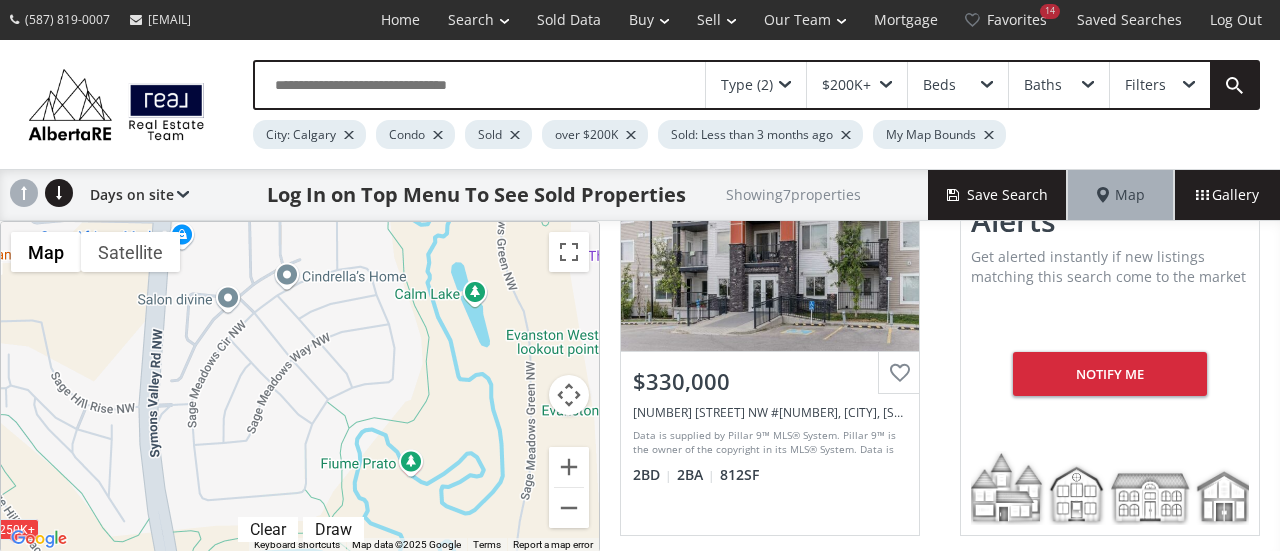 drag, startPoint x: 366, startPoint y: 299, endPoint x: 365, endPoint y: 470, distance: 171.00293 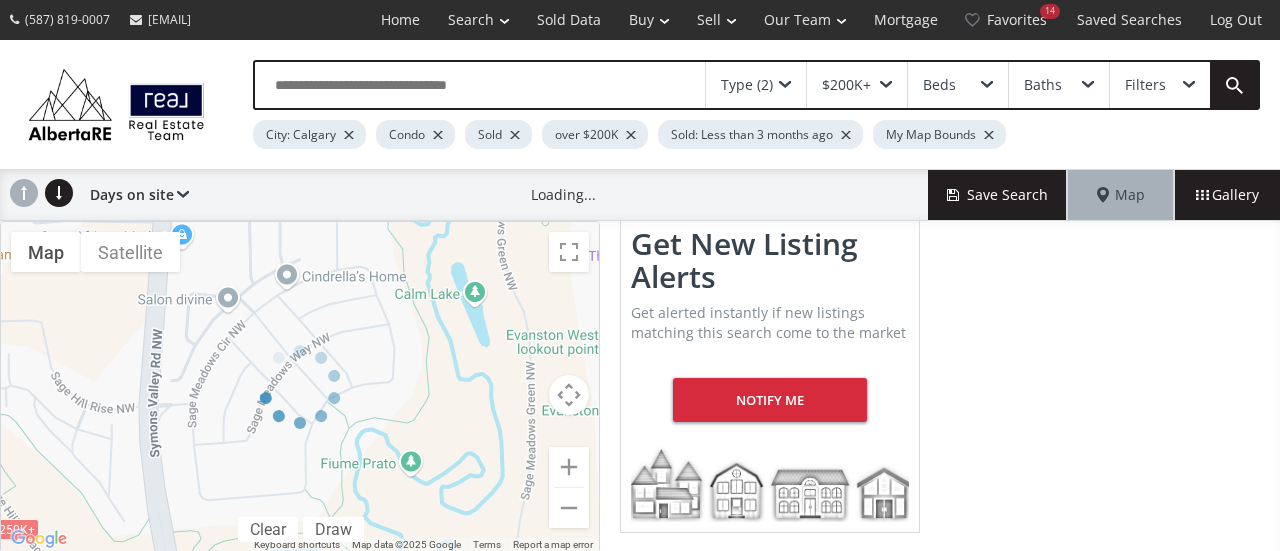 scroll, scrollTop: 1034, scrollLeft: 0, axis: vertical 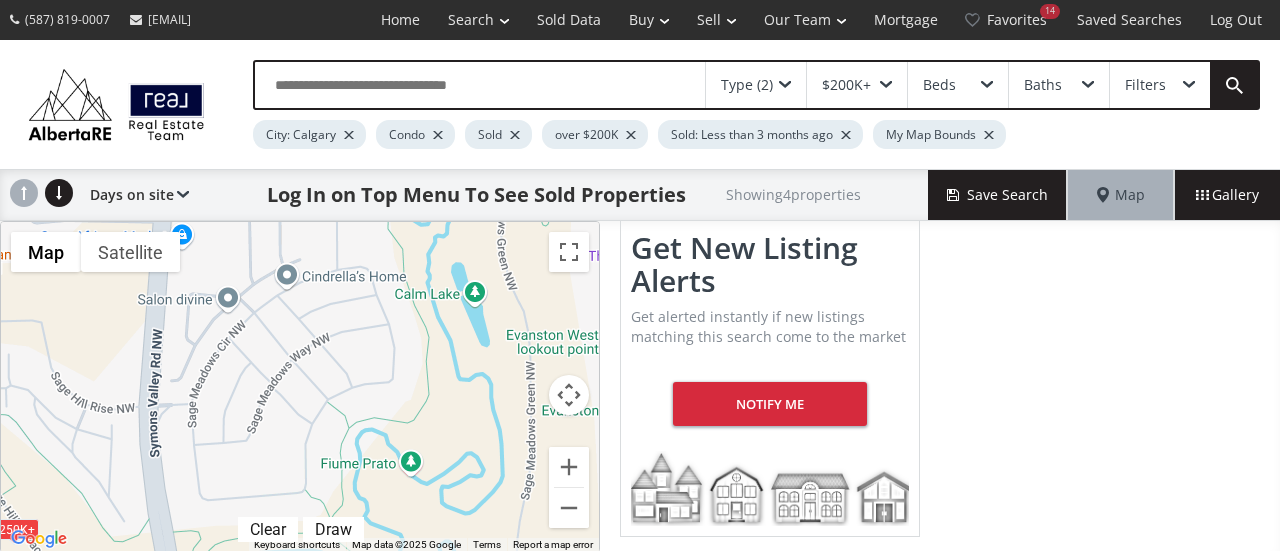 click on "To navigate, press the arrow keys. $250K+ $250K+ $250K+ $250K+" at bounding box center [300, 387] 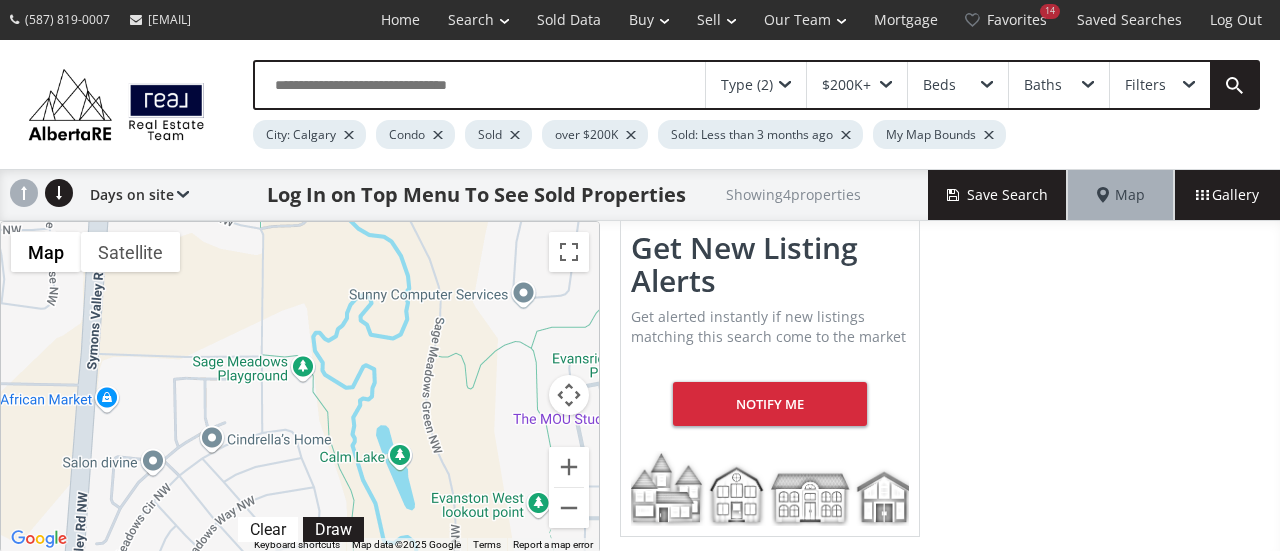 drag, startPoint x: 403, startPoint y: 359, endPoint x: 324, endPoint y: 525, distance: 183.8396 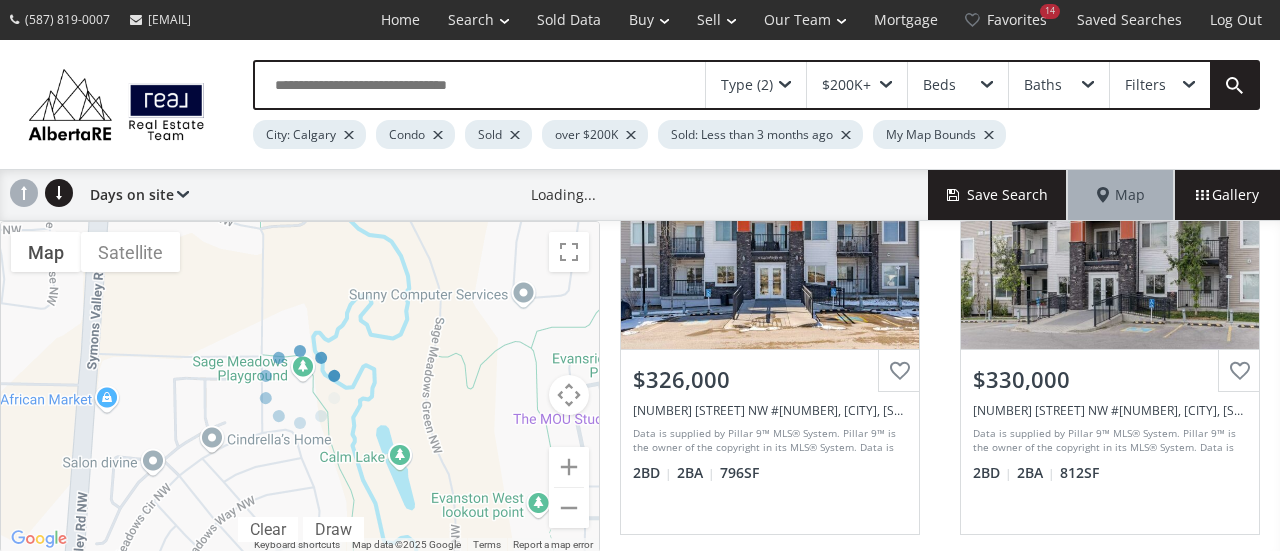 scroll, scrollTop: 82, scrollLeft: 0, axis: vertical 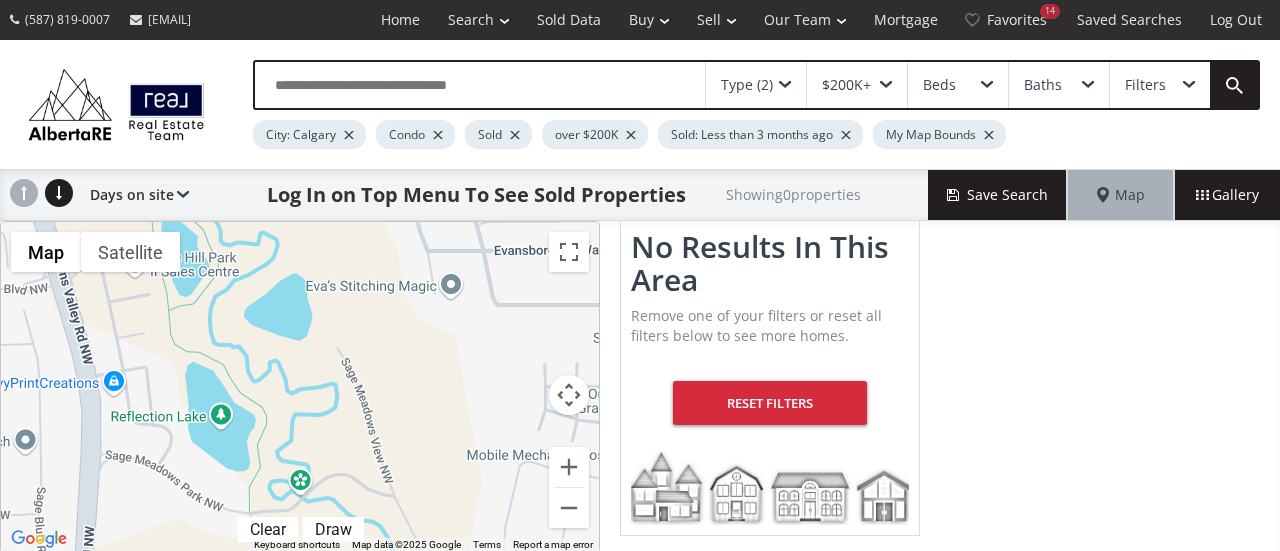 drag, startPoint x: 326, startPoint y: 302, endPoint x: 312, endPoint y: 598, distance: 296.3309 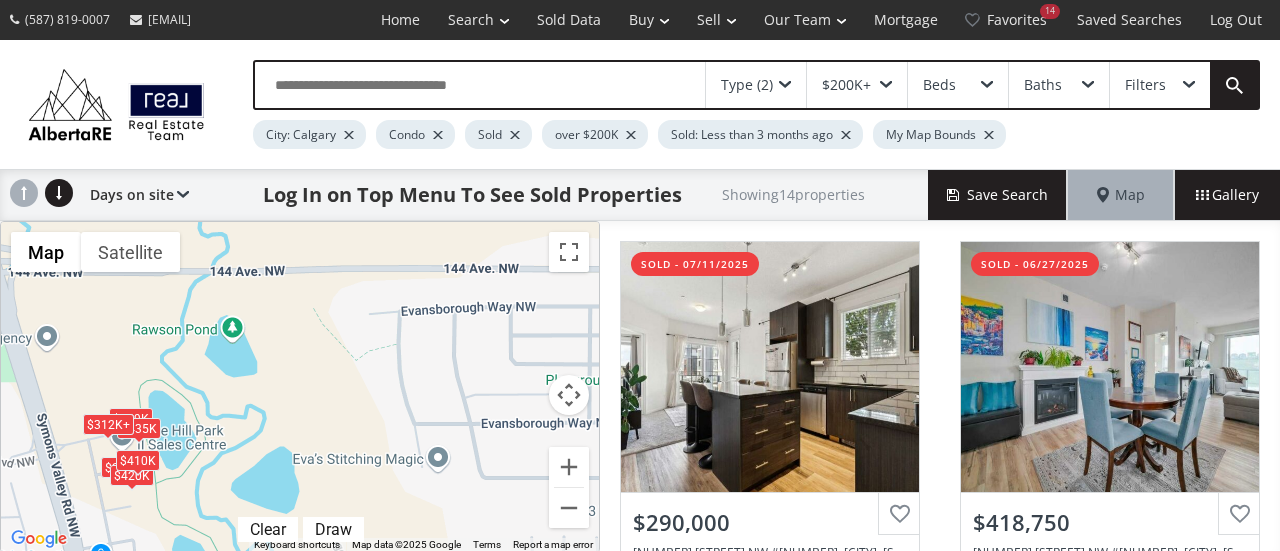 drag, startPoint x: 429, startPoint y: 373, endPoint x: 408, endPoint y: 559, distance: 187.18173 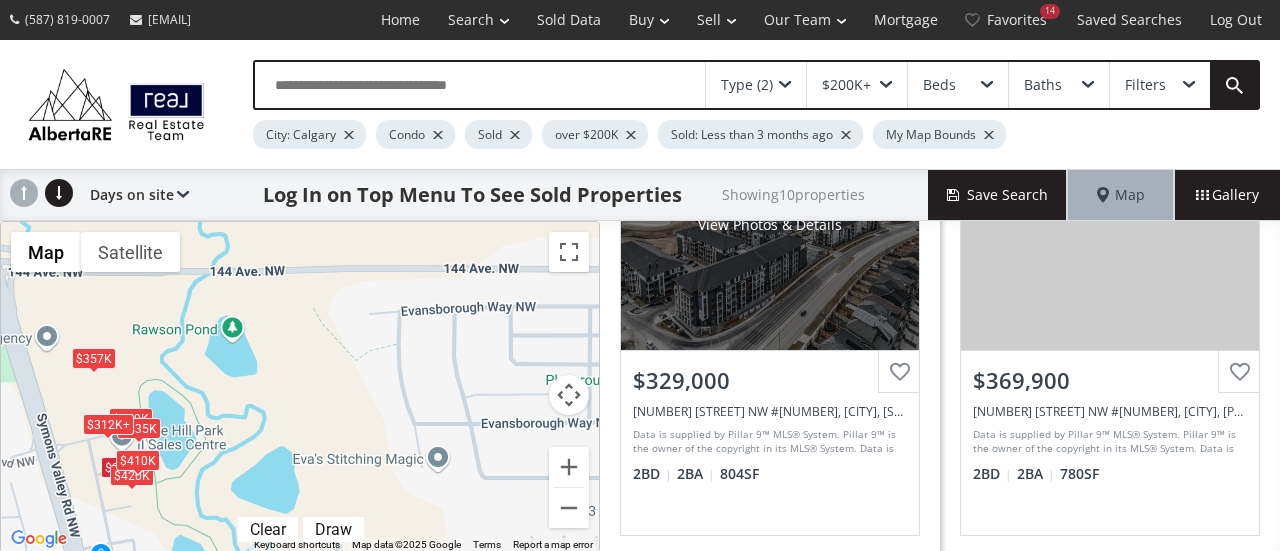 scroll, scrollTop: 622, scrollLeft: 0, axis: vertical 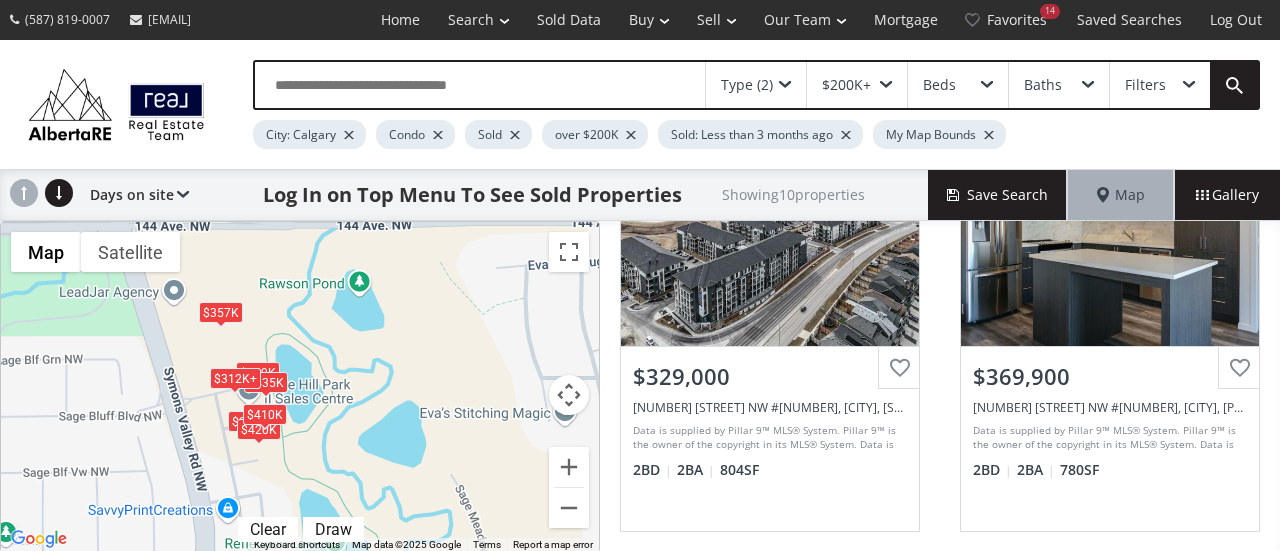 drag, startPoint x: 284, startPoint y: 385, endPoint x: 420, endPoint y: 337, distance: 144.22205 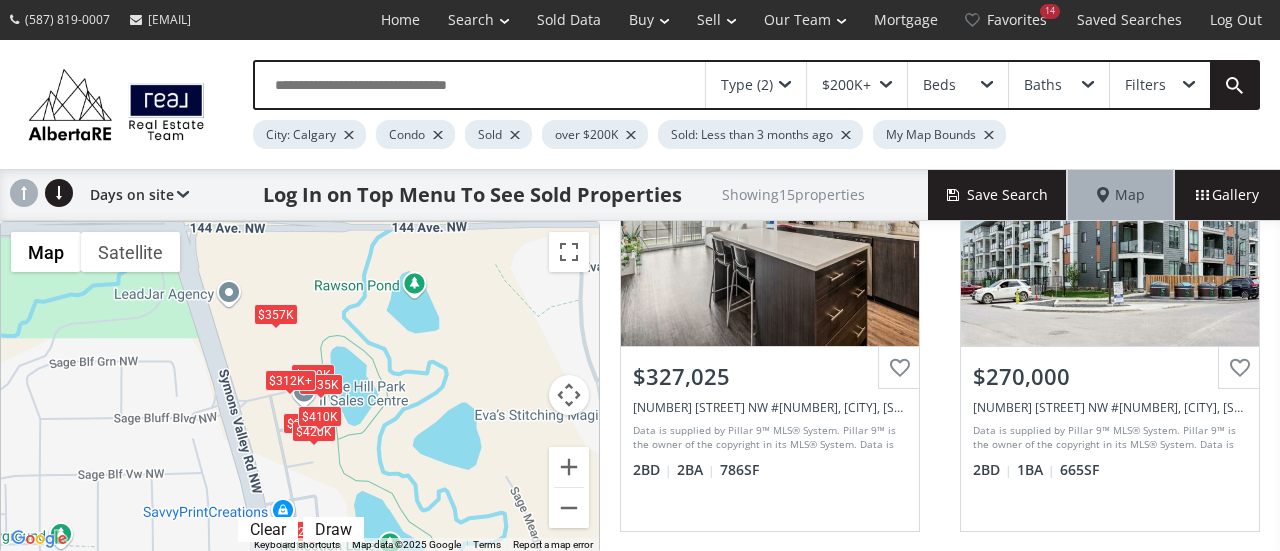 drag, startPoint x: 309, startPoint y: 344, endPoint x: 378, endPoint y: 341, distance: 69.065186 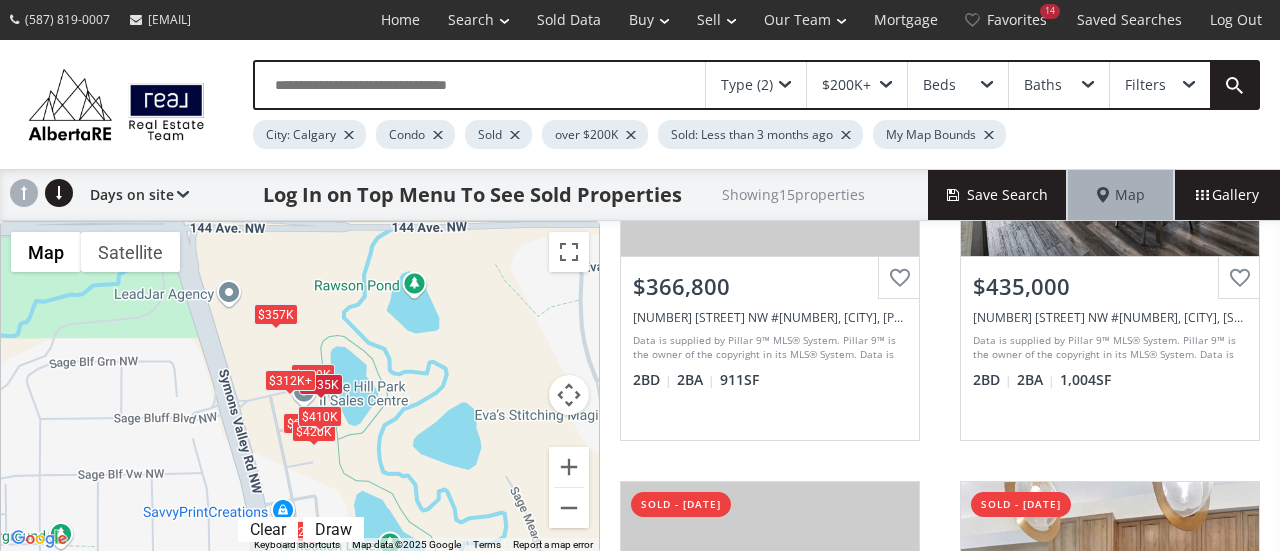 scroll, scrollTop: 1666, scrollLeft: 0, axis: vertical 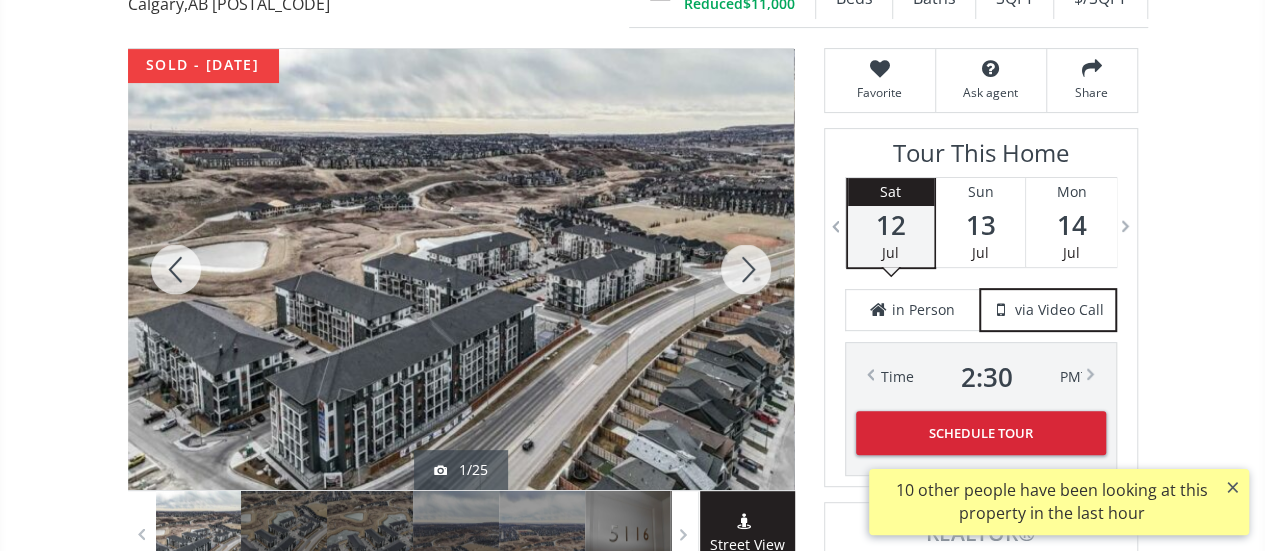 drag, startPoint x: 0, startPoint y: 0, endPoint x: 747, endPoint y: 271, distance: 794.6383 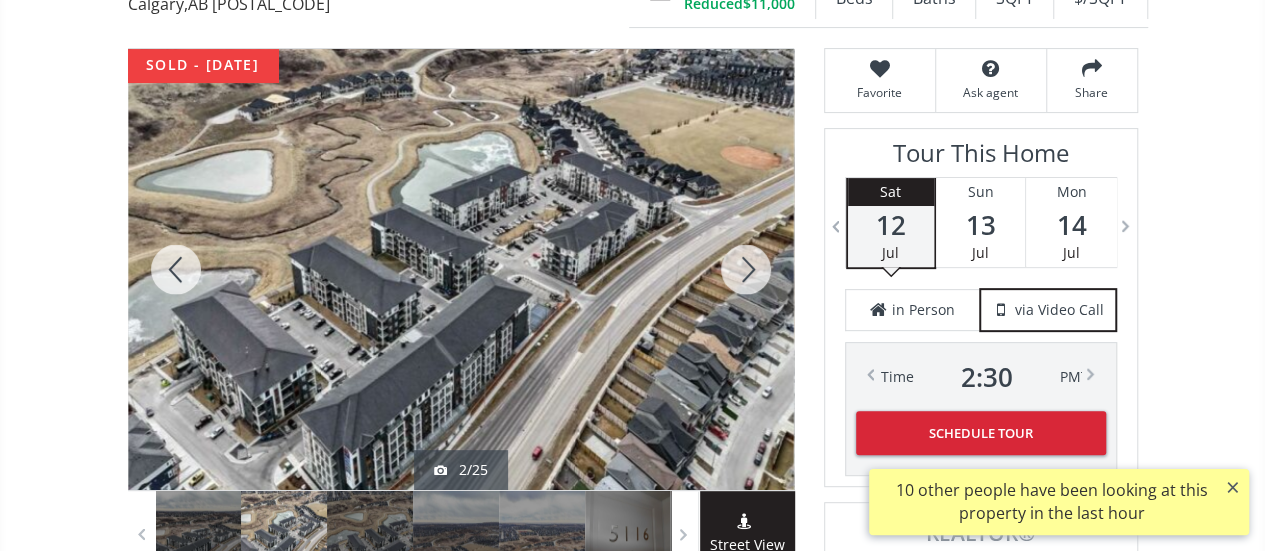 click at bounding box center [746, 269] 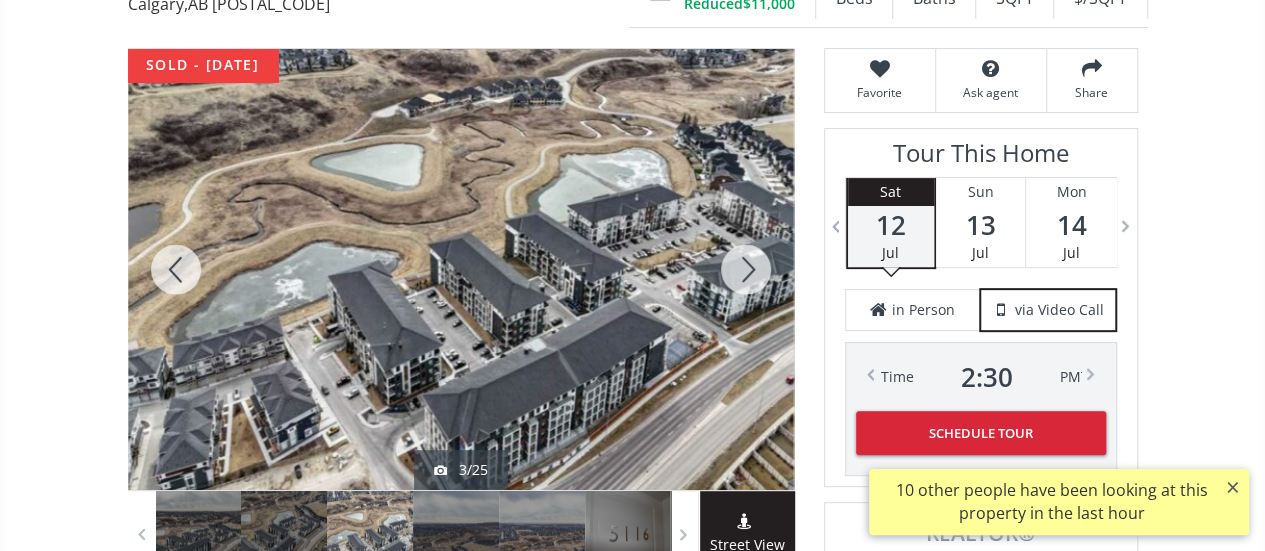 click at bounding box center [746, 269] 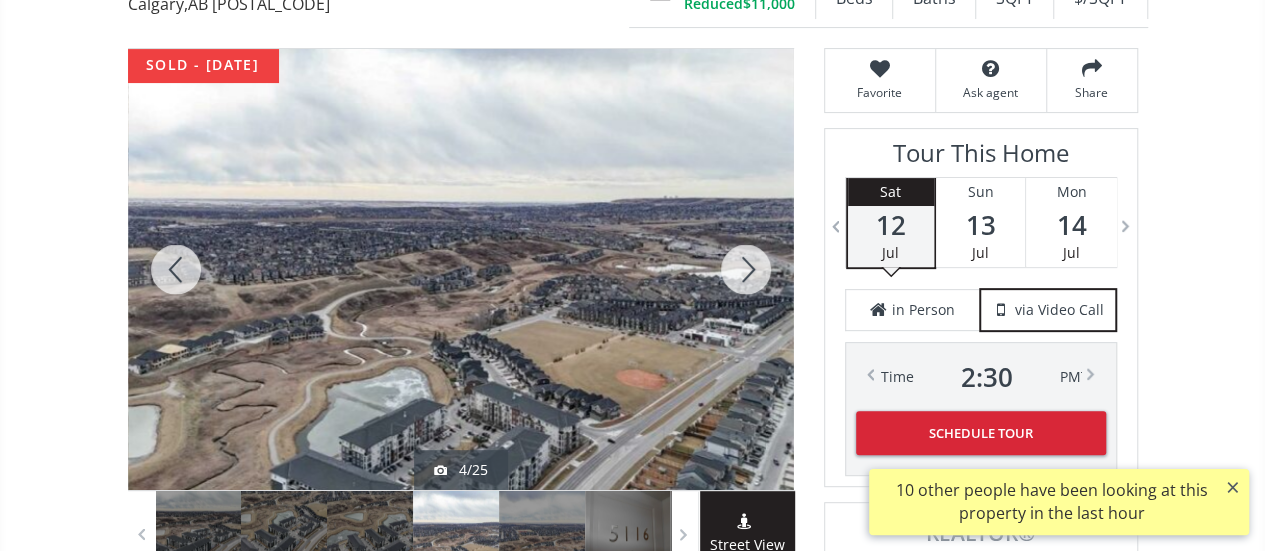 click at bounding box center [746, 269] 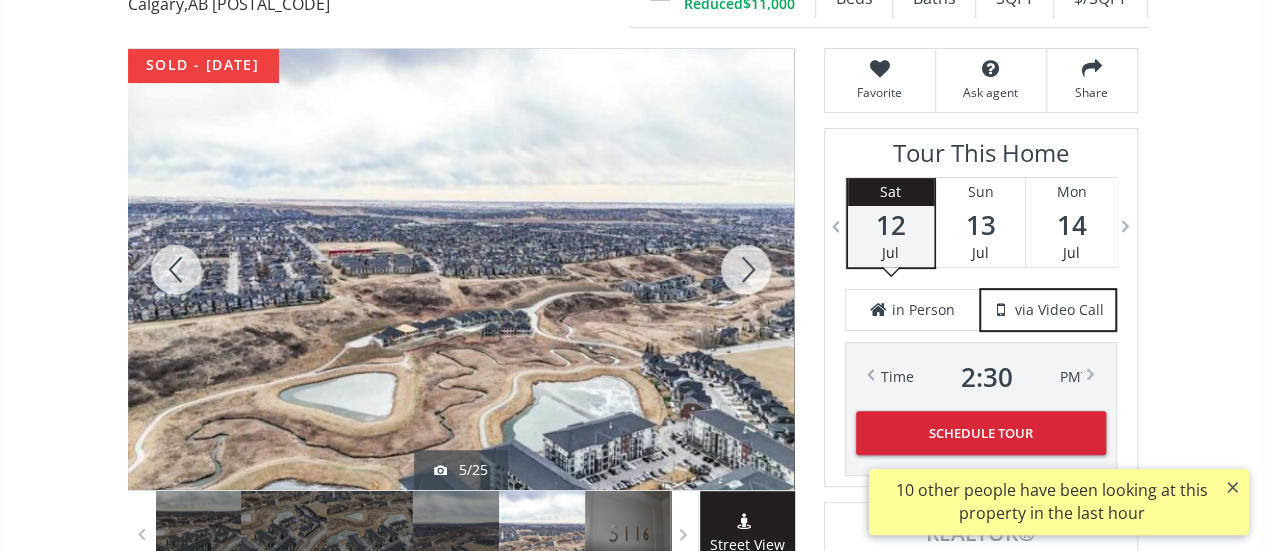 click at bounding box center [746, 269] 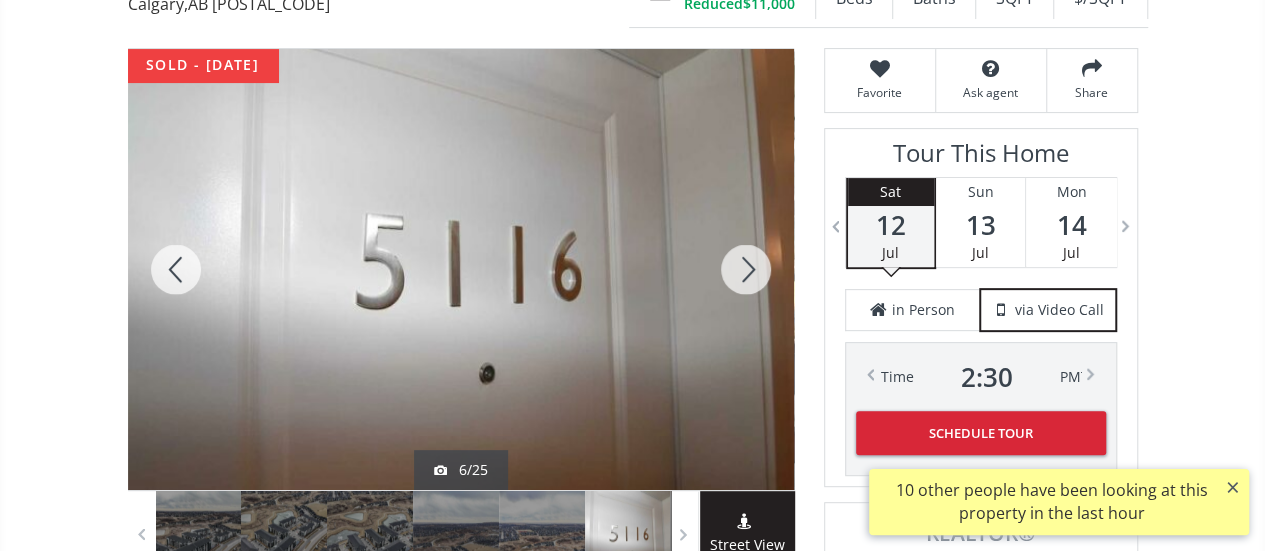 click at bounding box center [746, 269] 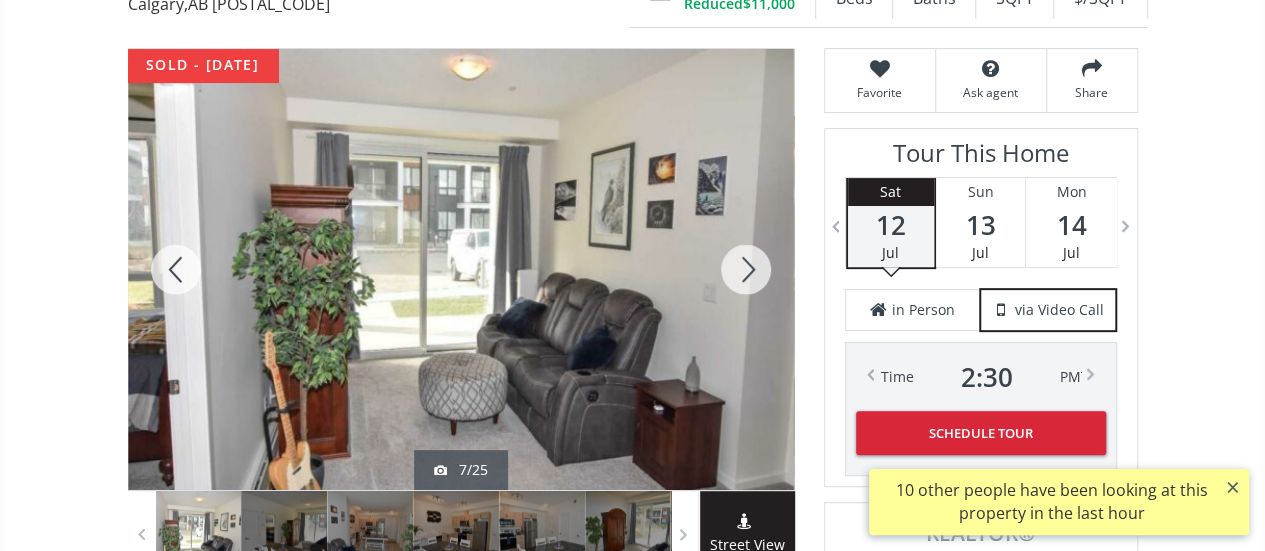 click at bounding box center (746, 269) 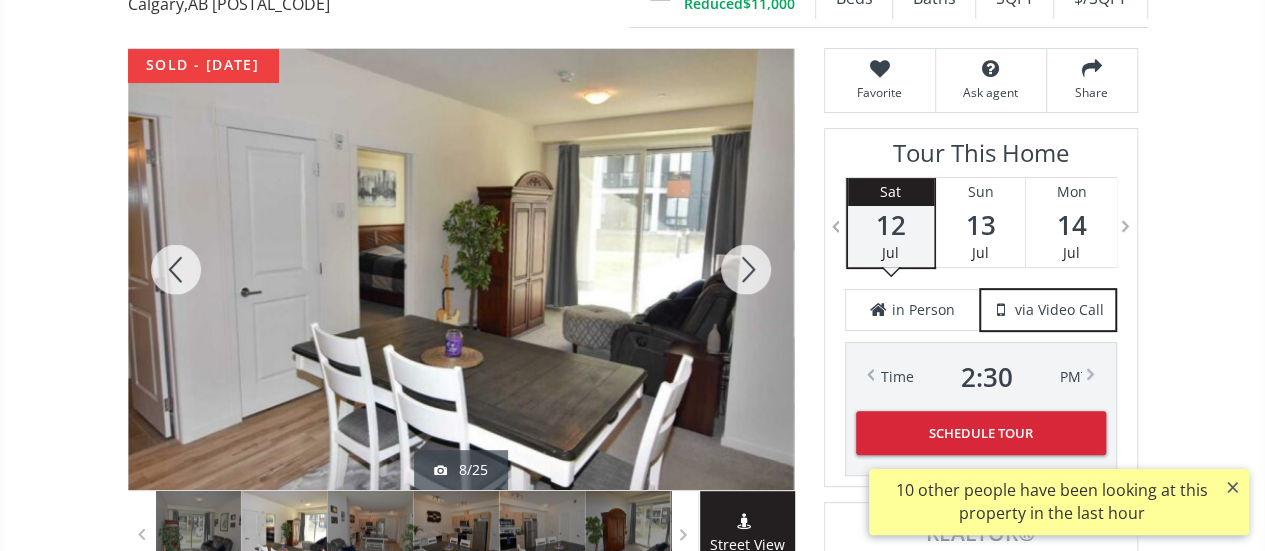 click at bounding box center (746, 269) 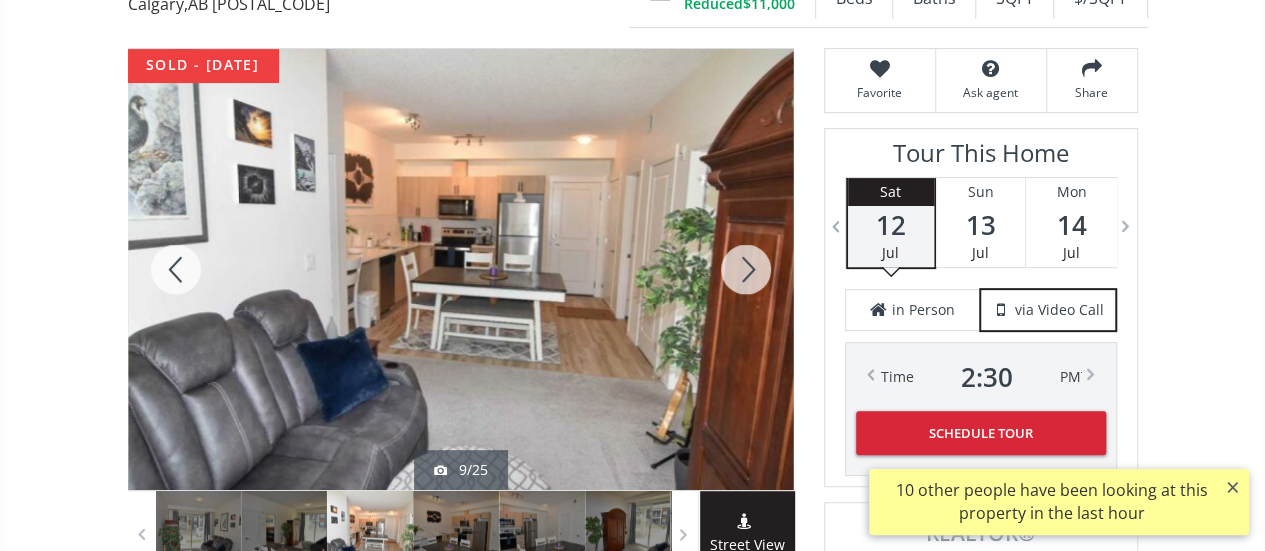 click at bounding box center (746, 269) 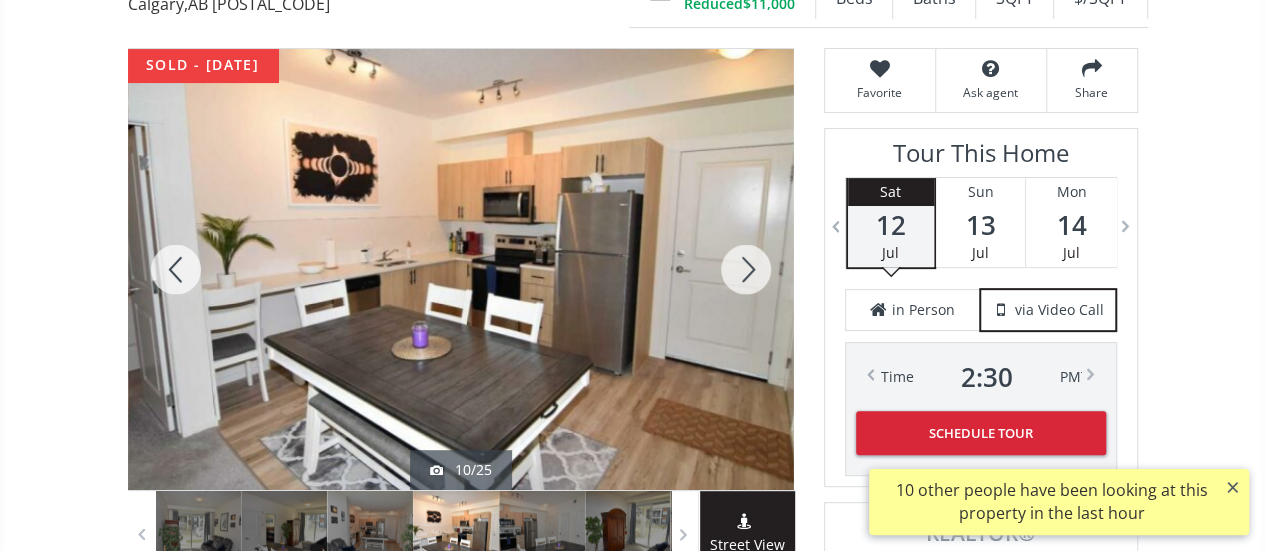 click at bounding box center (746, 269) 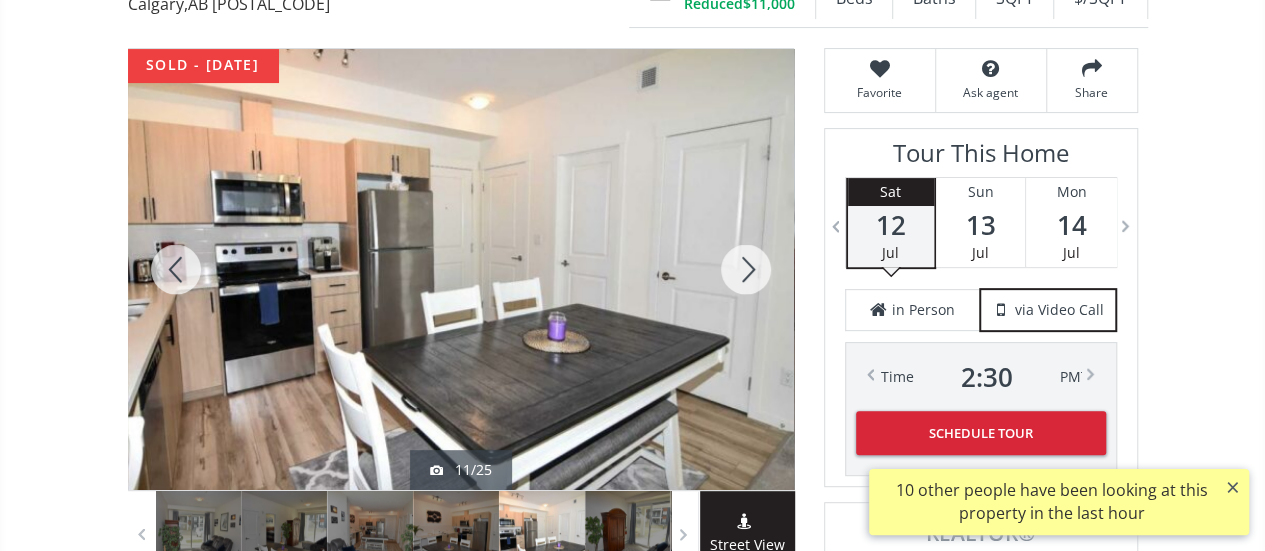 click at bounding box center (746, 269) 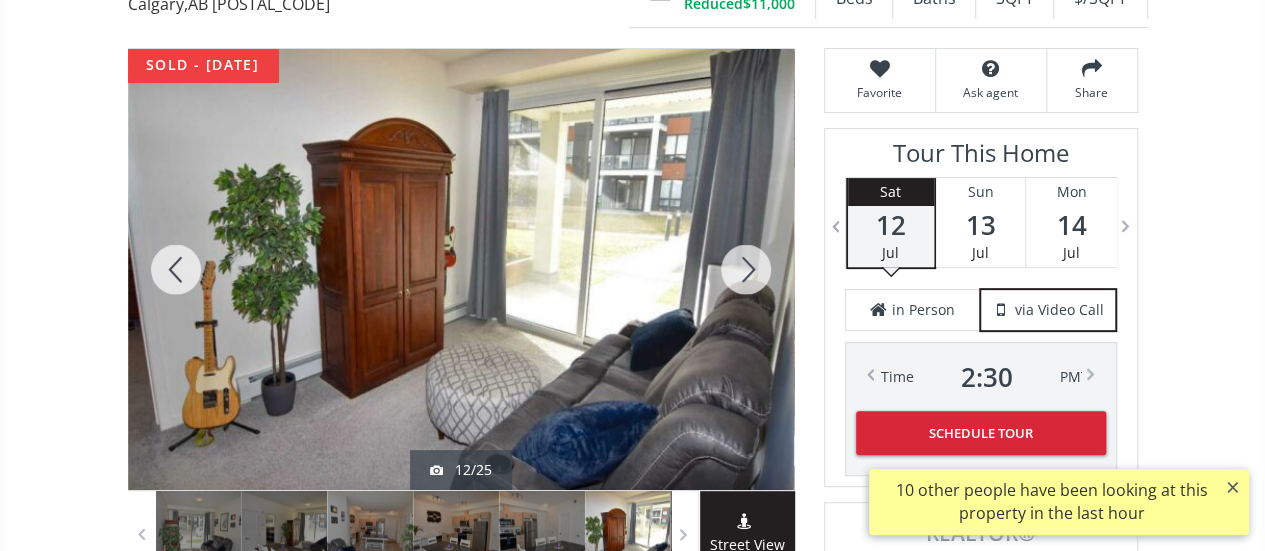 click at bounding box center (746, 269) 